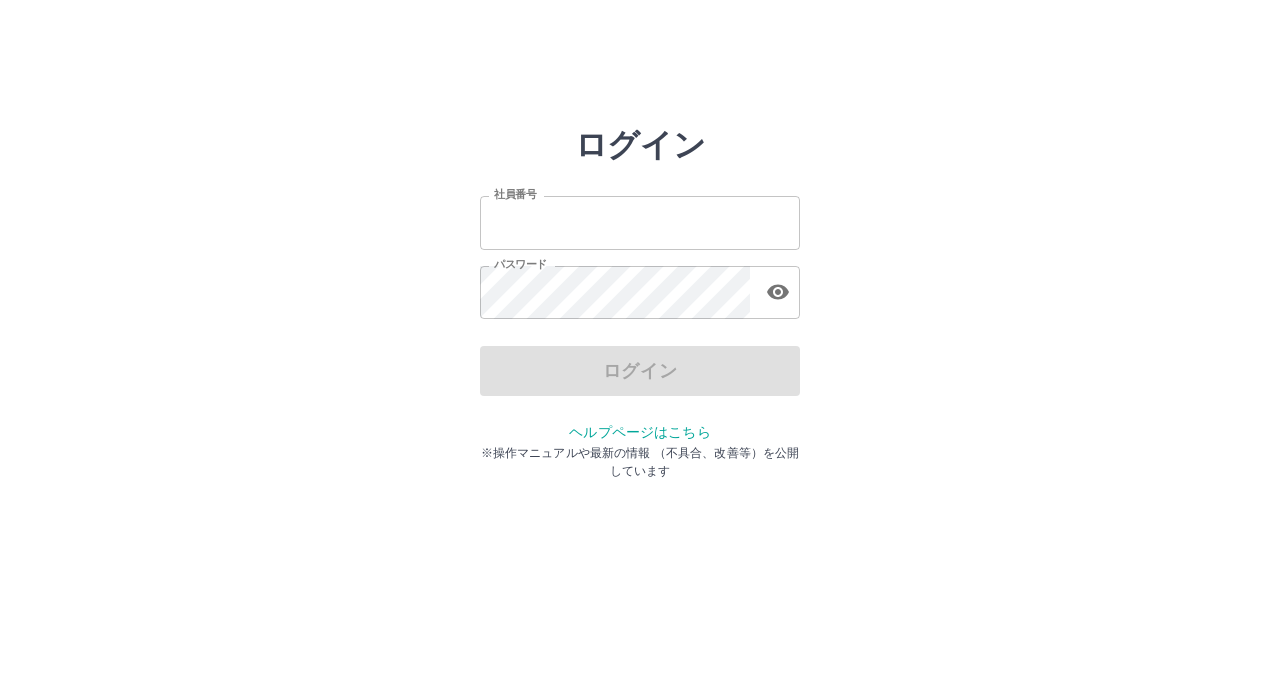 scroll, scrollTop: 0, scrollLeft: 0, axis: both 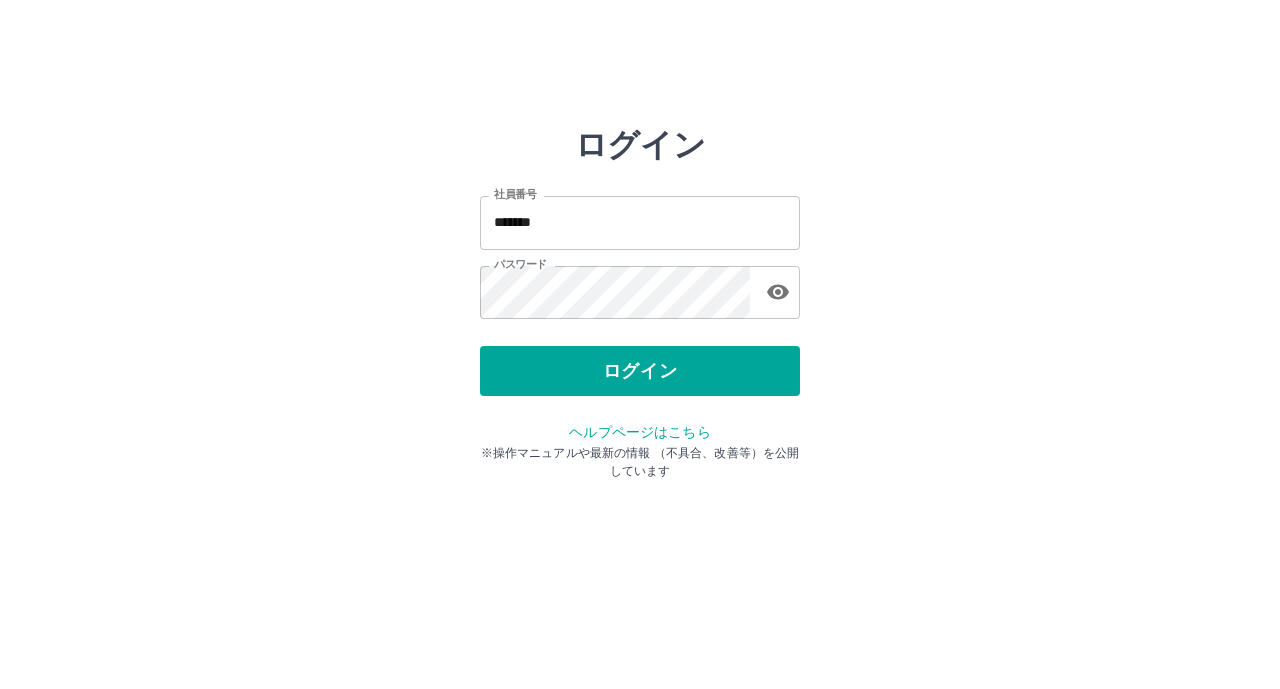 click on "ログイン" at bounding box center (640, 371) 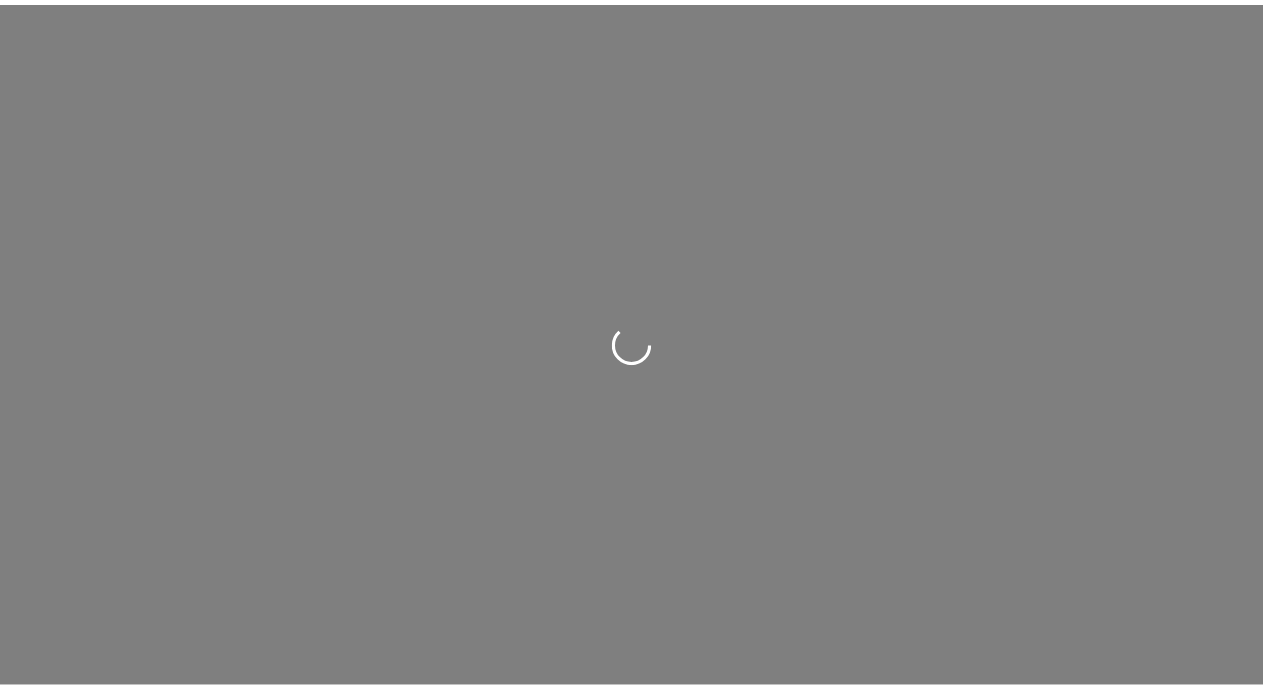 scroll, scrollTop: 0, scrollLeft: 0, axis: both 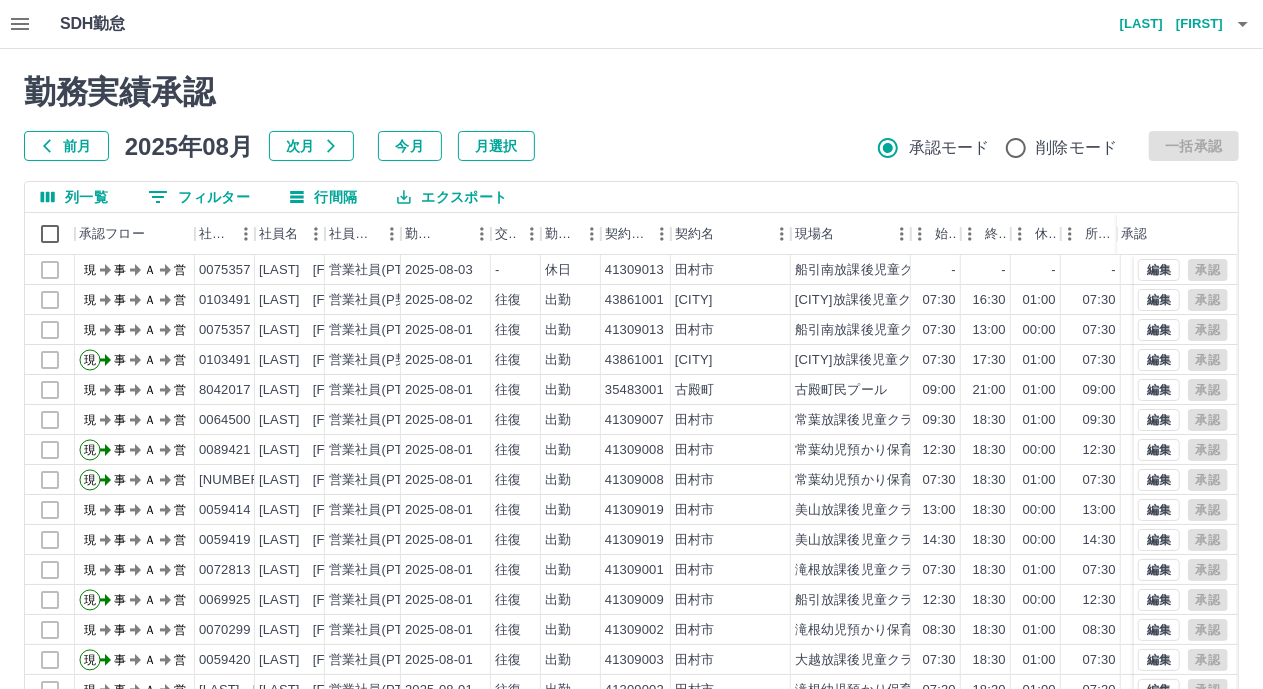 drag, startPoint x: 60, startPoint y: 142, endPoint x: 72, endPoint y: 137, distance: 13 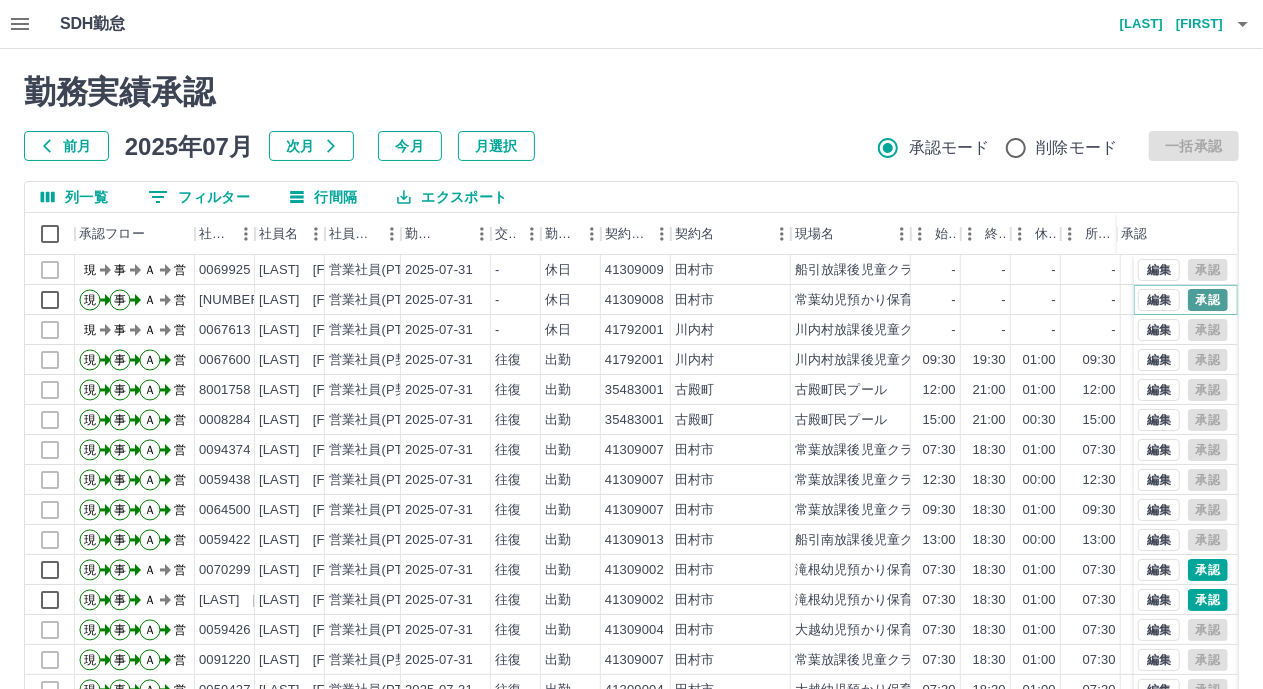 click on "承認" at bounding box center (1208, 300) 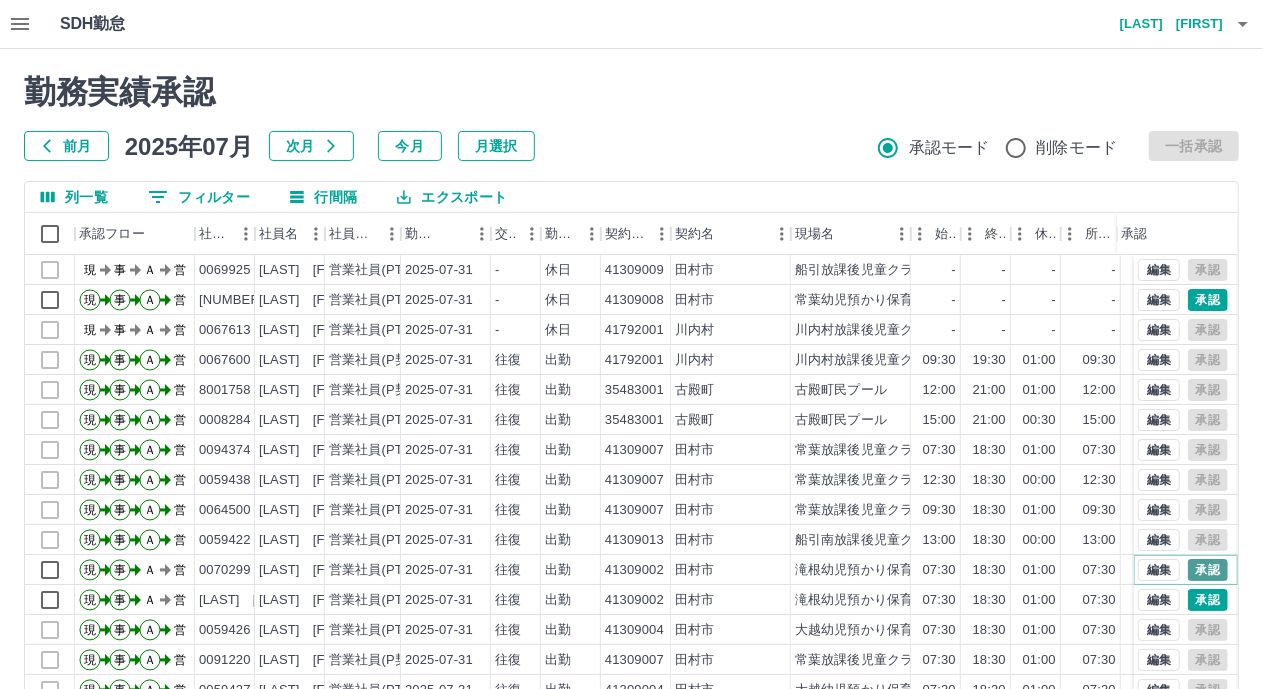 click on "承認" at bounding box center [1208, 570] 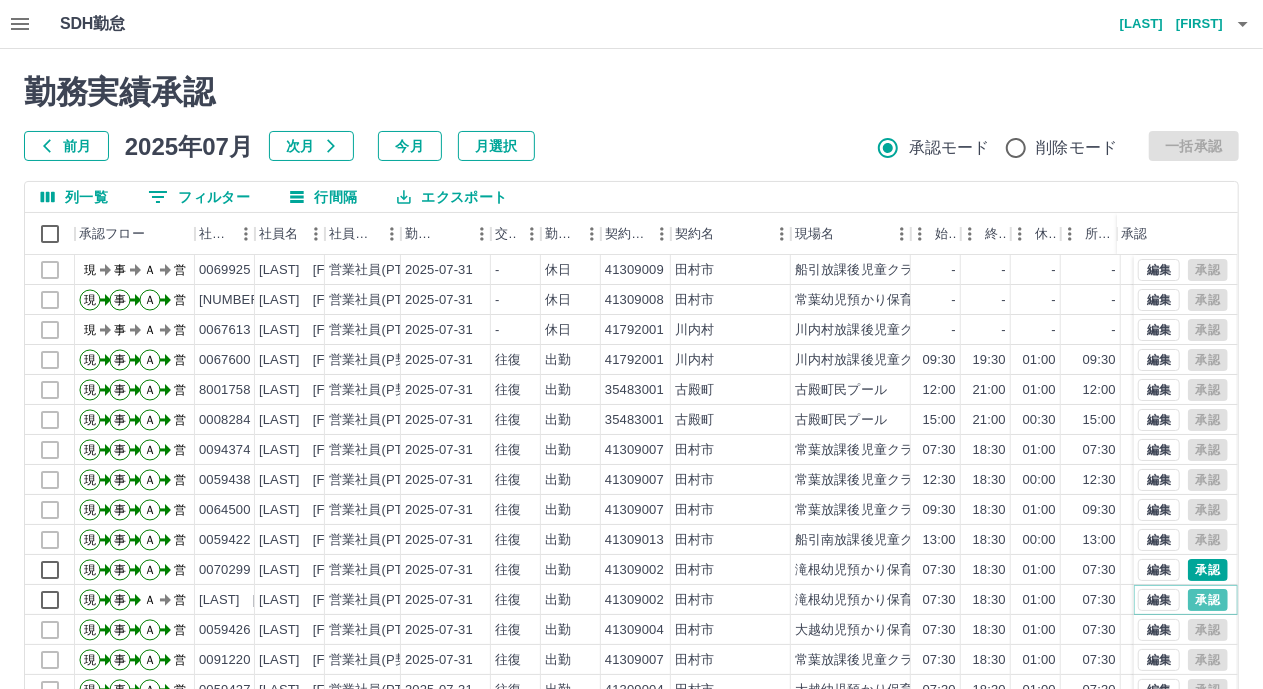 click on "承認" at bounding box center [1208, 600] 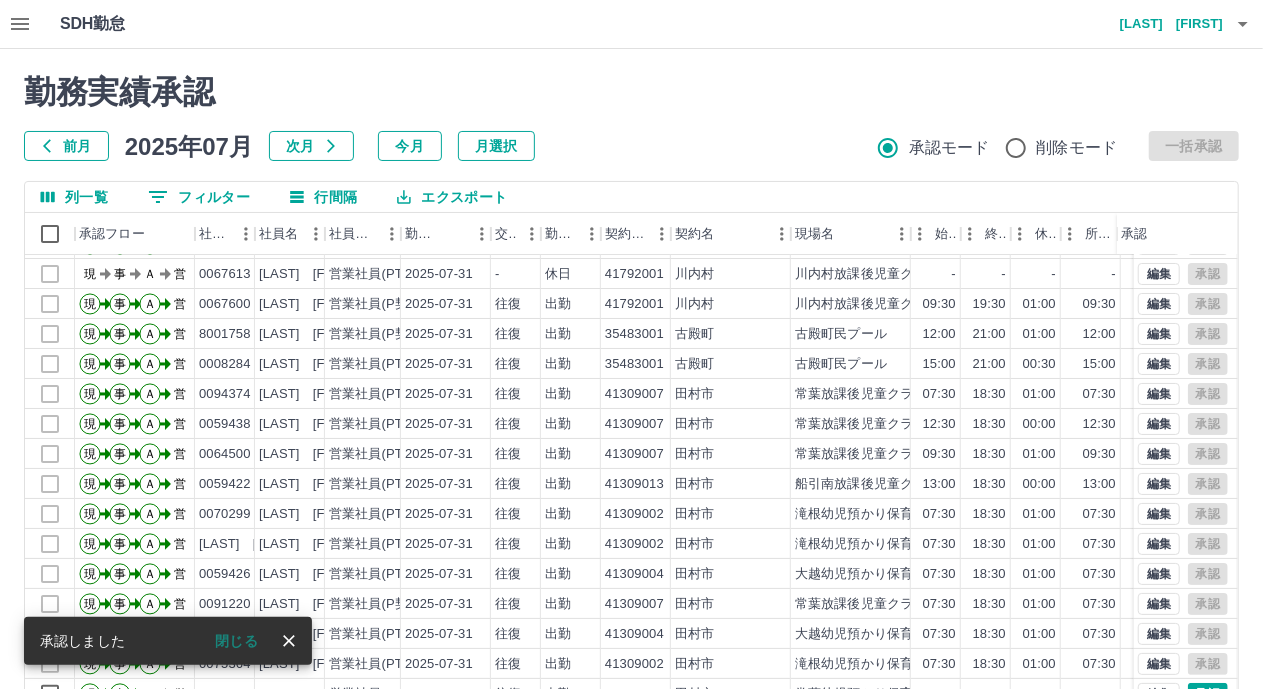 scroll, scrollTop: 103, scrollLeft: 0, axis: vertical 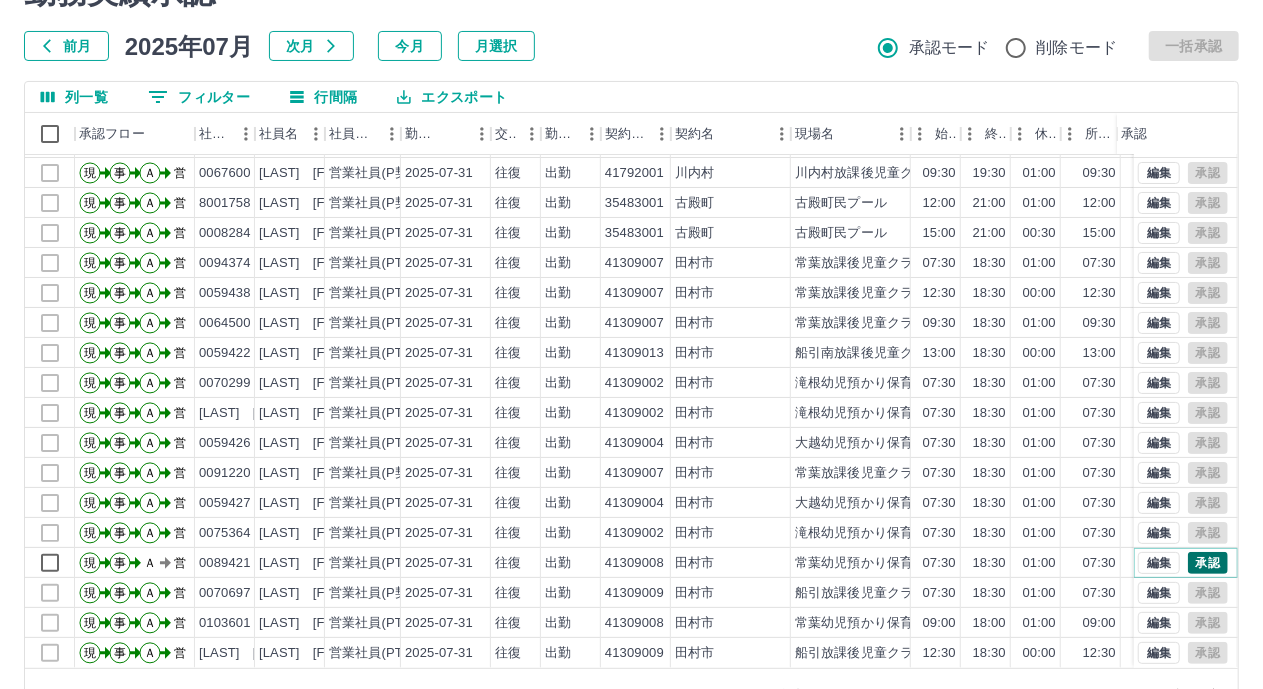 click on "承認" at bounding box center (1208, 563) 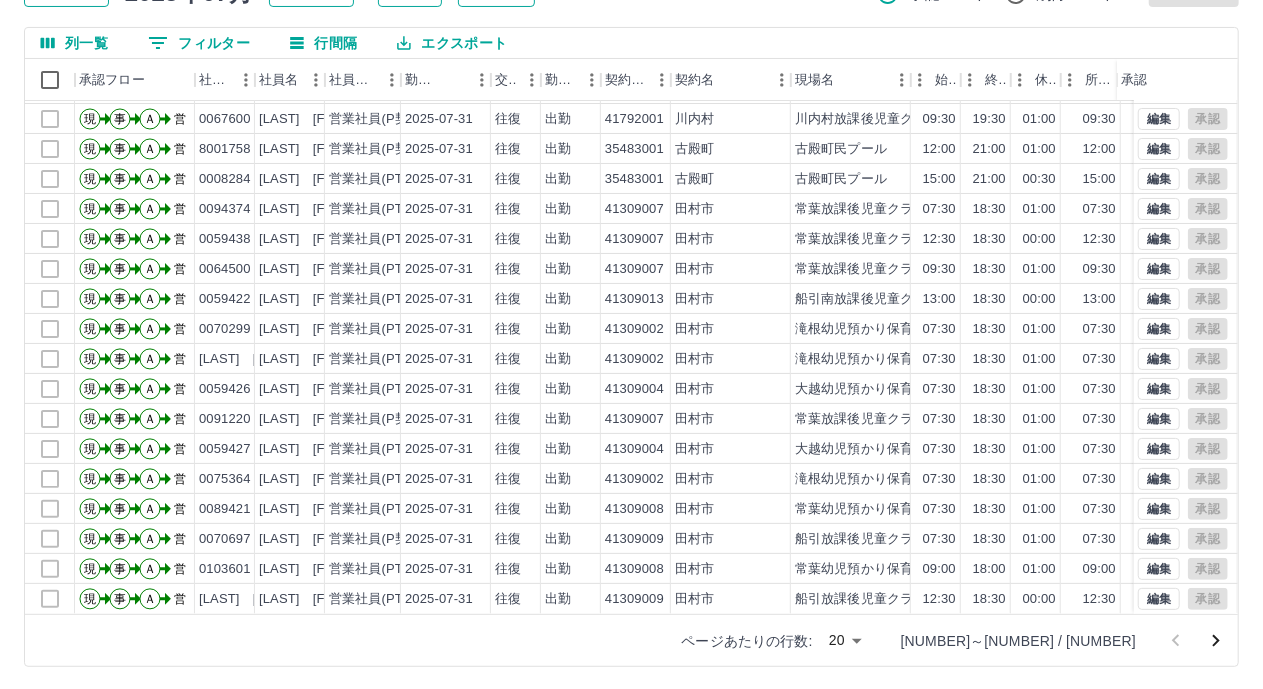 scroll, scrollTop: 156, scrollLeft: 0, axis: vertical 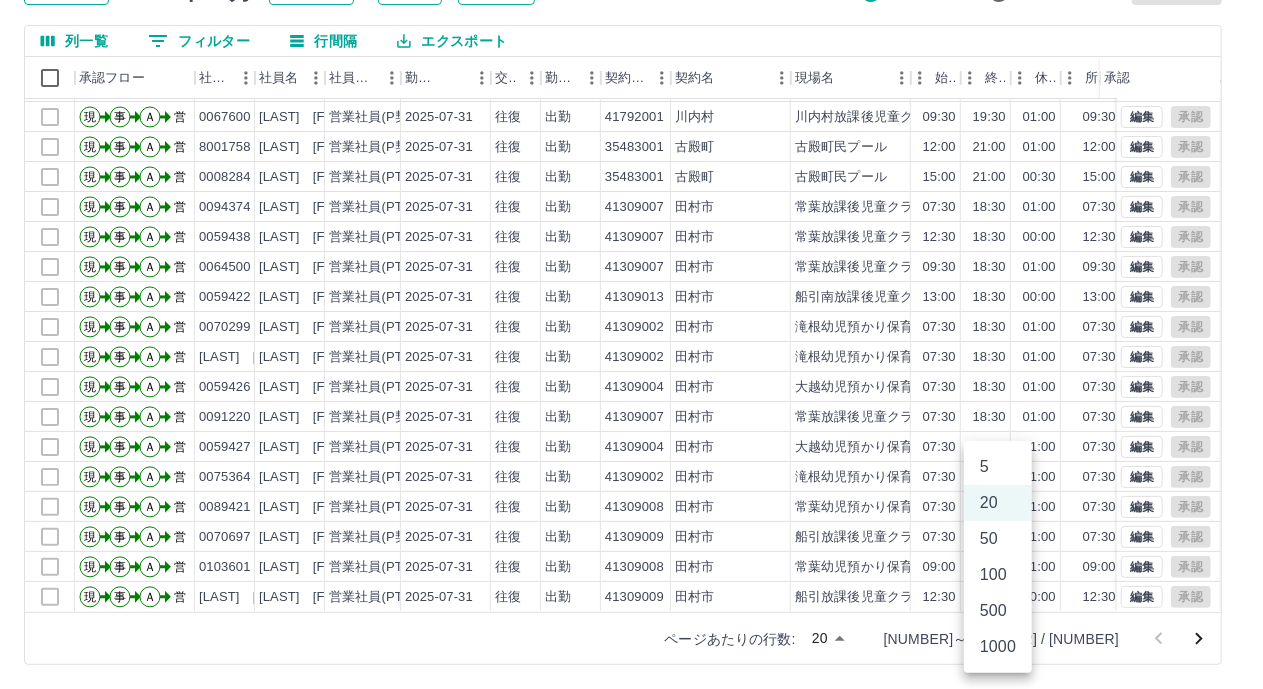 click on "SDH勤怠 早川　里佳 勤務実績承認 前月 2025年07月 次月 今月 月選択 承認モード 削除モード 一括承認 列一覧 0 フィルター 行間隔 エクスポート 承認フロー 社員番号 社員名 社員区分 勤務日 交通費 勤務区分 契約コード 契約名 現場名 始業 終業 休憩 所定開始 所定終業 所定休憩 拘束 勤務 遅刻等 承認 現 事 Ａ 営 0090166 松山　未来 営業社員(PT契約) 2025-07-31  -  休日 41309008 田村市 常葉幼児預かり保育 - - - - - - 00:00 00:00 00:00 現 事 Ａ 営 0067613 遠藤　弘子 営業社員(PT契約) 2025-07-31  -  休日 41792001 川内村 川内村放課後児童クラブ - - - - - - 00:00 00:00 00:00 現 事 Ａ 営 0067600 猪狩　美穂 営業社員(P契約) 2025-07-31 往復 出勤 41792001 川内村 川内村放課後児童クラブ 09:30 19:30 01:00 09:30 18:30 01:00 10:00 09:00 00:00 現 事 Ａ 営 8001758 矢内　忠徳 営業社員(P契約) 2025-07-31 往復 出勤 35483001 5" at bounding box center [631, 266] 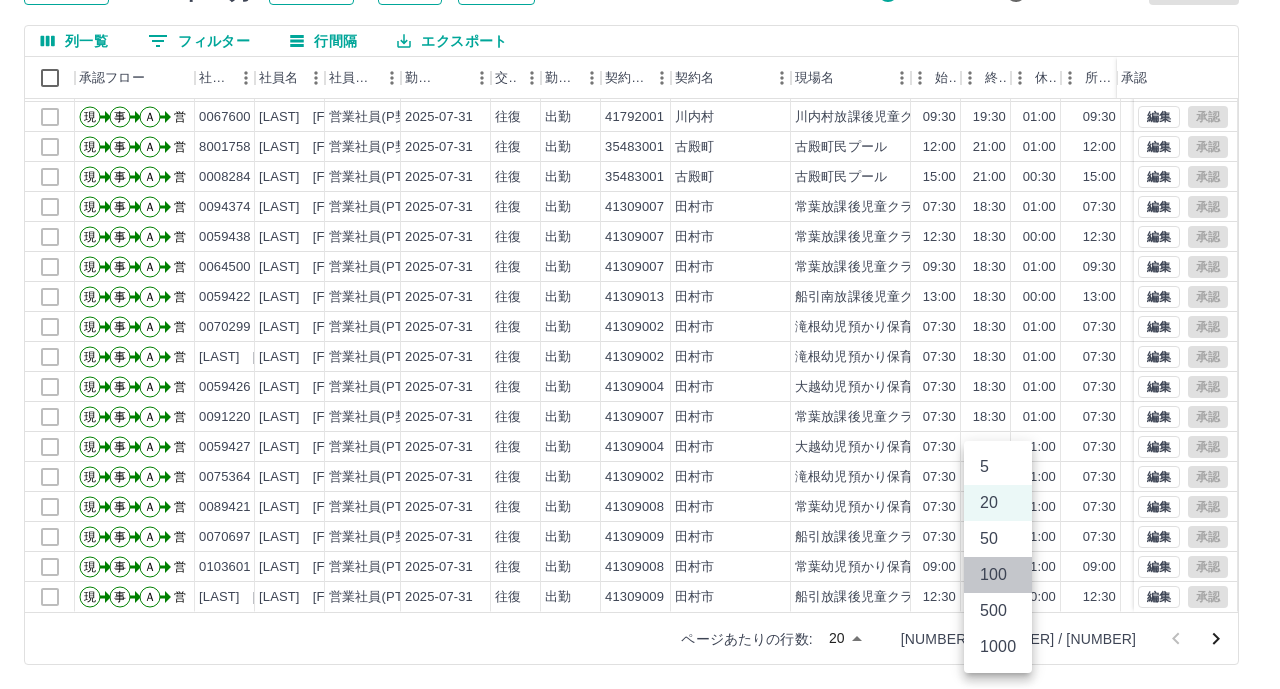 click on "100" at bounding box center (998, 575) 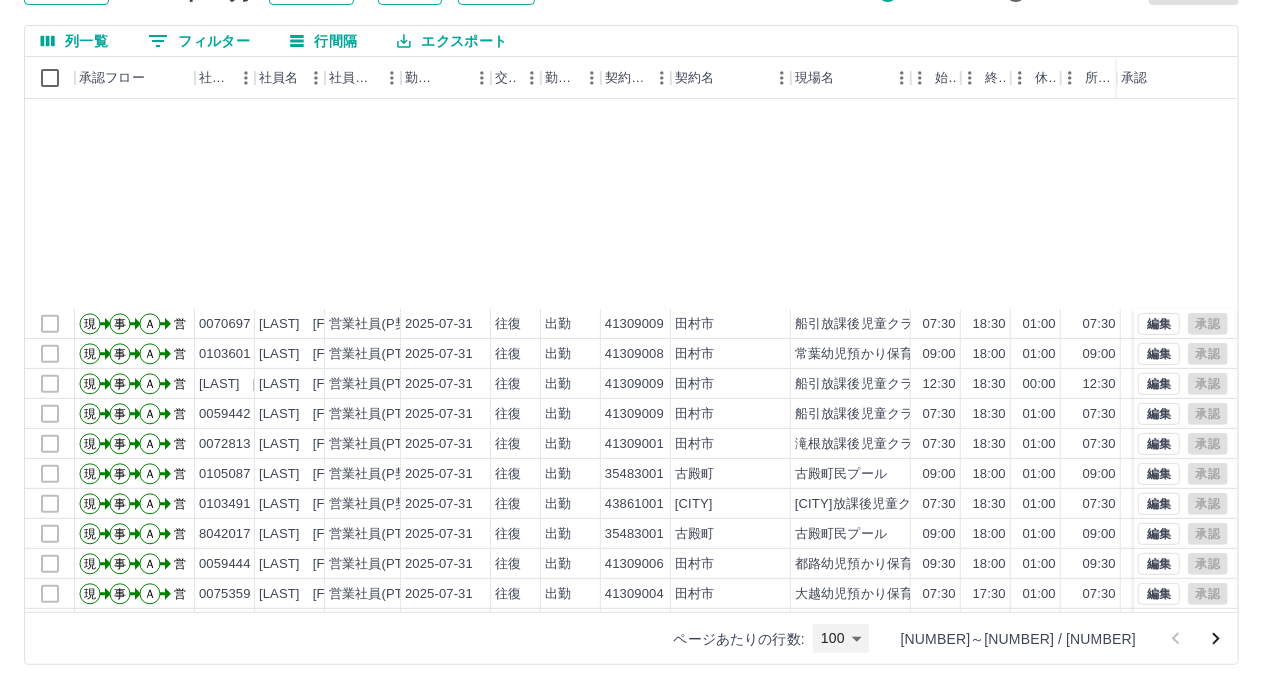 scroll, scrollTop: 600, scrollLeft: 0, axis: vertical 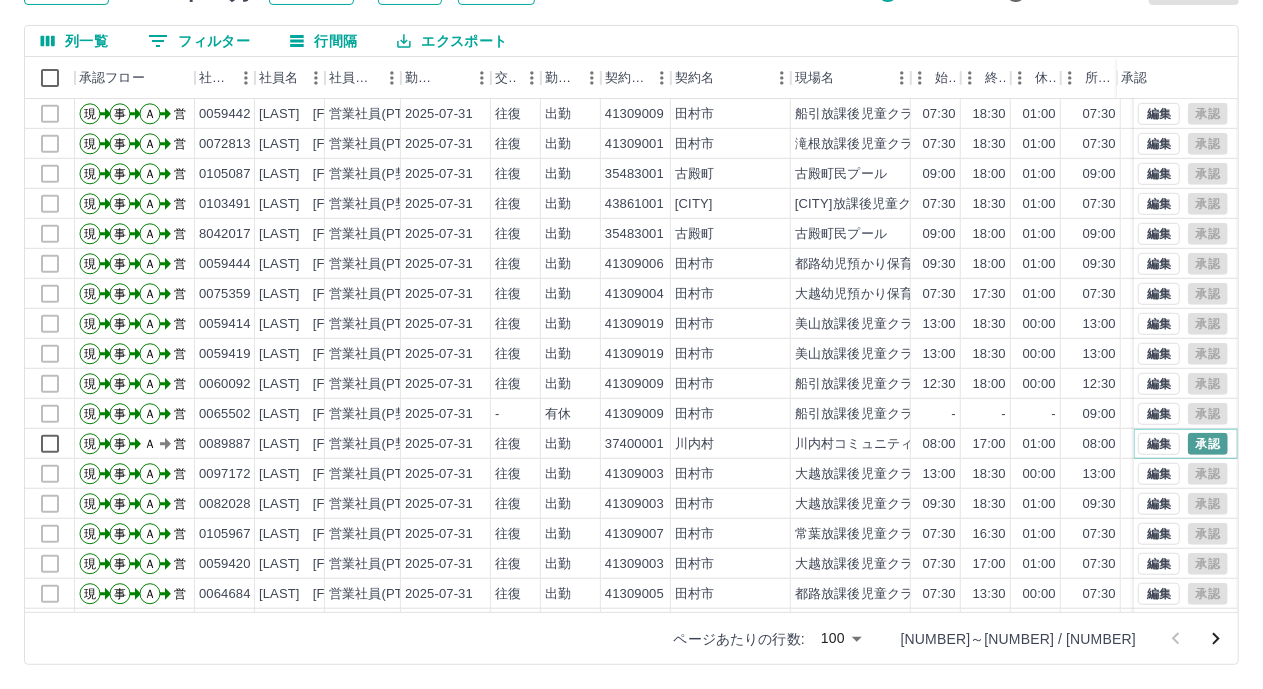 click on "承認" at bounding box center [1208, 444] 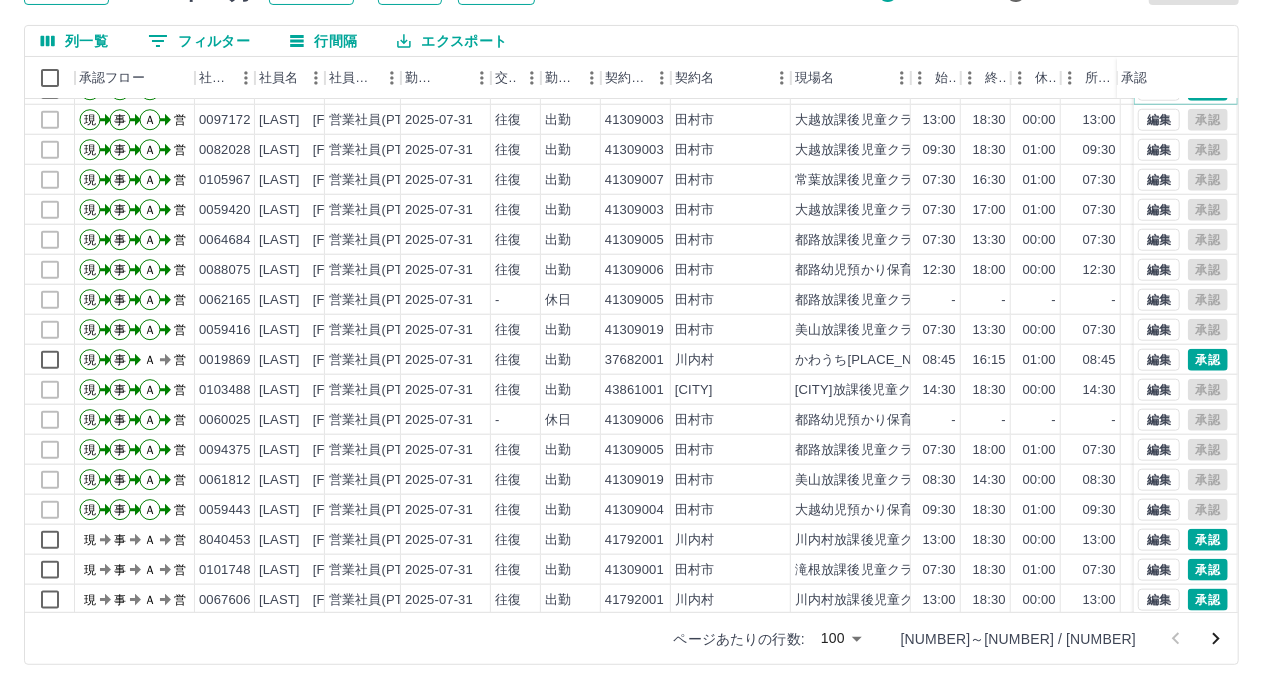 scroll, scrollTop: 1000, scrollLeft: 0, axis: vertical 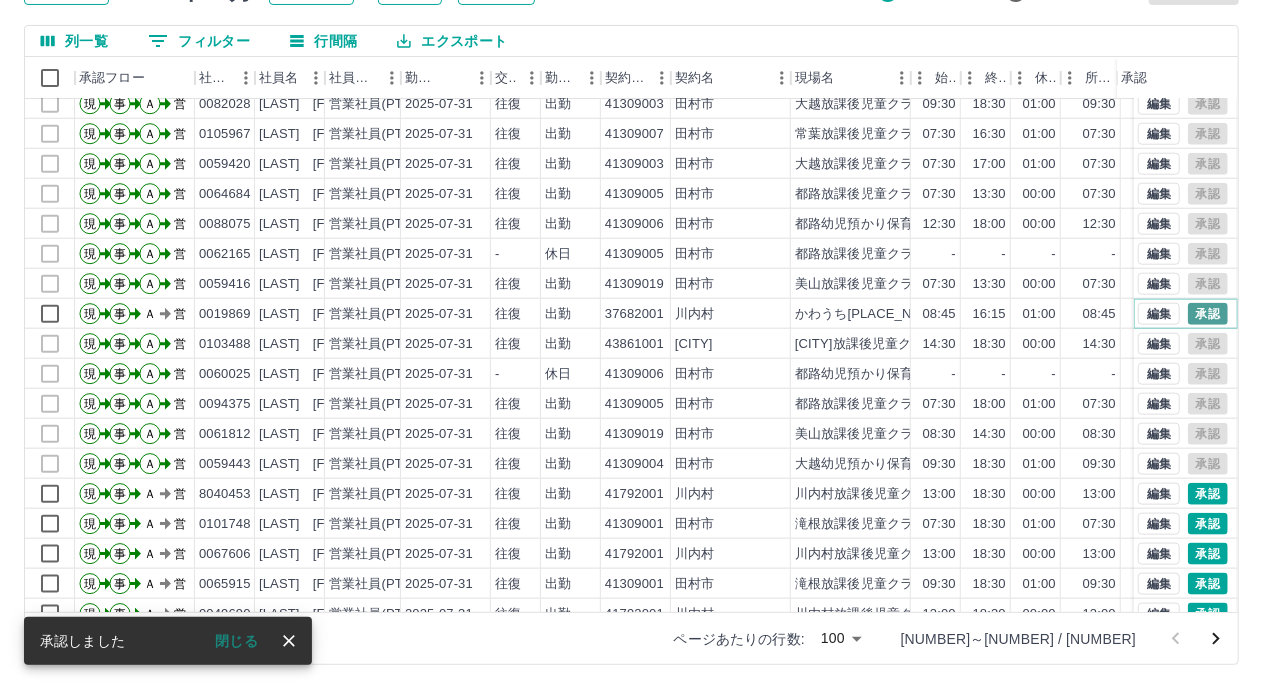 click on "承認" at bounding box center (1208, 314) 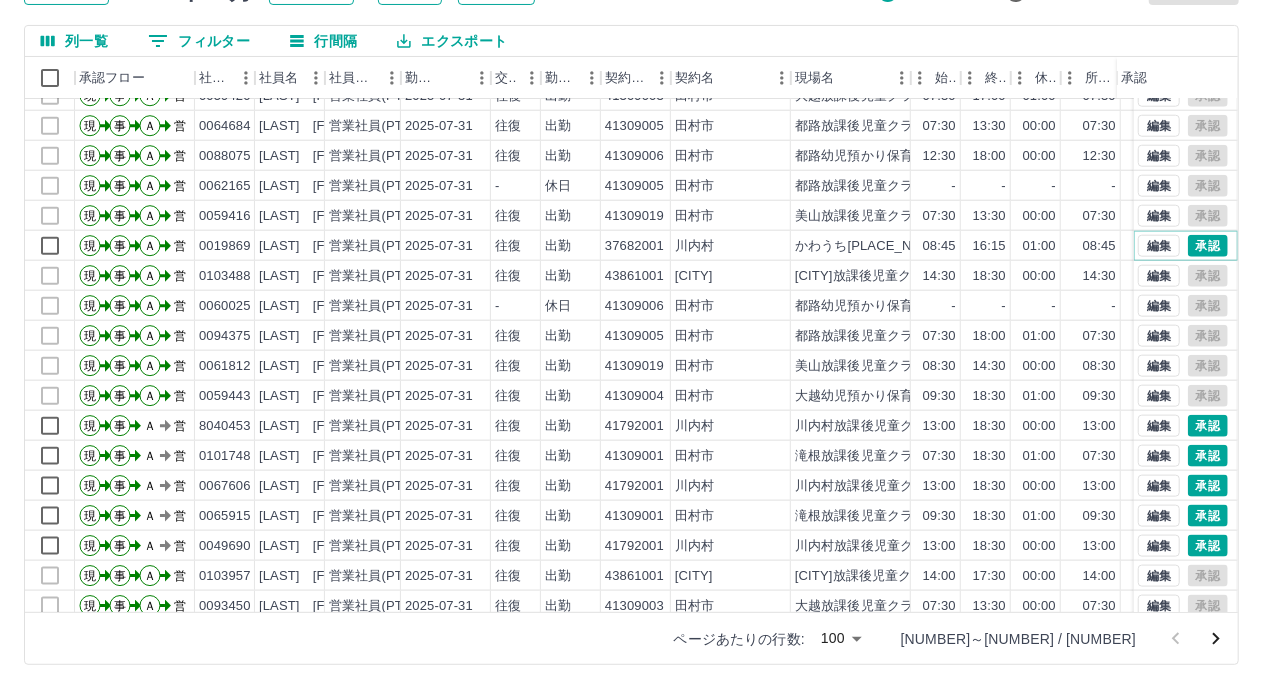 scroll, scrollTop: 1100, scrollLeft: 0, axis: vertical 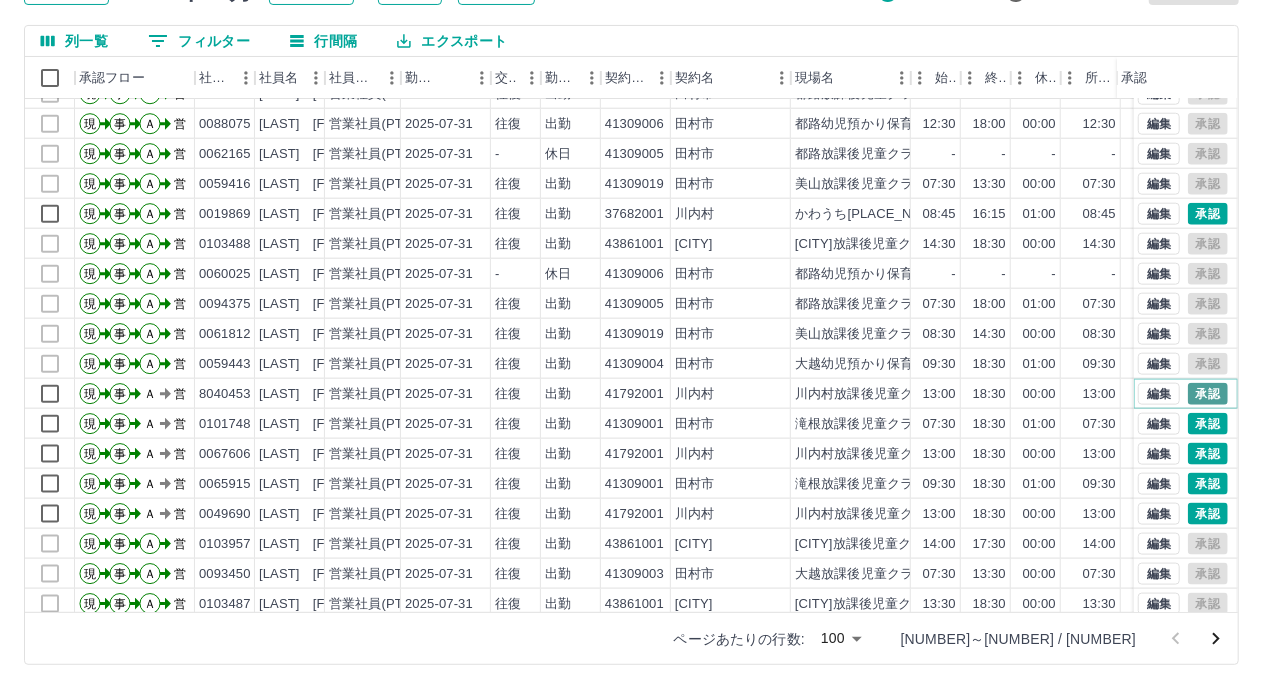 click on "承認" at bounding box center [1208, 394] 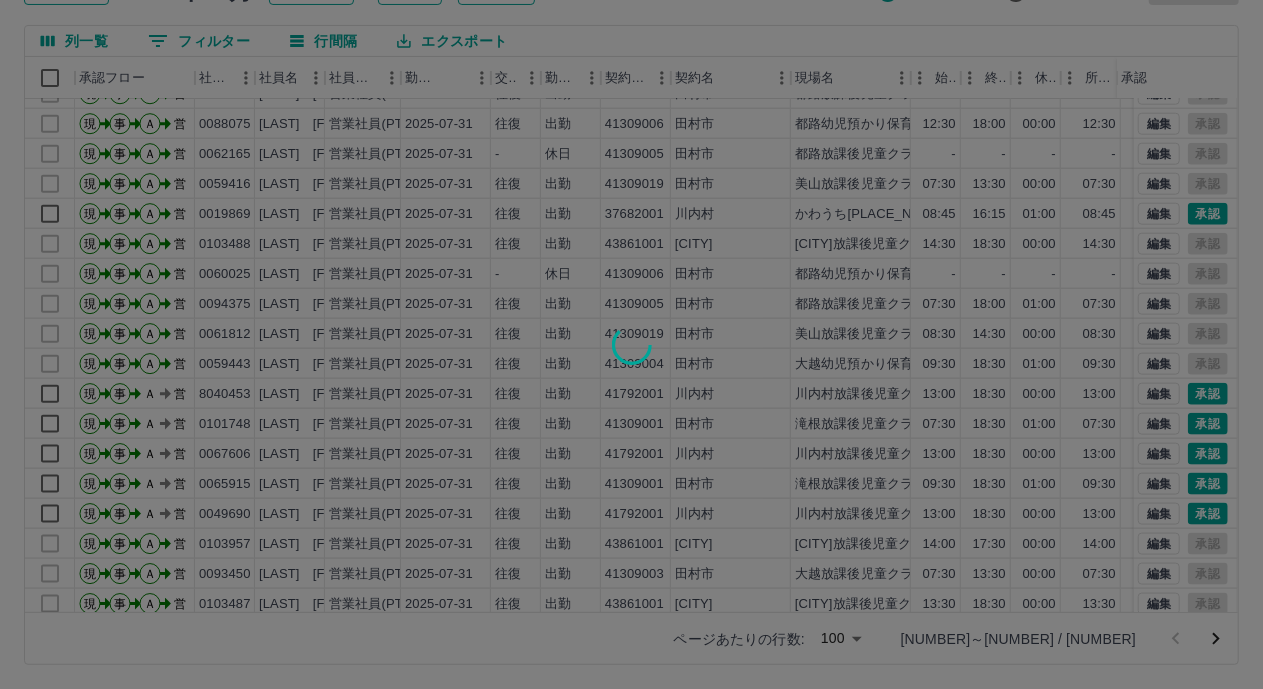 click at bounding box center [631, 344] 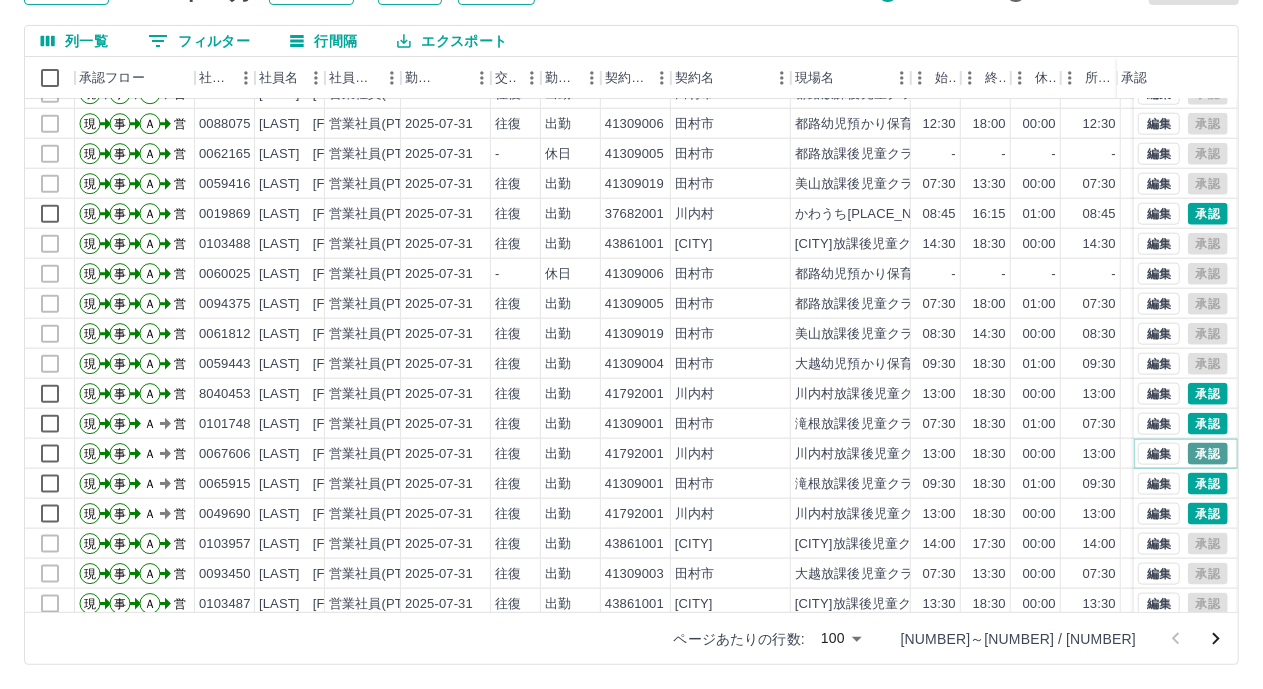 click on "承認" at bounding box center (1208, 454) 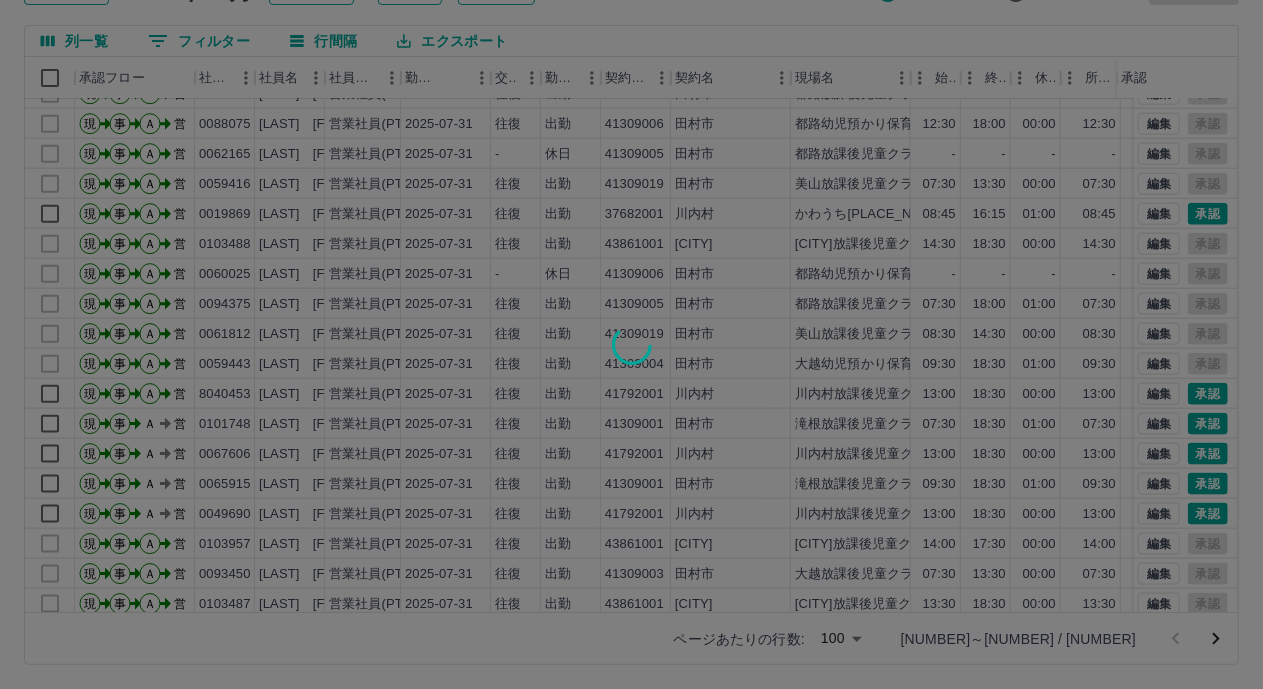 click at bounding box center (631, 344) 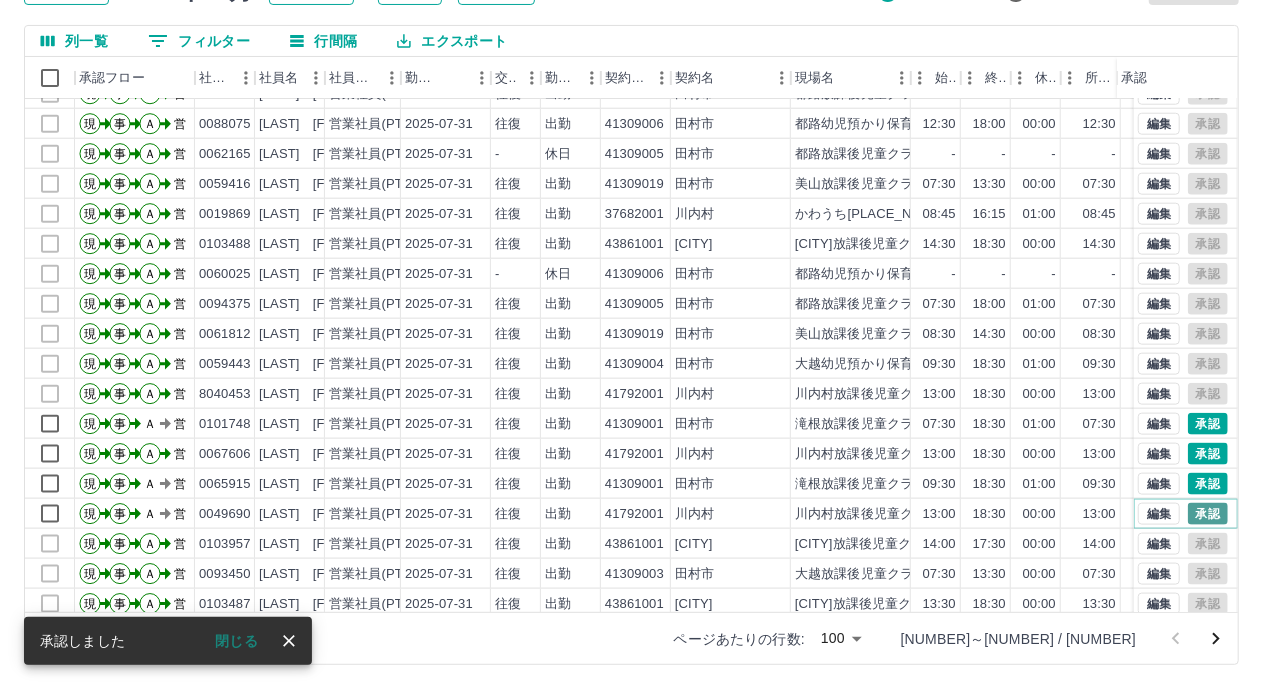 click on "承認" at bounding box center (1208, 514) 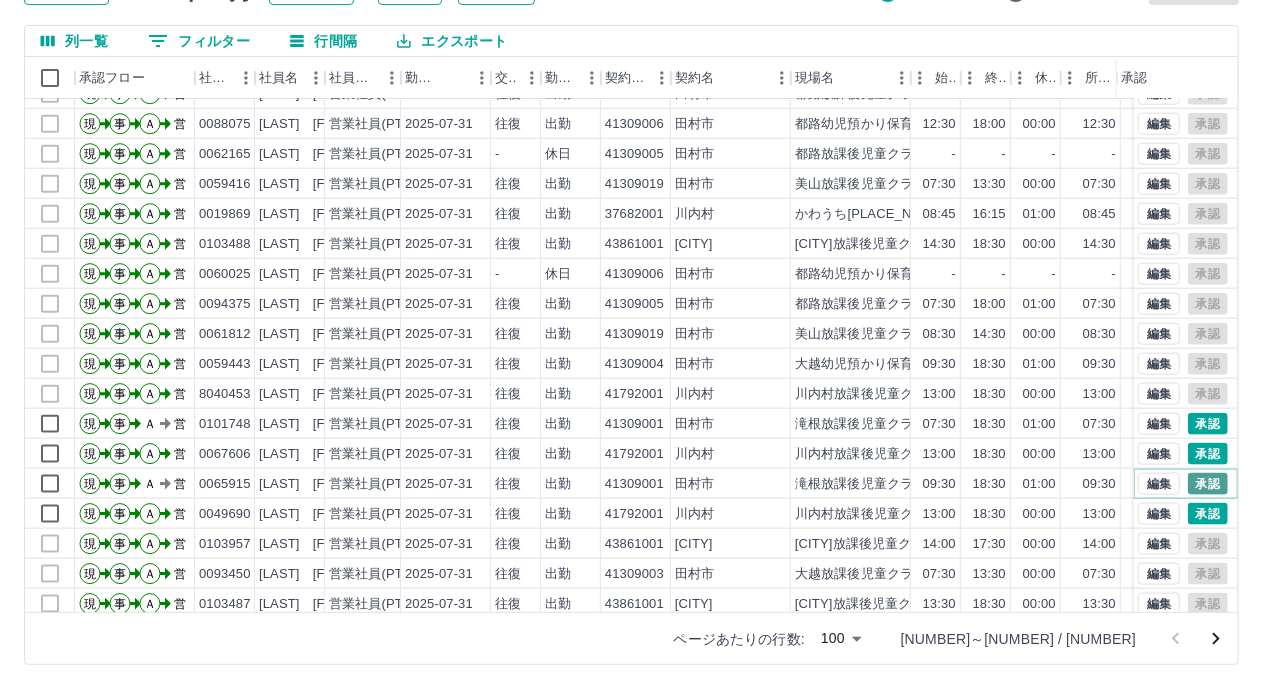 click on "承認" at bounding box center [1208, 484] 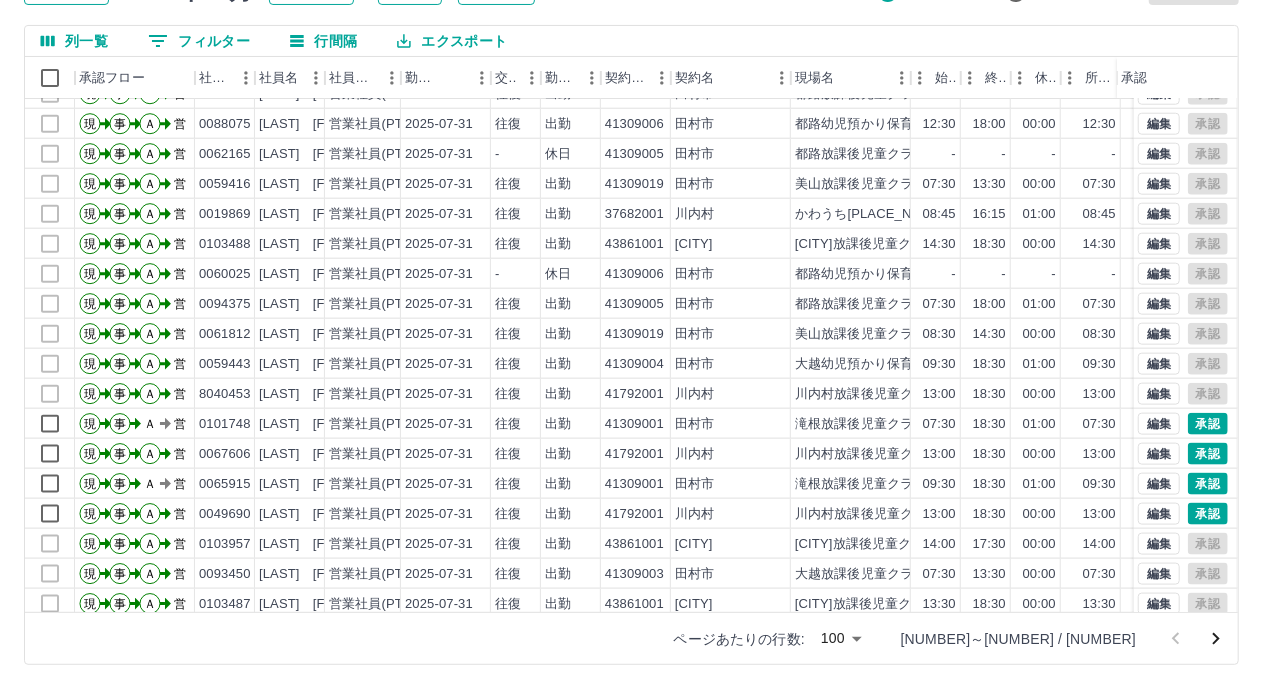 click at bounding box center [631, 344] 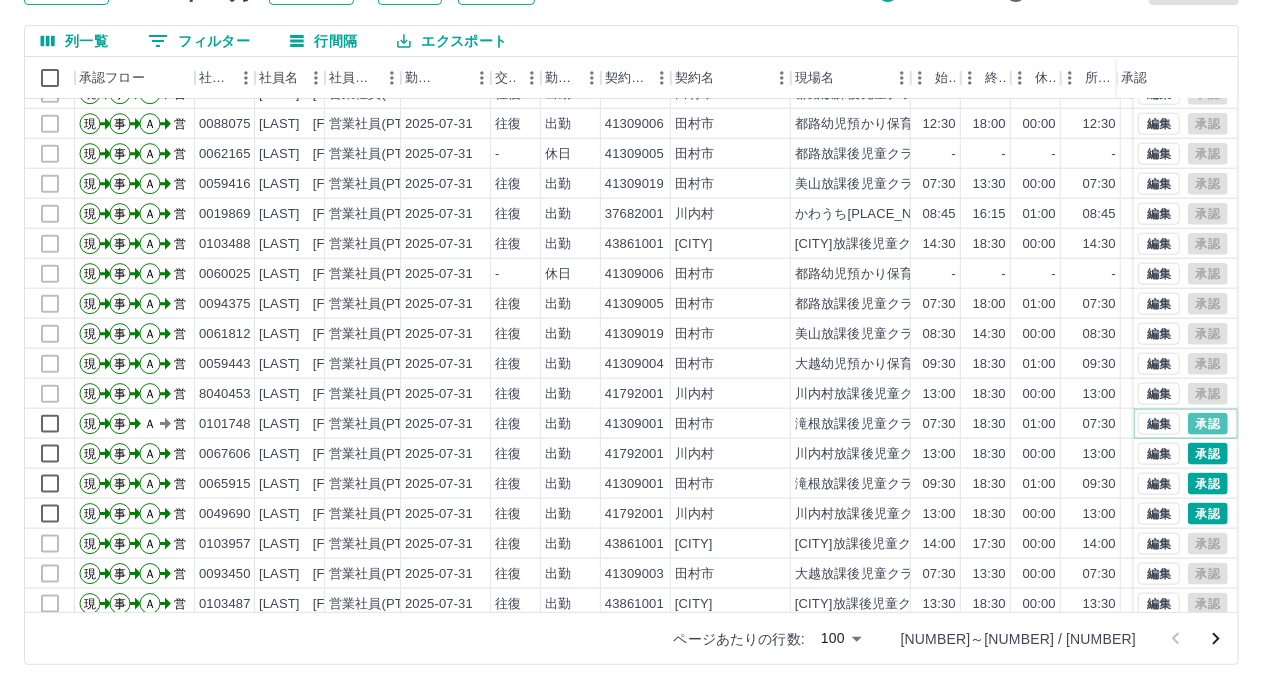 click on "承認" at bounding box center [1208, 424] 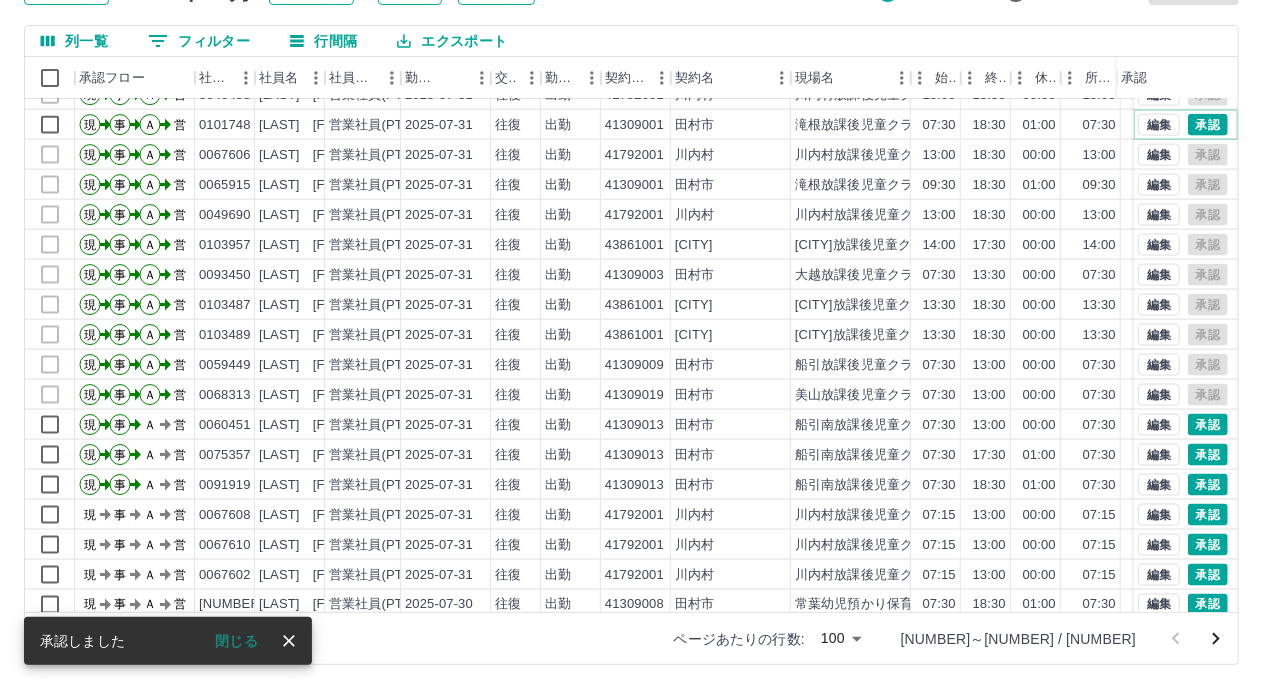scroll, scrollTop: 1400, scrollLeft: 0, axis: vertical 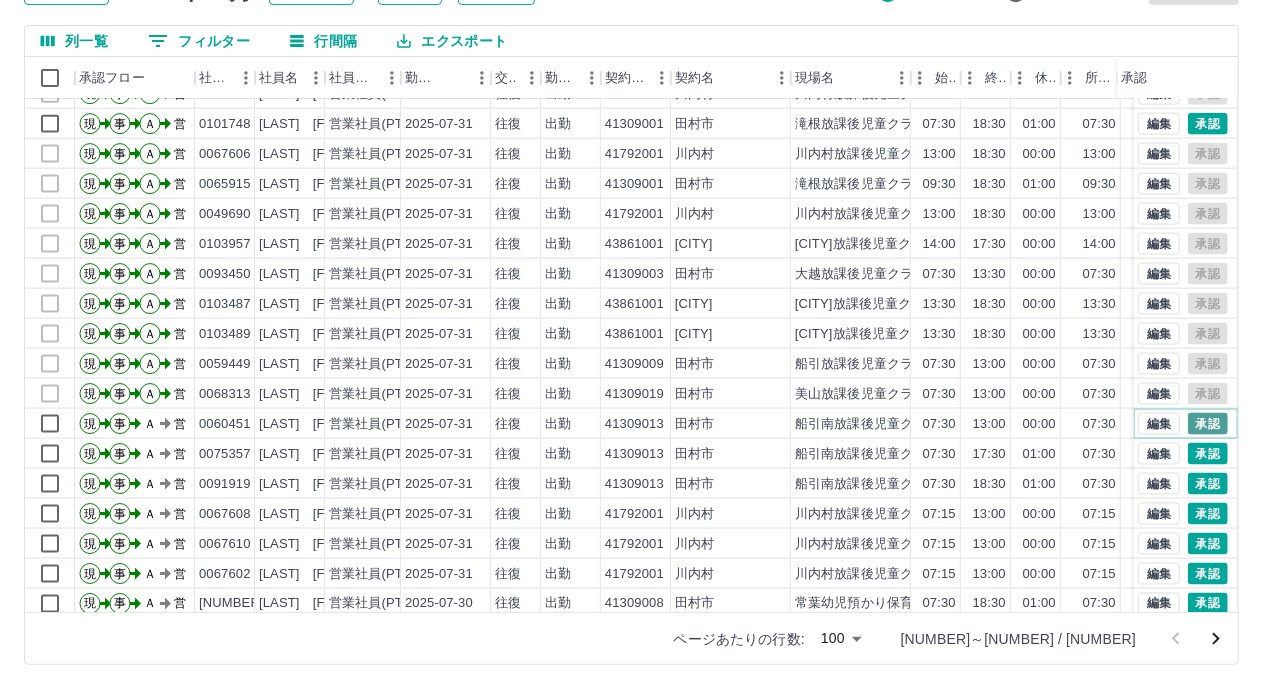 click on "承認" at bounding box center (1208, 424) 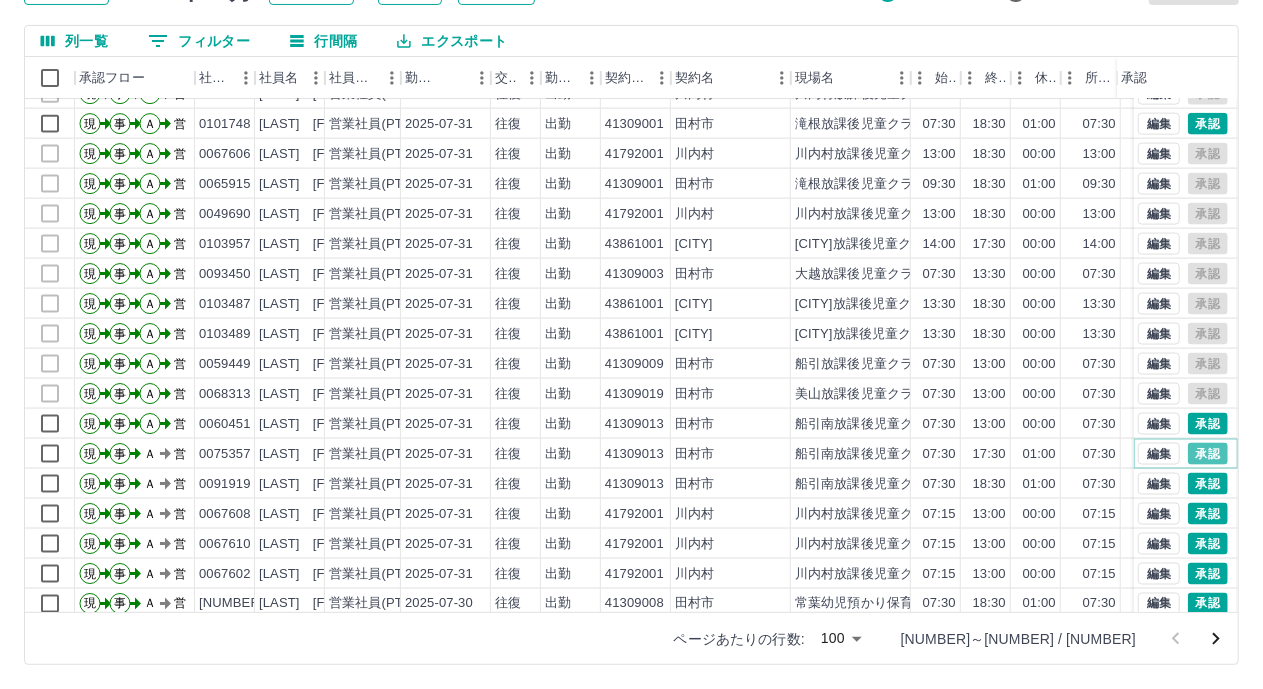 click on "承認" at bounding box center [1208, 454] 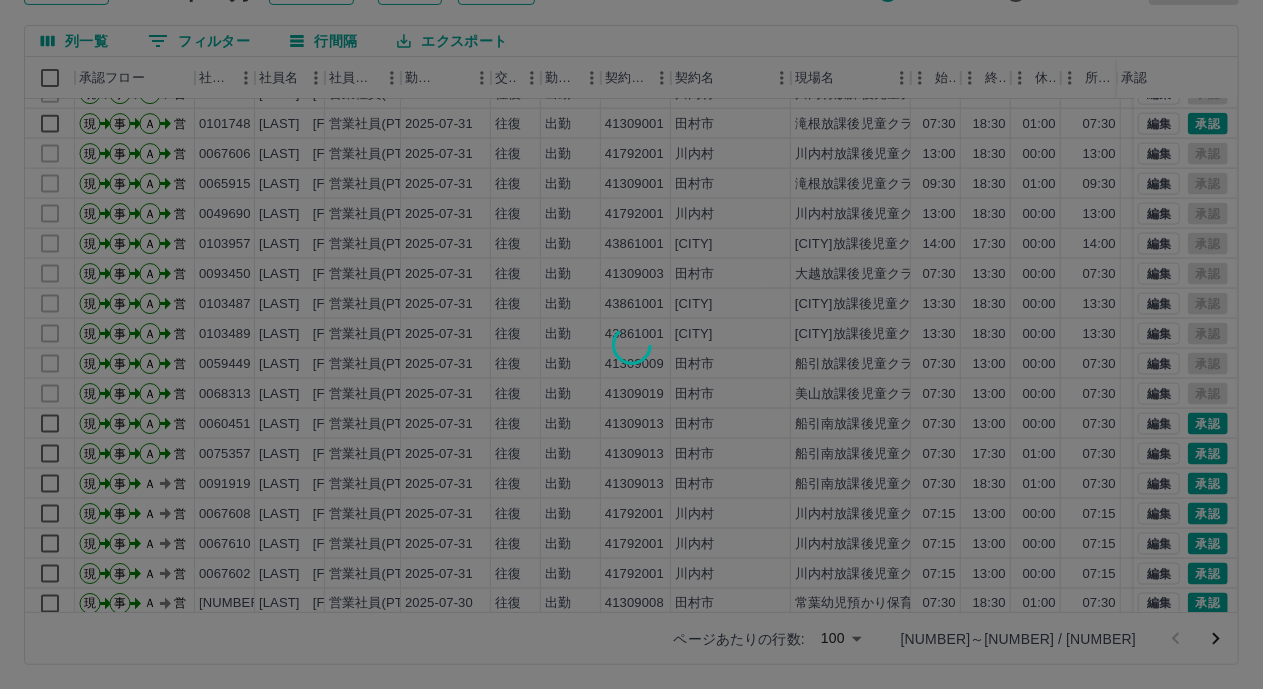 click at bounding box center (631, 344) 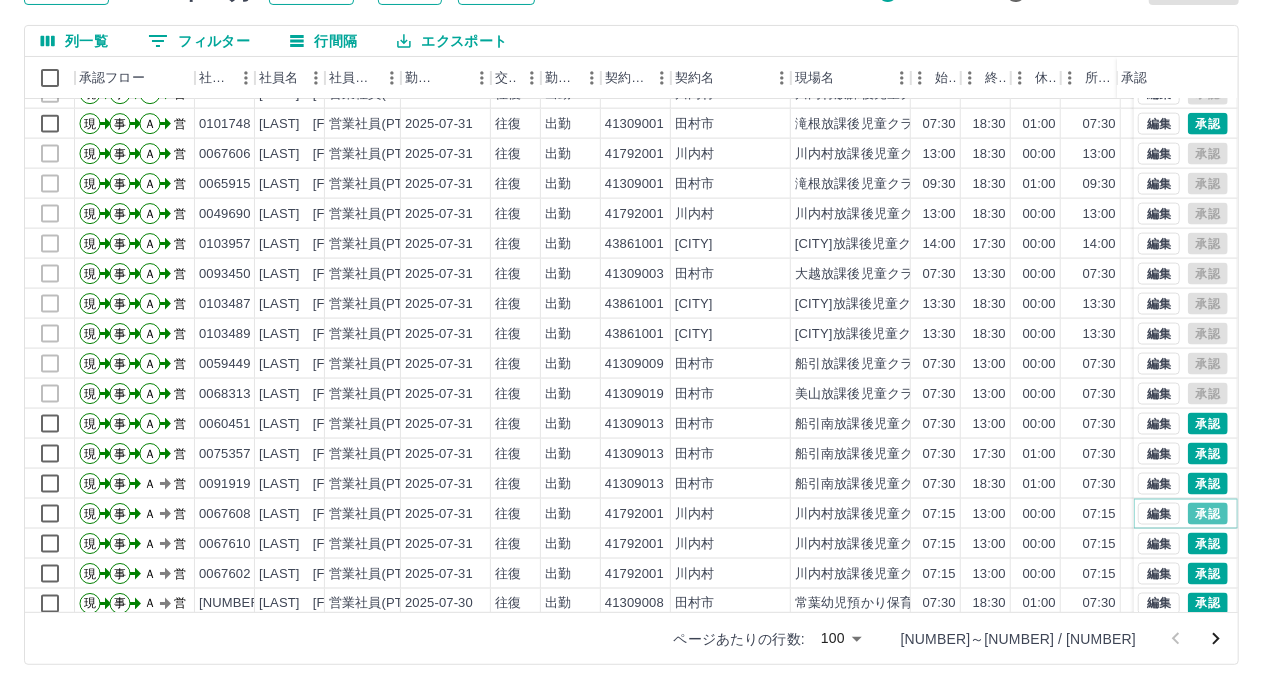 click on "承認" at bounding box center [1208, 514] 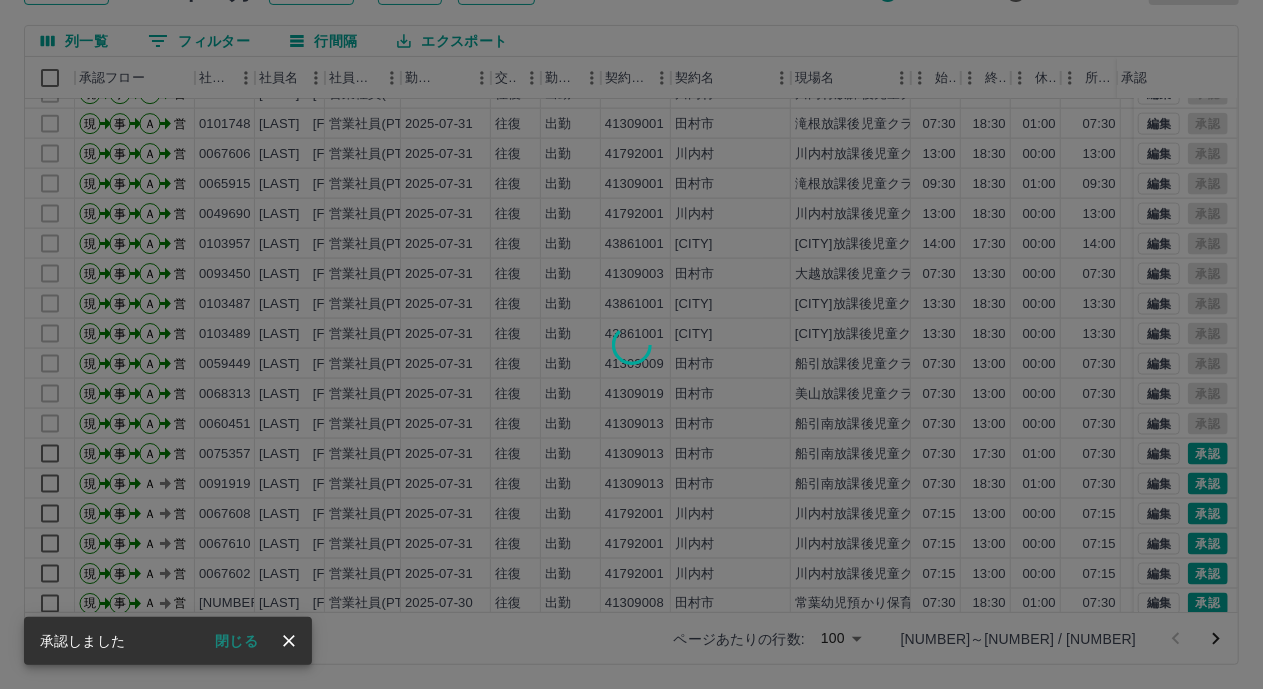 click at bounding box center [631, 344] 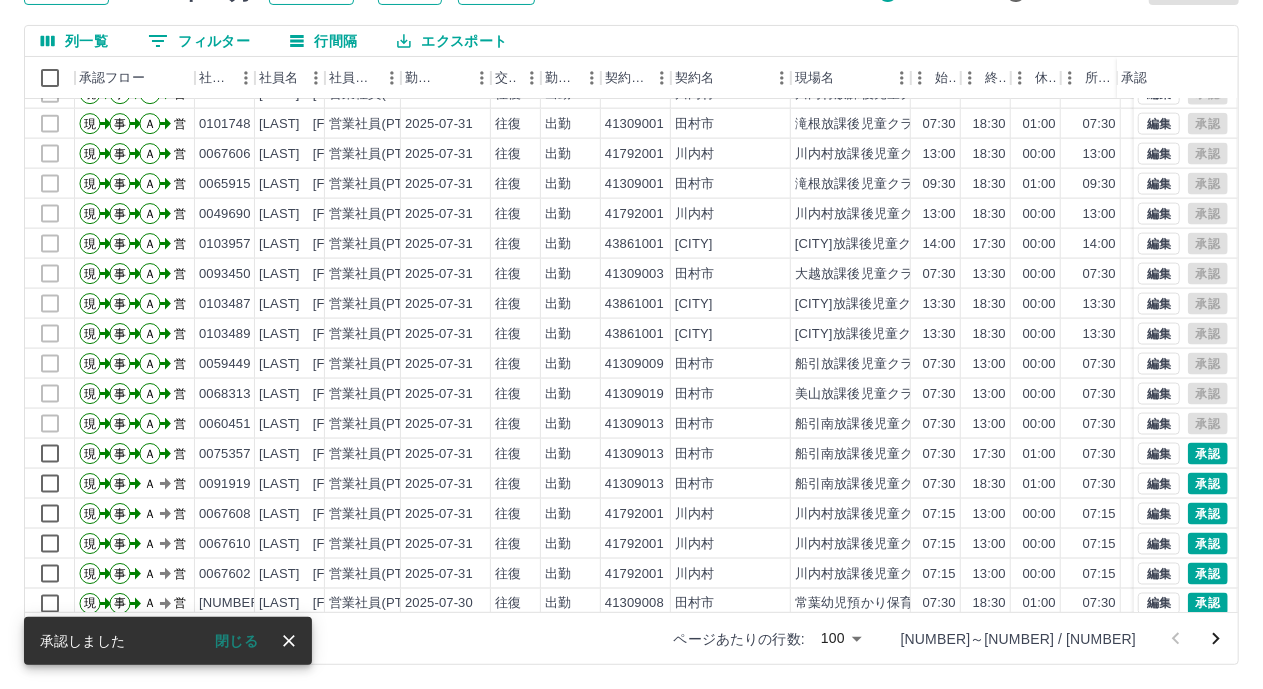 scroll, scrollTop: 1500, scrollLeft: 0, axis: vertical 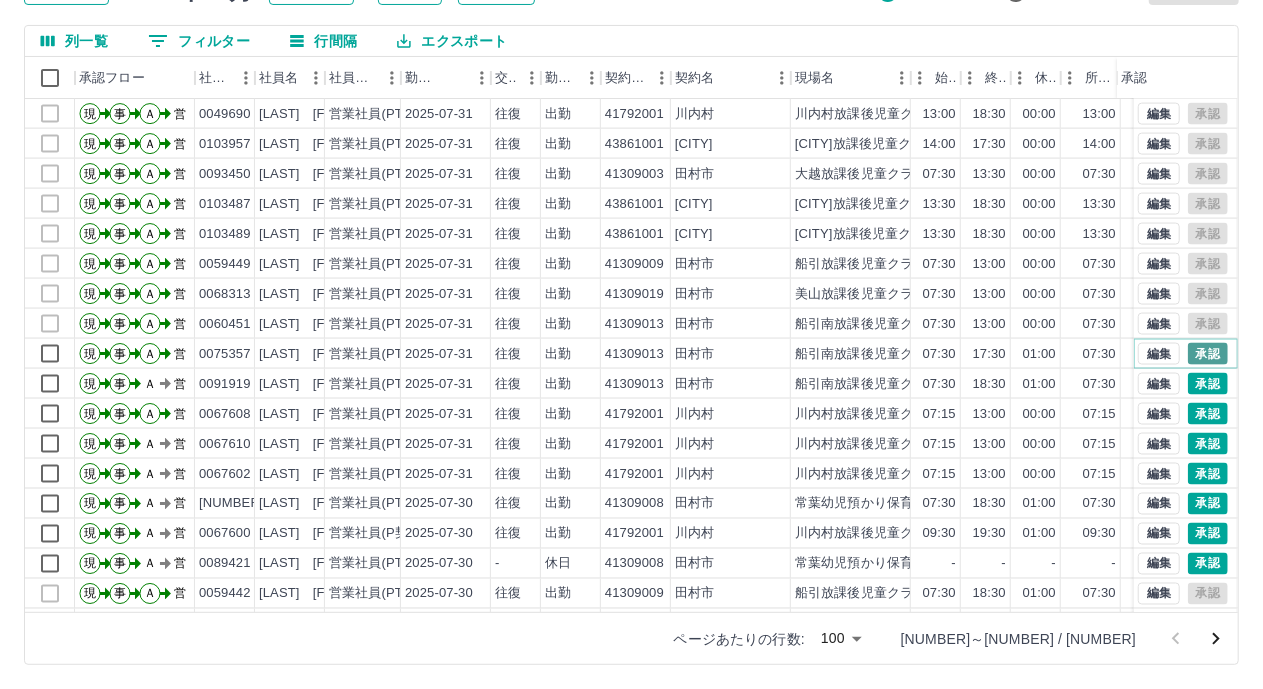 click on "承認" at bounding box center [1208, 354] 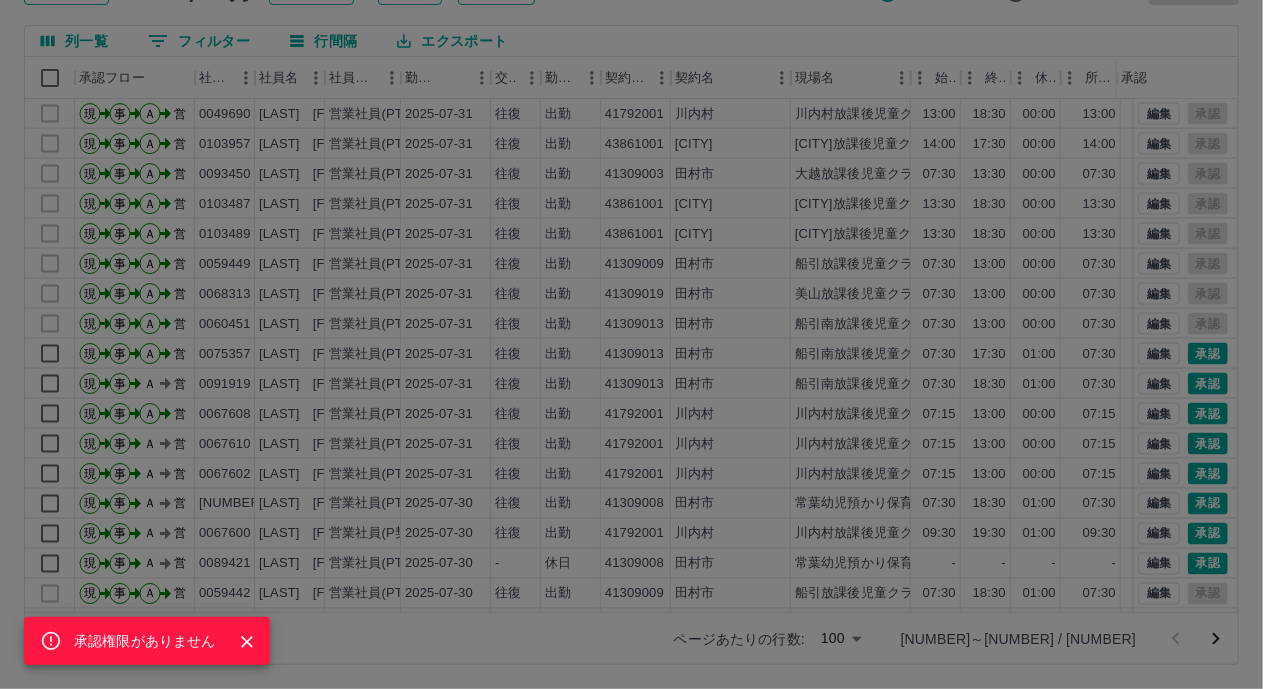 click on "承認権限がありません" at bounding box center [631, 344] 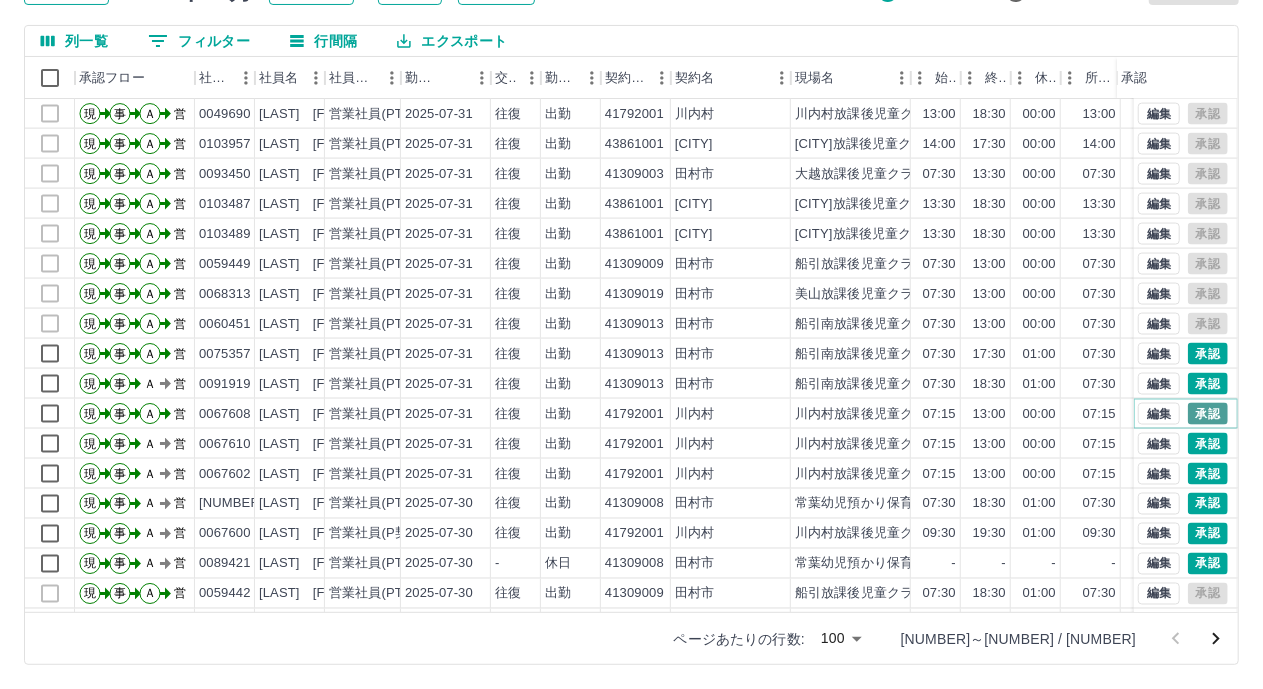 click on "承認" at bounding box center [1208, 414] 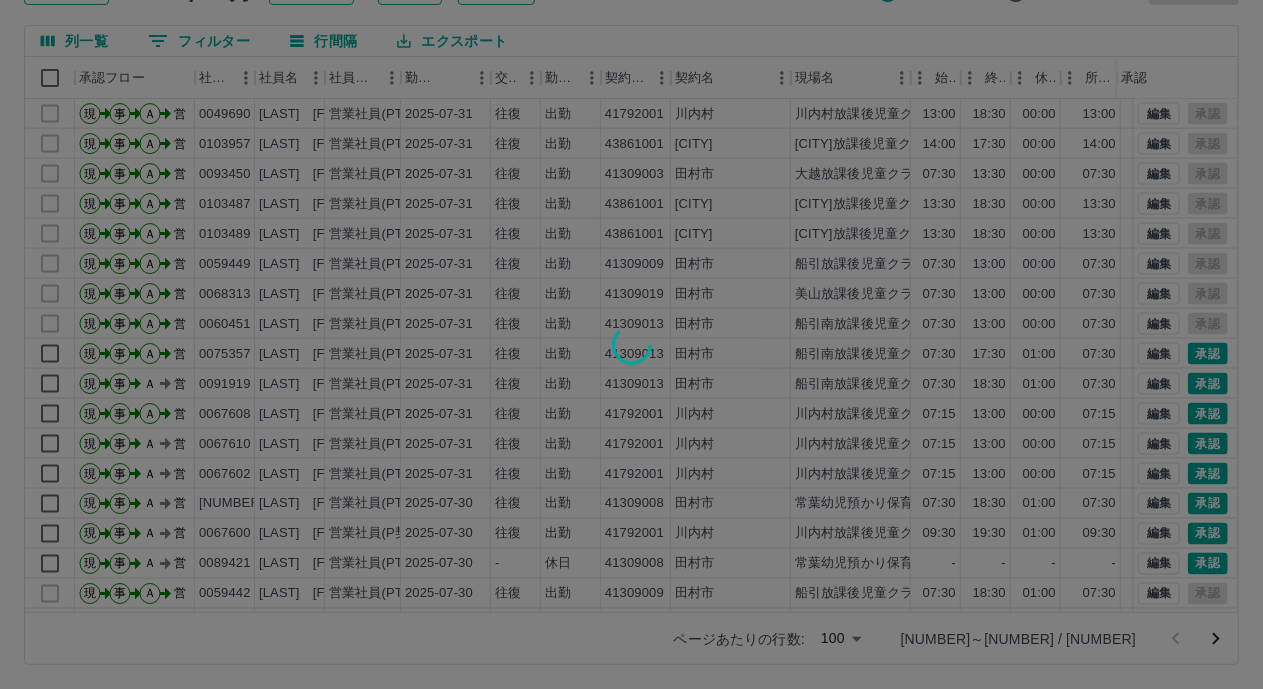 click at bounding box center (631, 344) 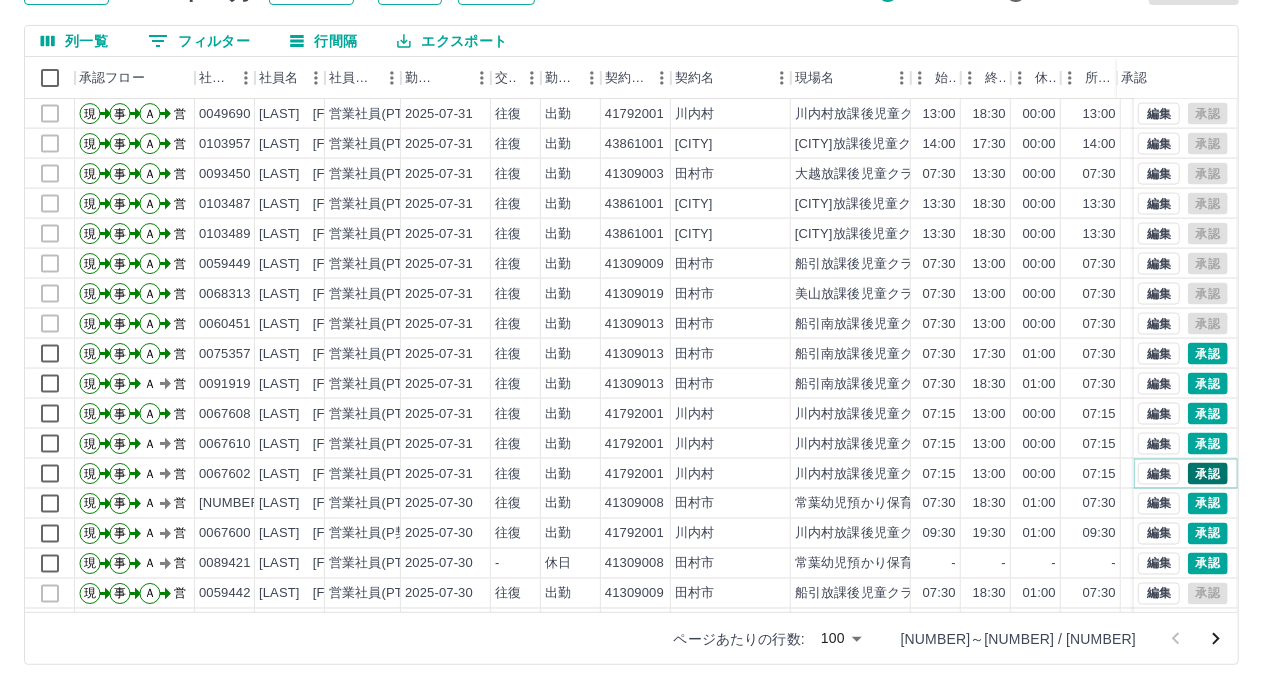 click on "承認" at bounding box center (1208, 474) 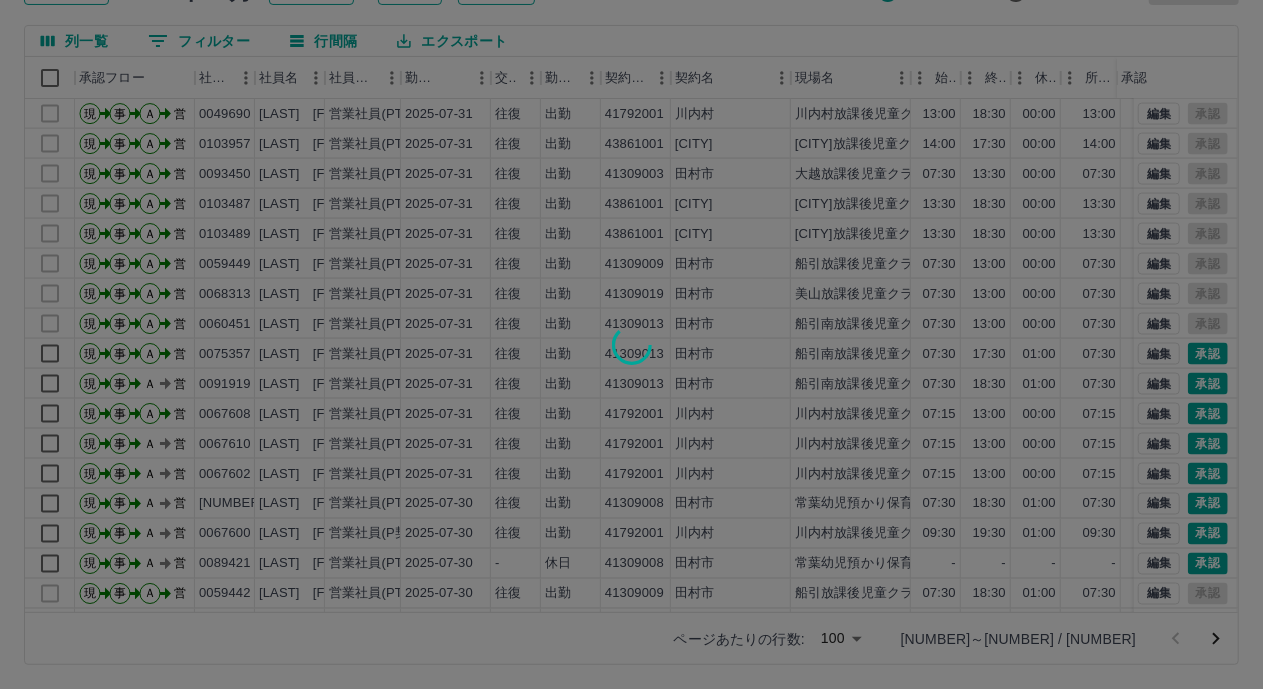 click at bounding box center (631, 344) 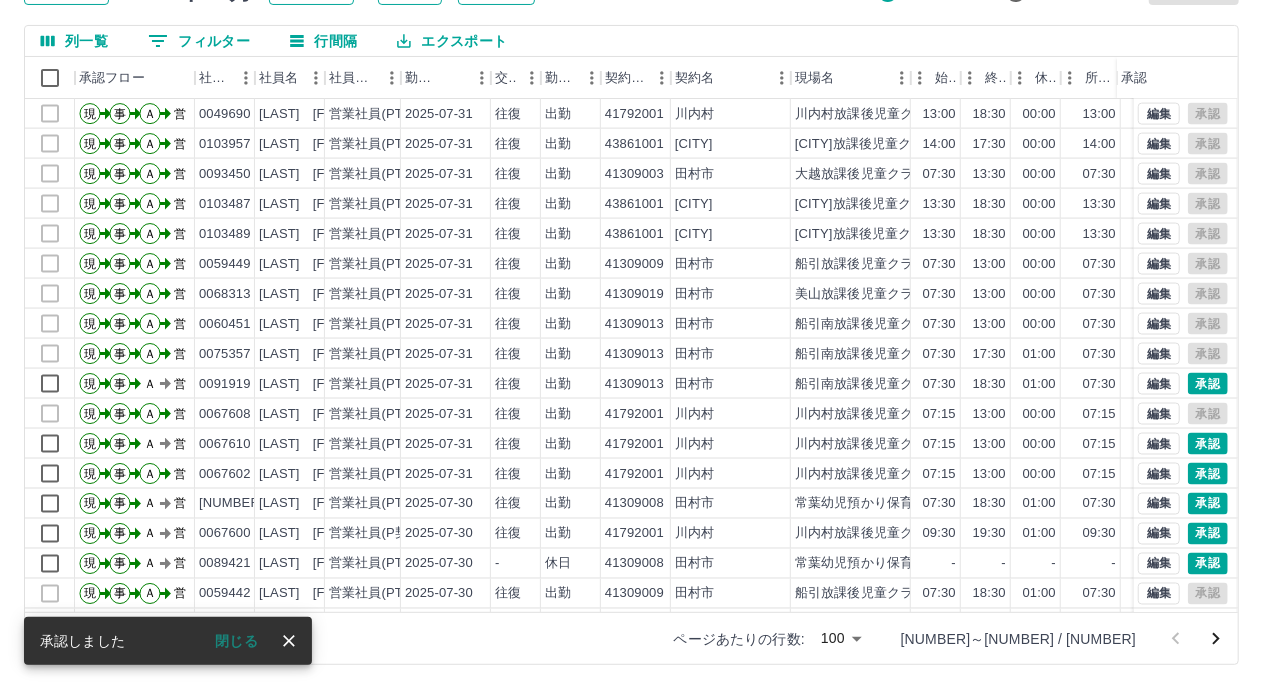 scroll, scrollTop: 1700, scrollLeft: 0, axis: vertical 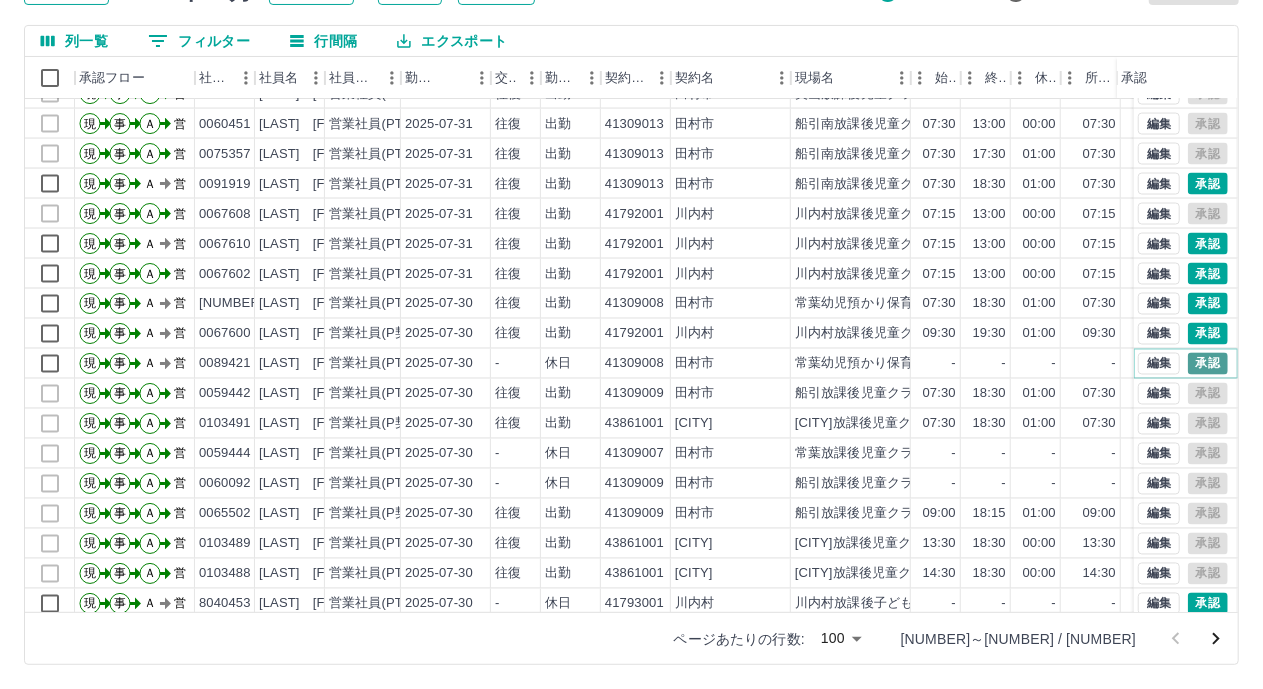 click on "承認" at bounding box center (1208, 364) 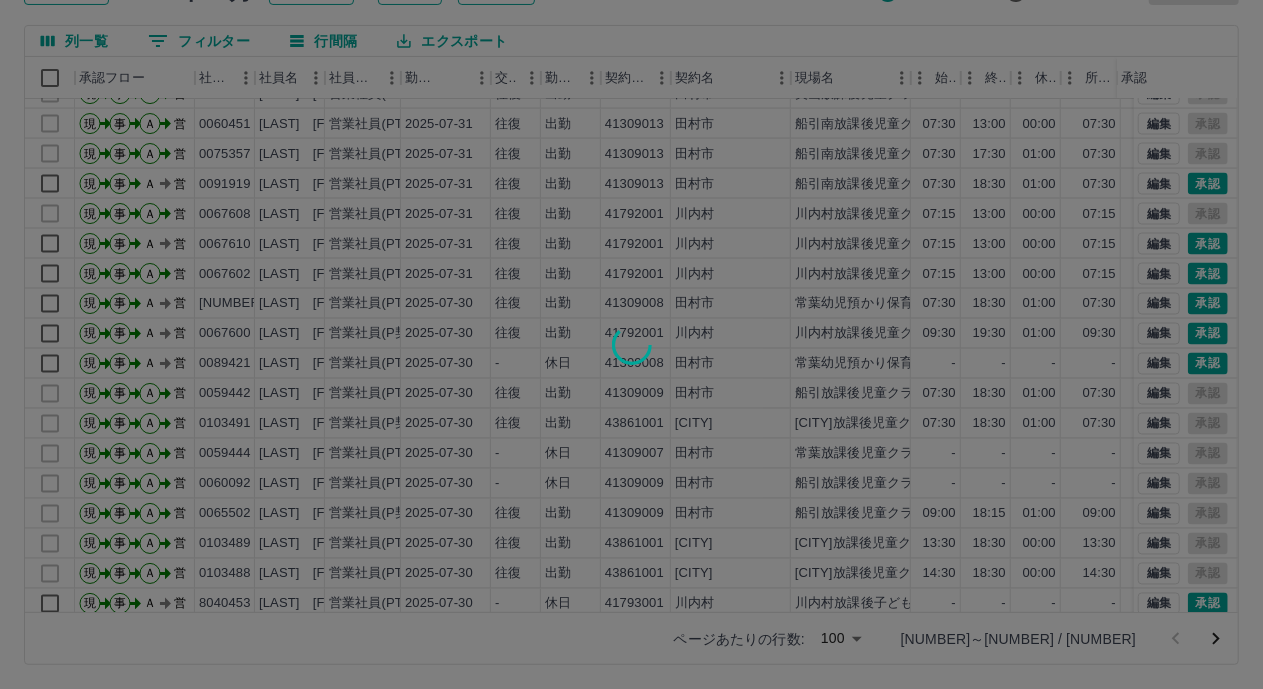 click at bounding box center [631, 344] 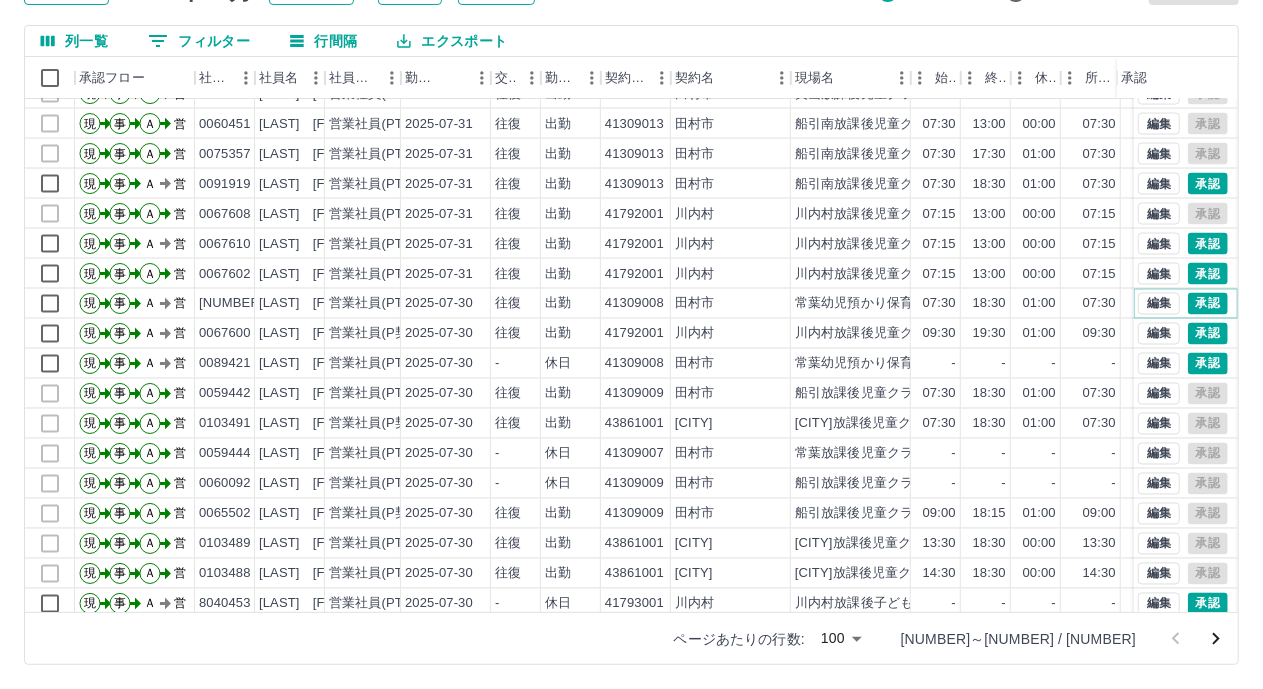 drag, startPoint x: 1188, startPoint y: 305, endPoint x: 1184, endPoint y: 269, distance: 36.221542 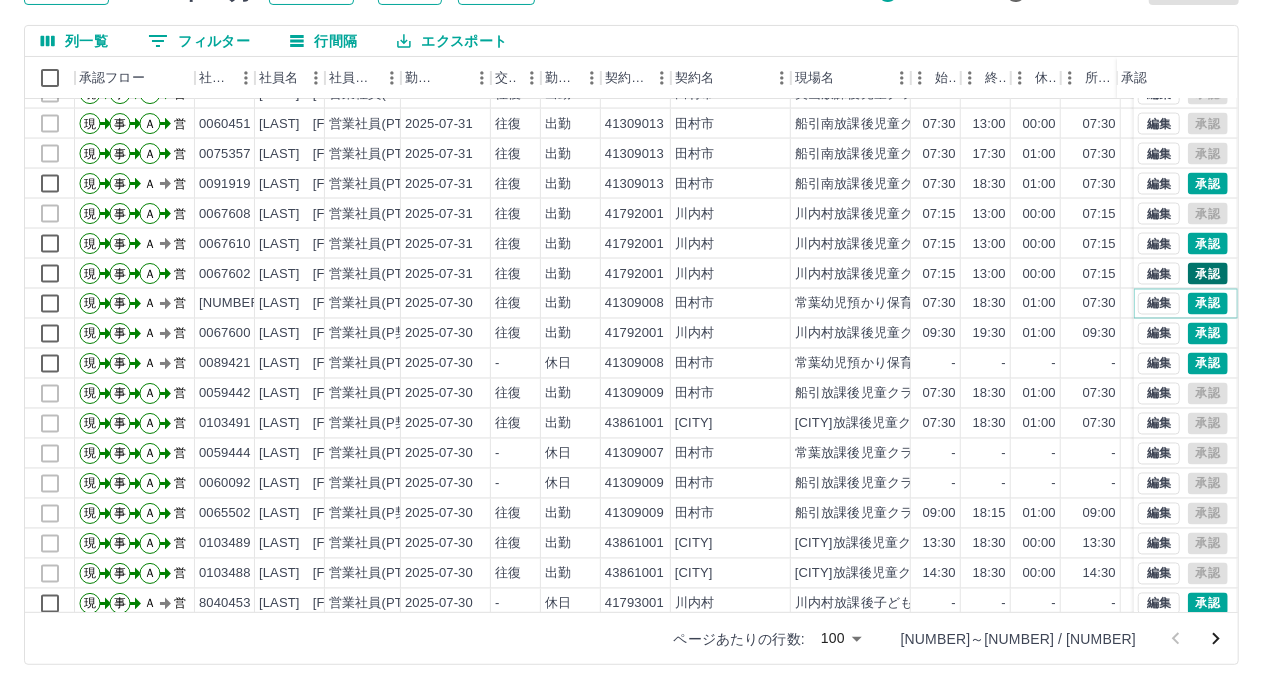click on "承認" at bounding box center [1208, 304] 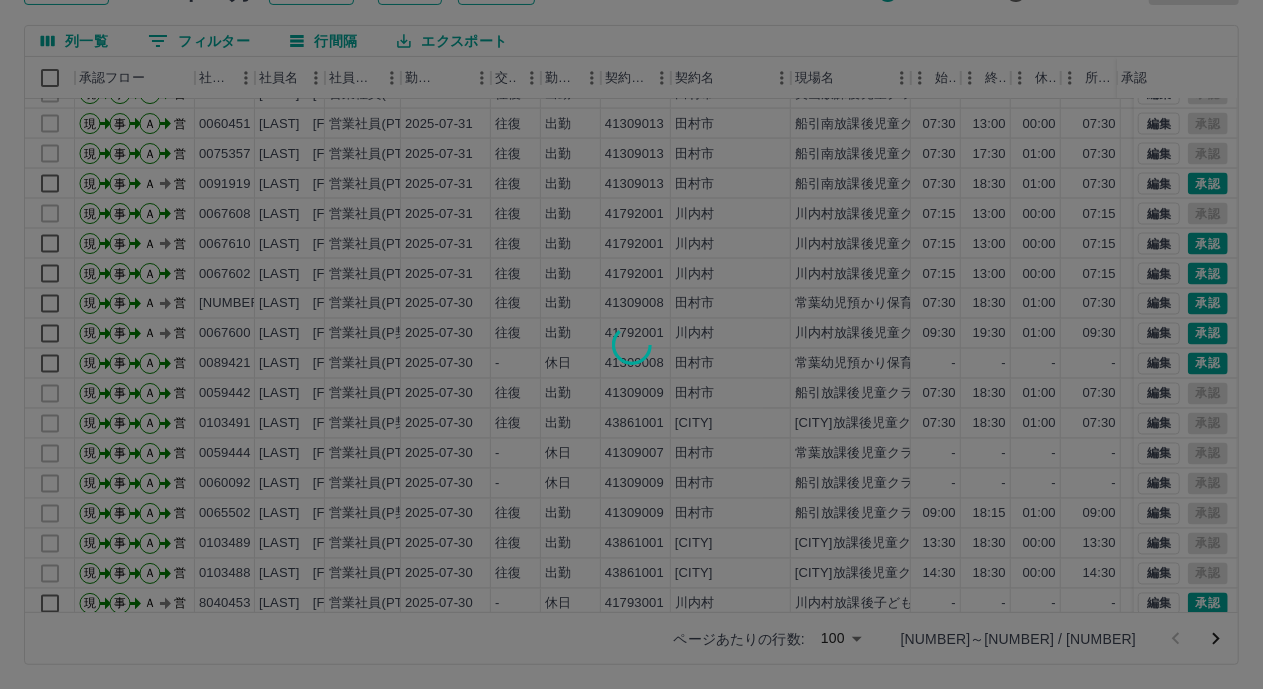 click at bounding box center (631, 344) 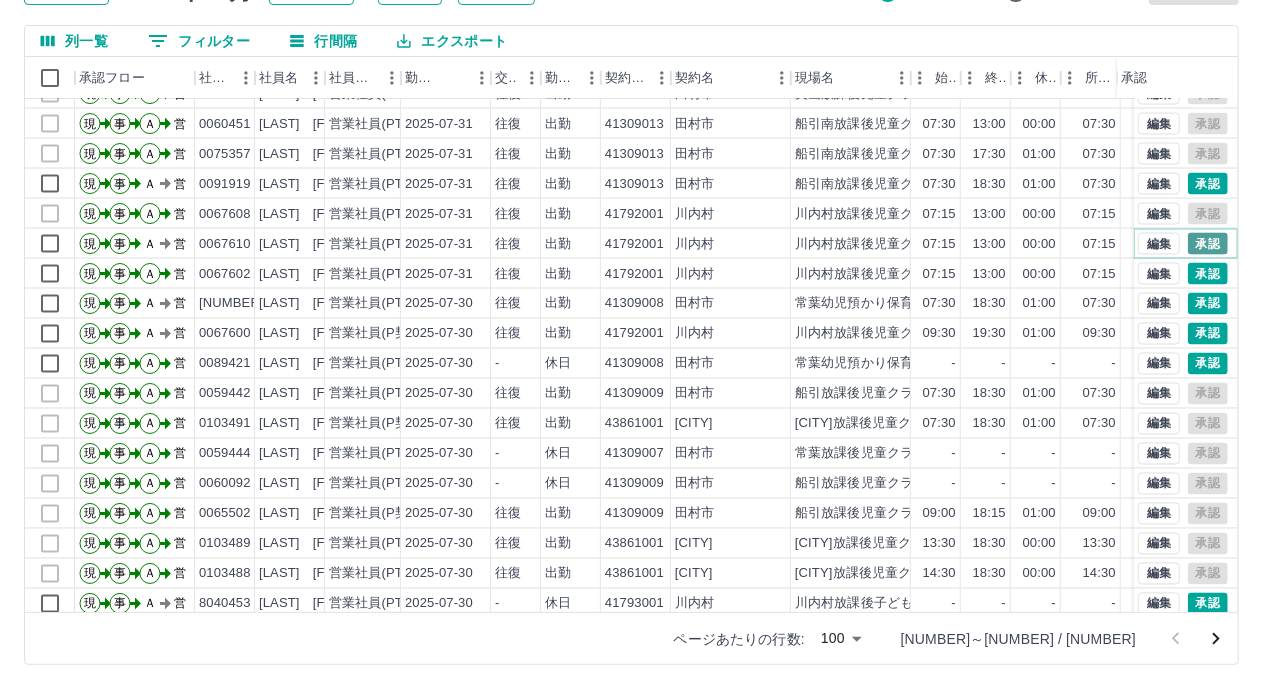 click on "承認" at bounding box center [1208, 244] 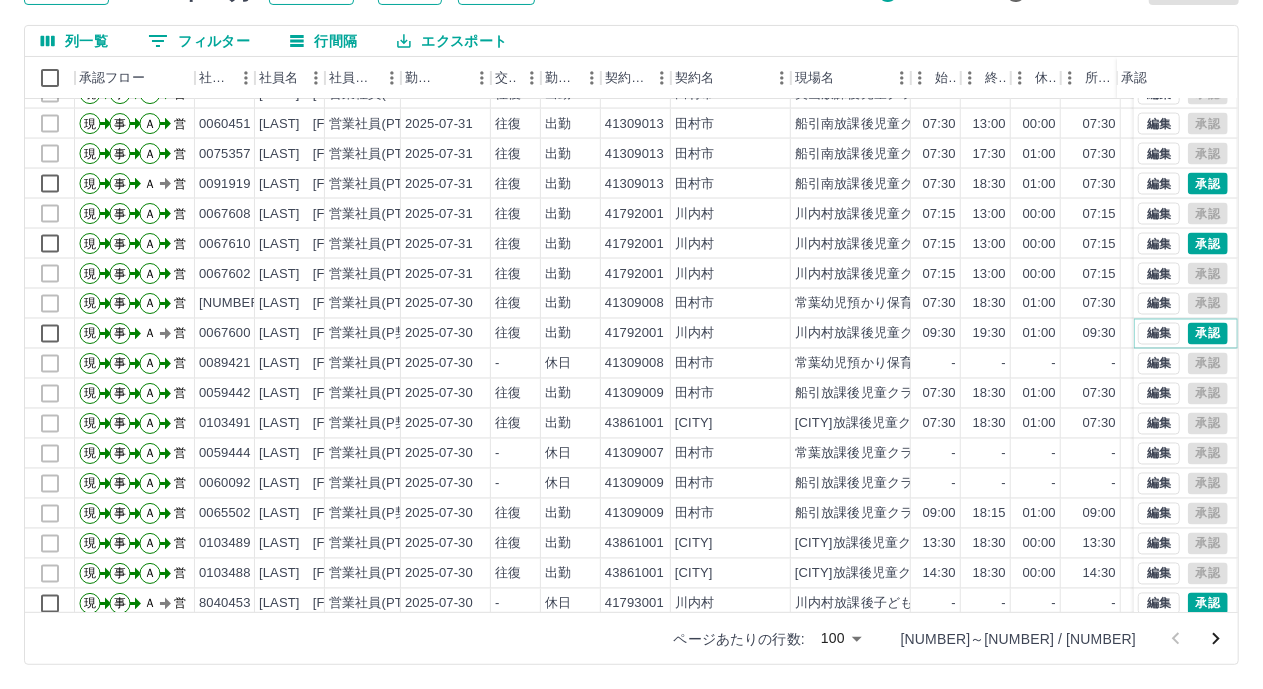 drag, startPoint x: 1187, startPoint y: 329, endPoint x: 1202, endPoint y: 249, distance: 81.394104 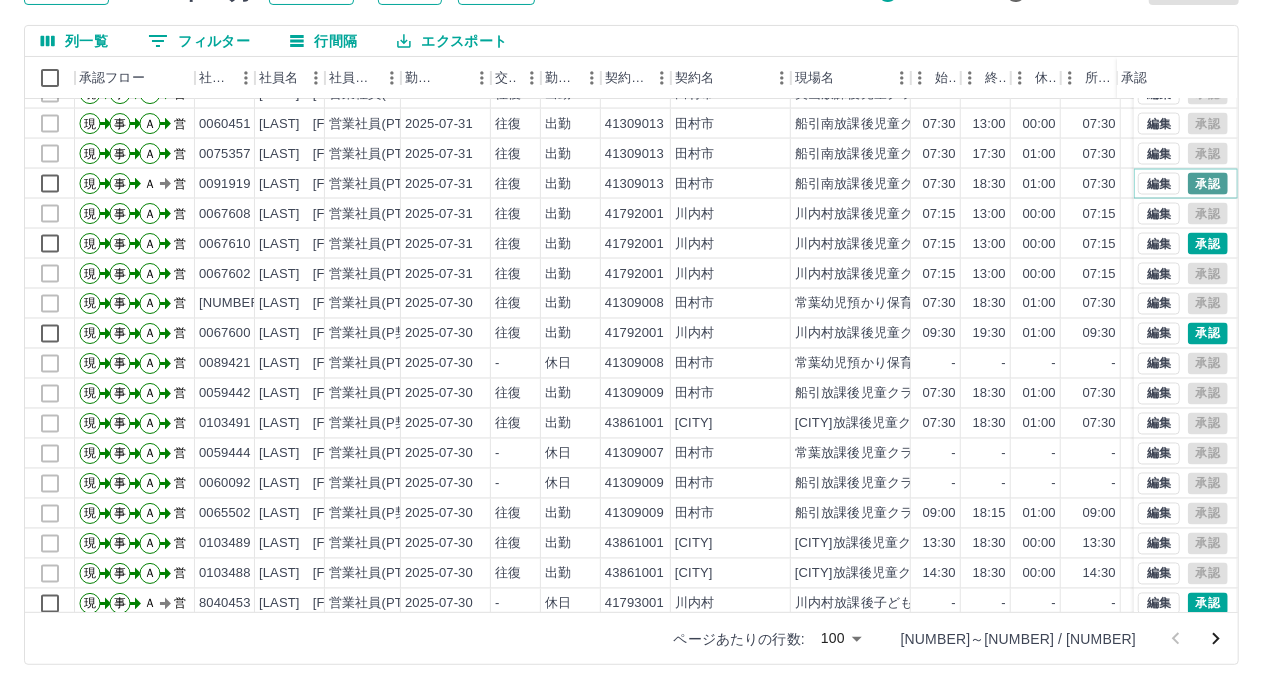 click on "承認" at bounding box center (1208, 184) 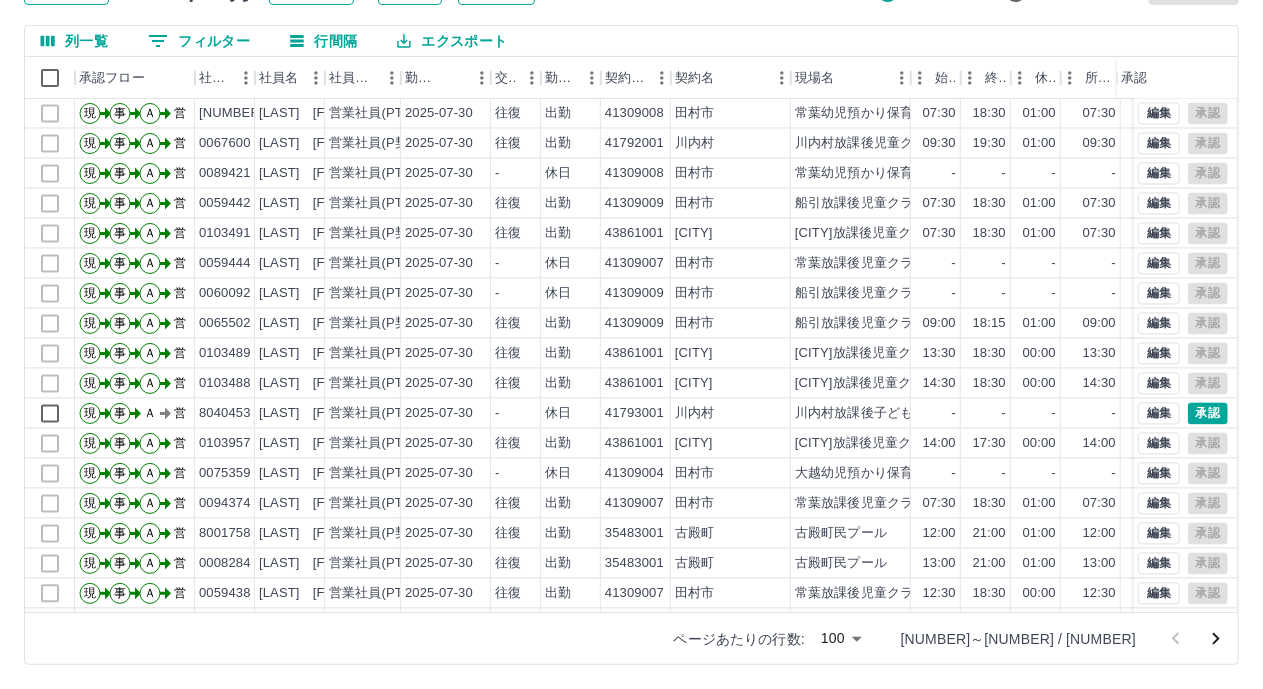 scroll, scrollTop: 1900, scrollLeft: 0, axis: vertical 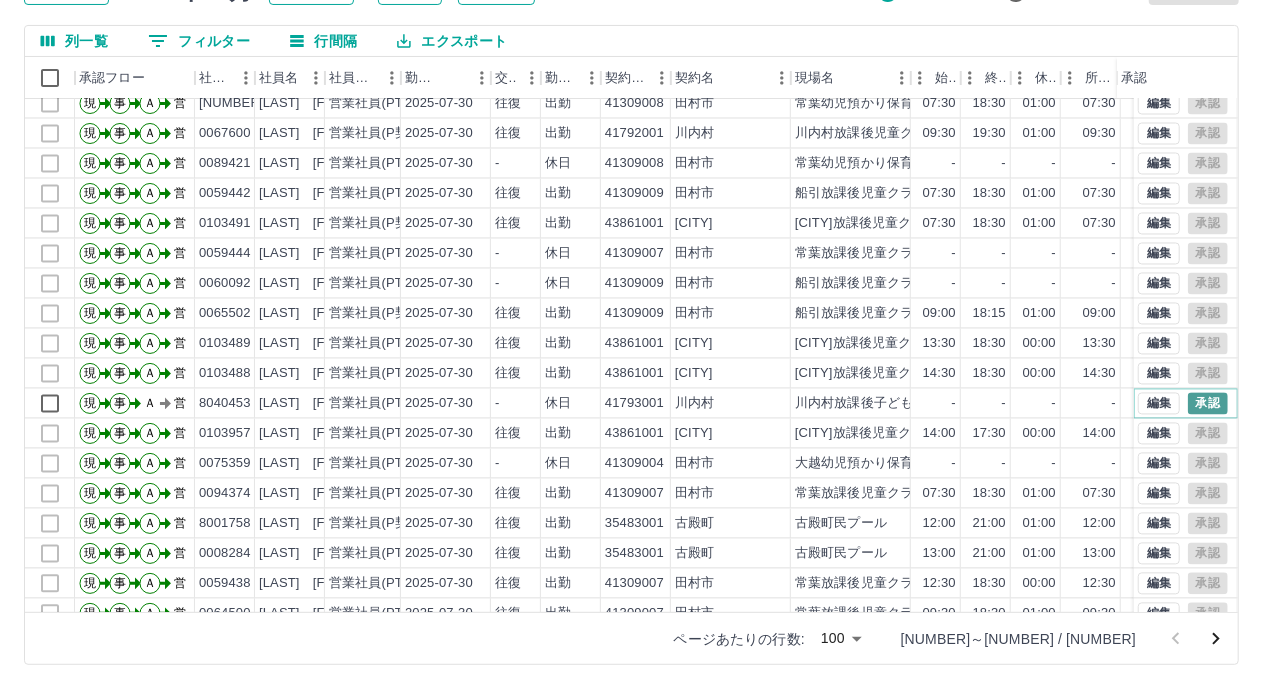 click on "承認" at bounding box center (1208, 404) 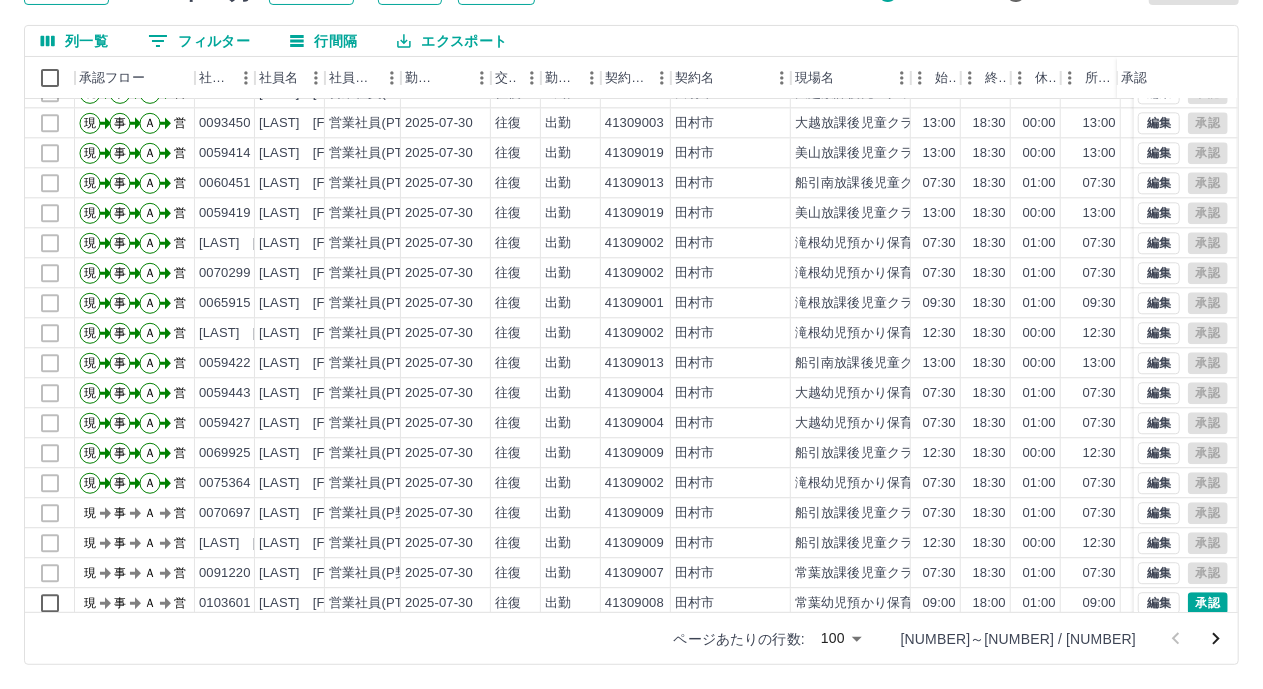 scroll, scrollTop: 2500, scrollLeft: 0, axis: vertical 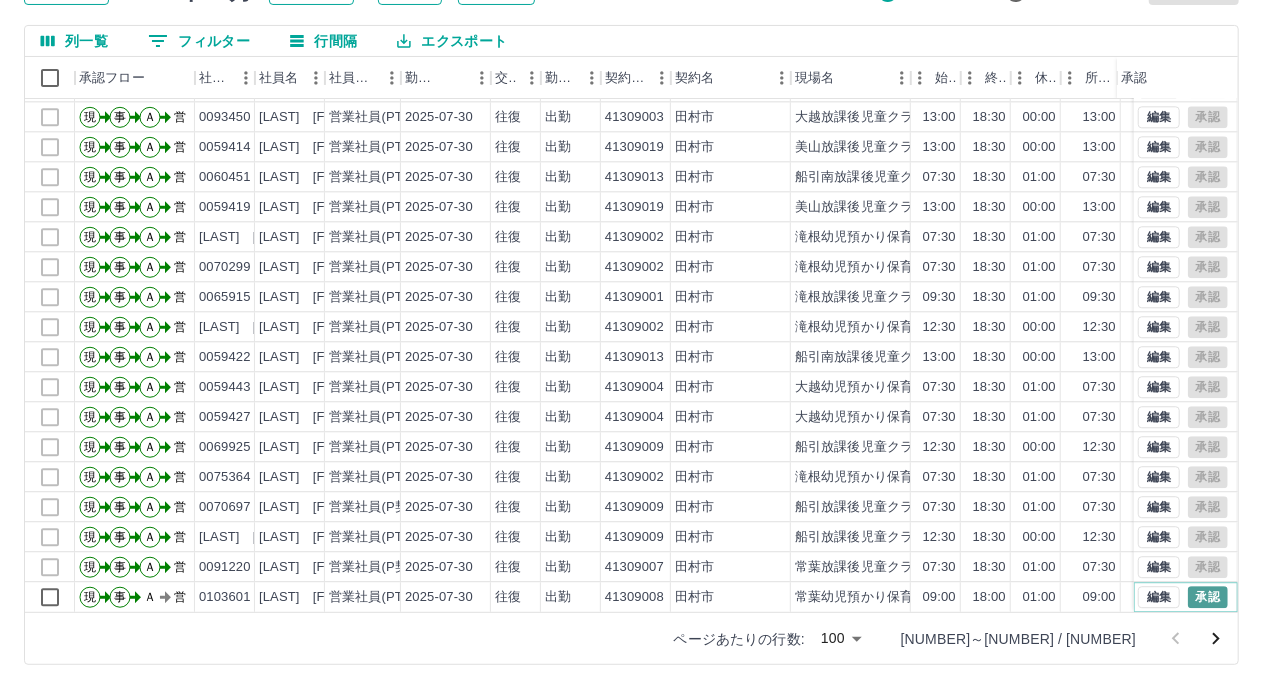 click on "承認" at bounding box center [1208, 597] 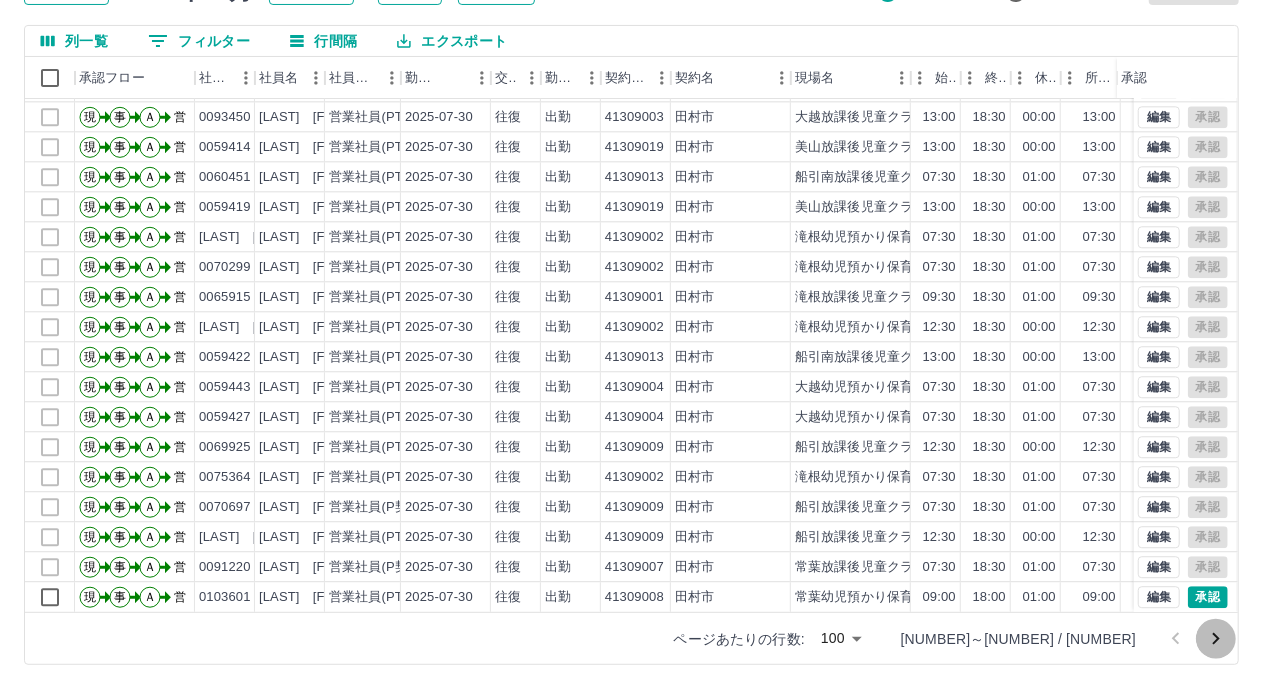 click 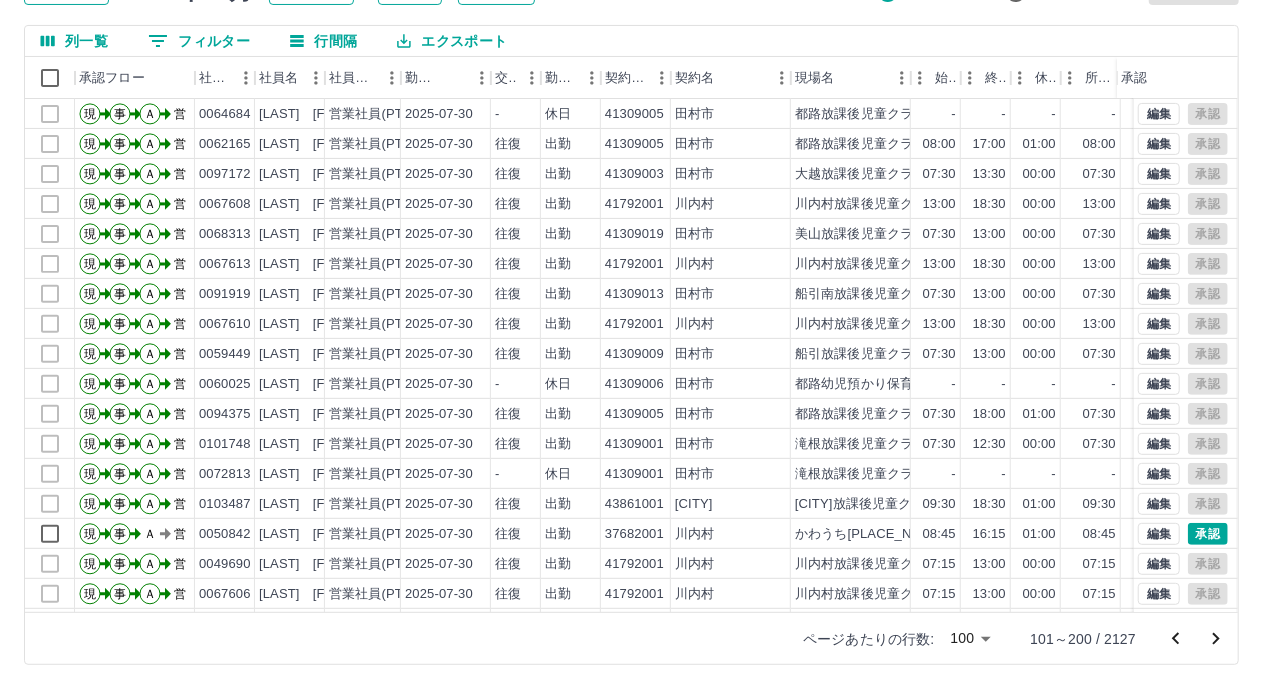 scroll, scrollTop: 400, scrollLeft: 0, axis: vertical 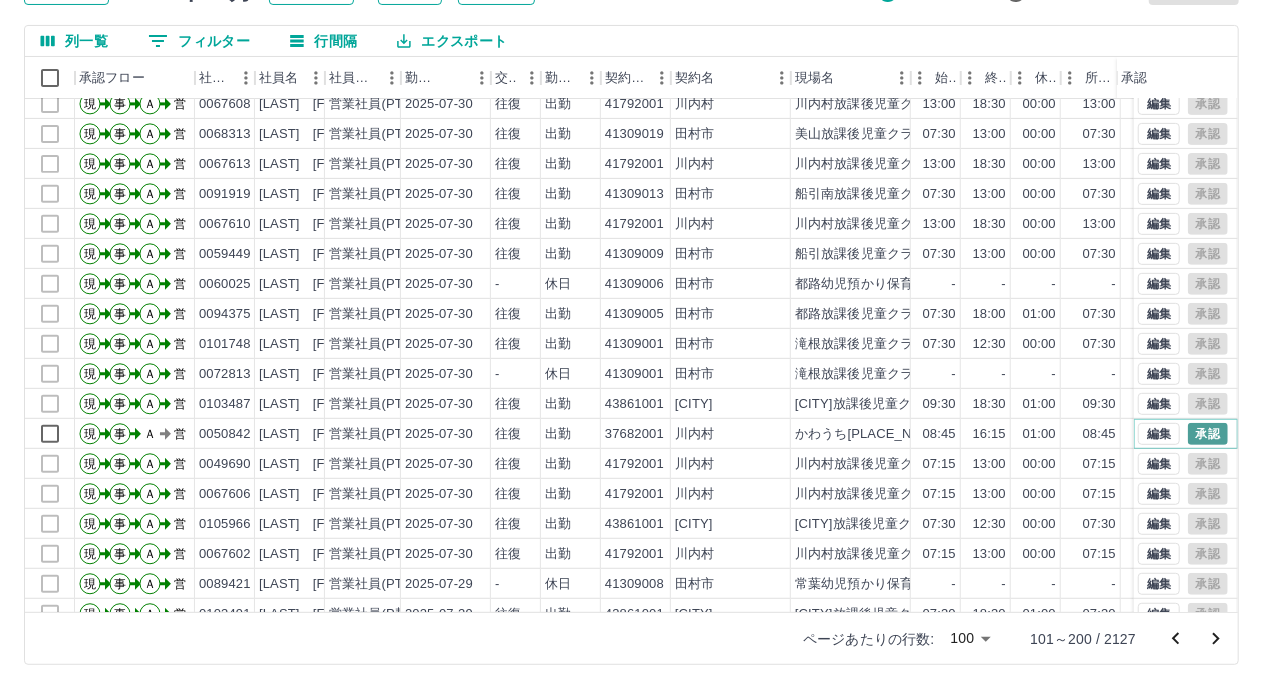 click on "承認" at bounding box center (1208, 434) 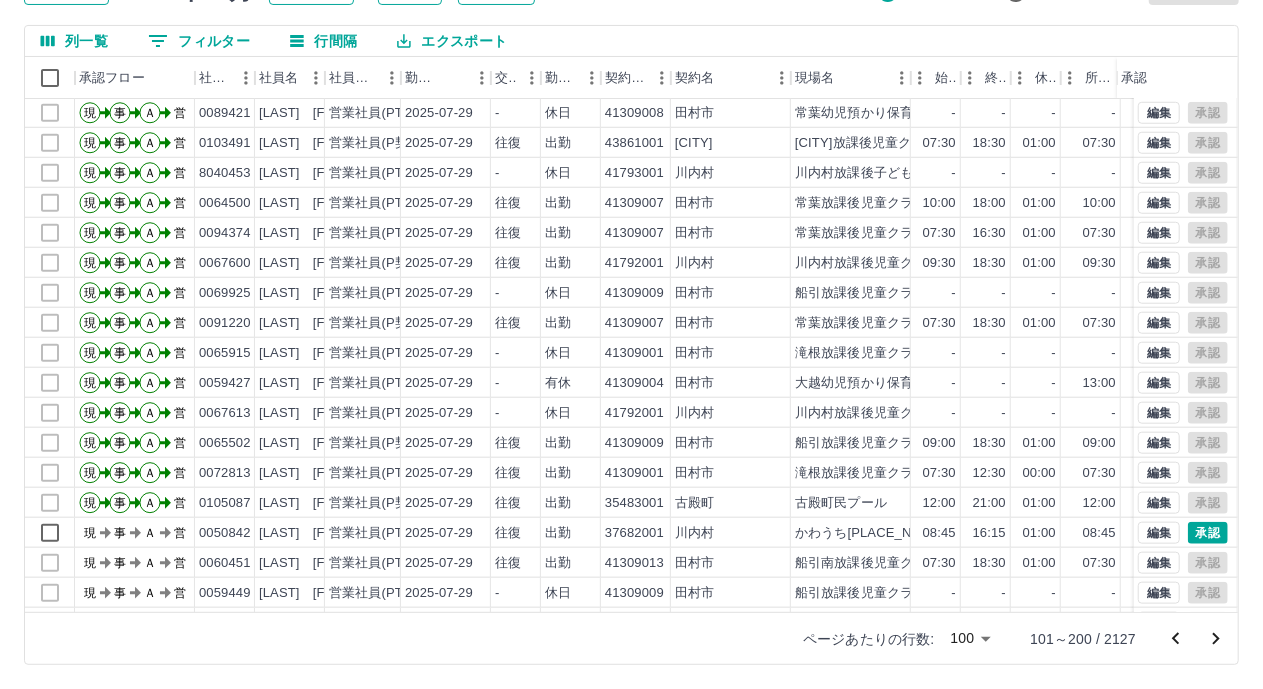 scroll, scrollTop: 900, scrollLeft: 0, axis: vertical 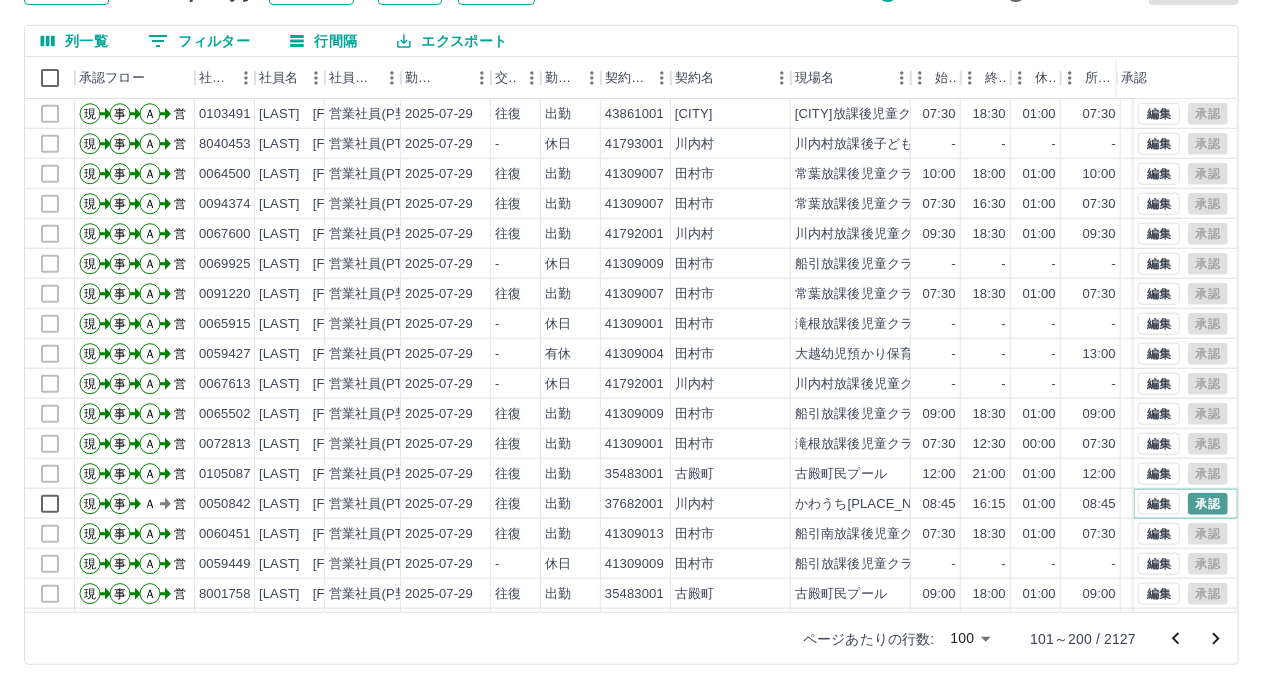 click on "承認" at bounding box center [1208, 504] 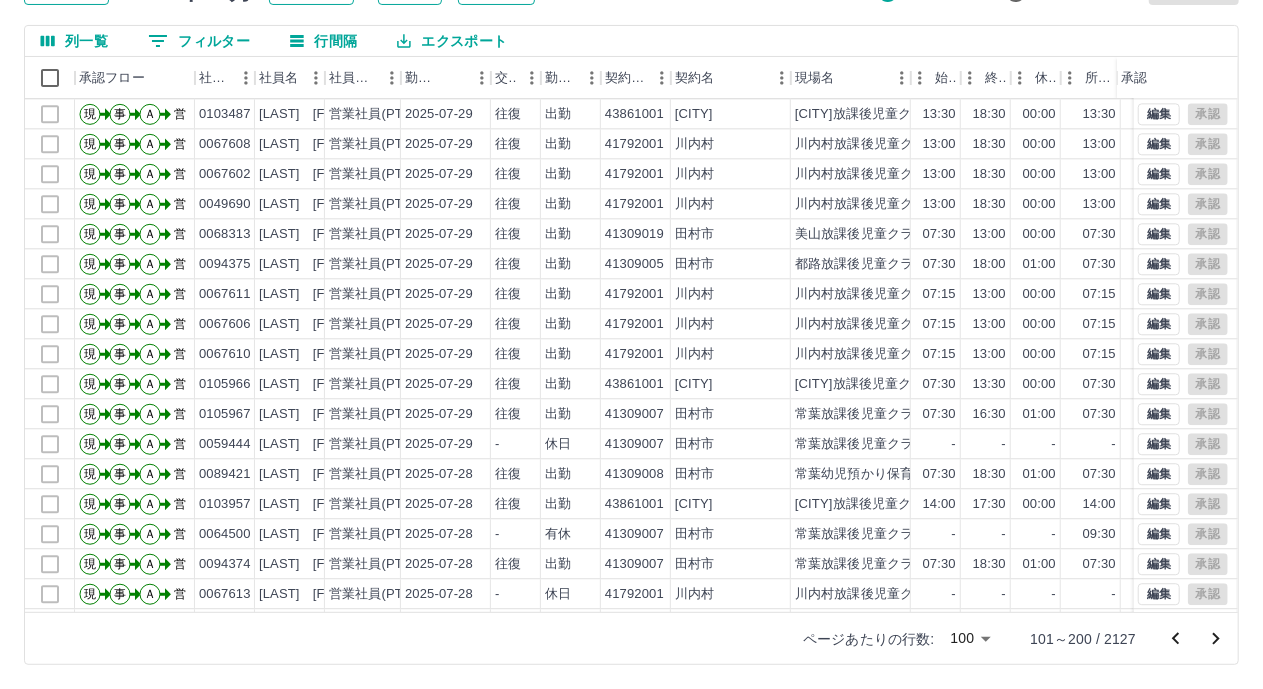 scroll, scrollTop: 2503, scrollLeft: 0, axis: vertical 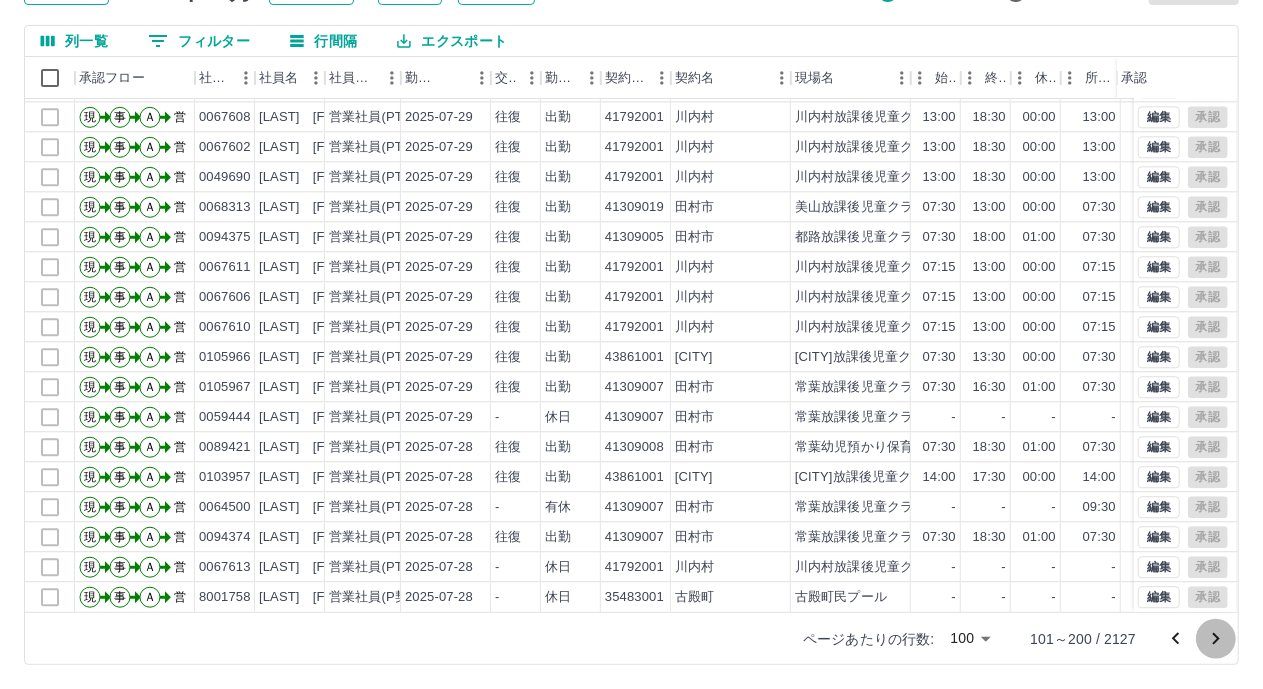 click 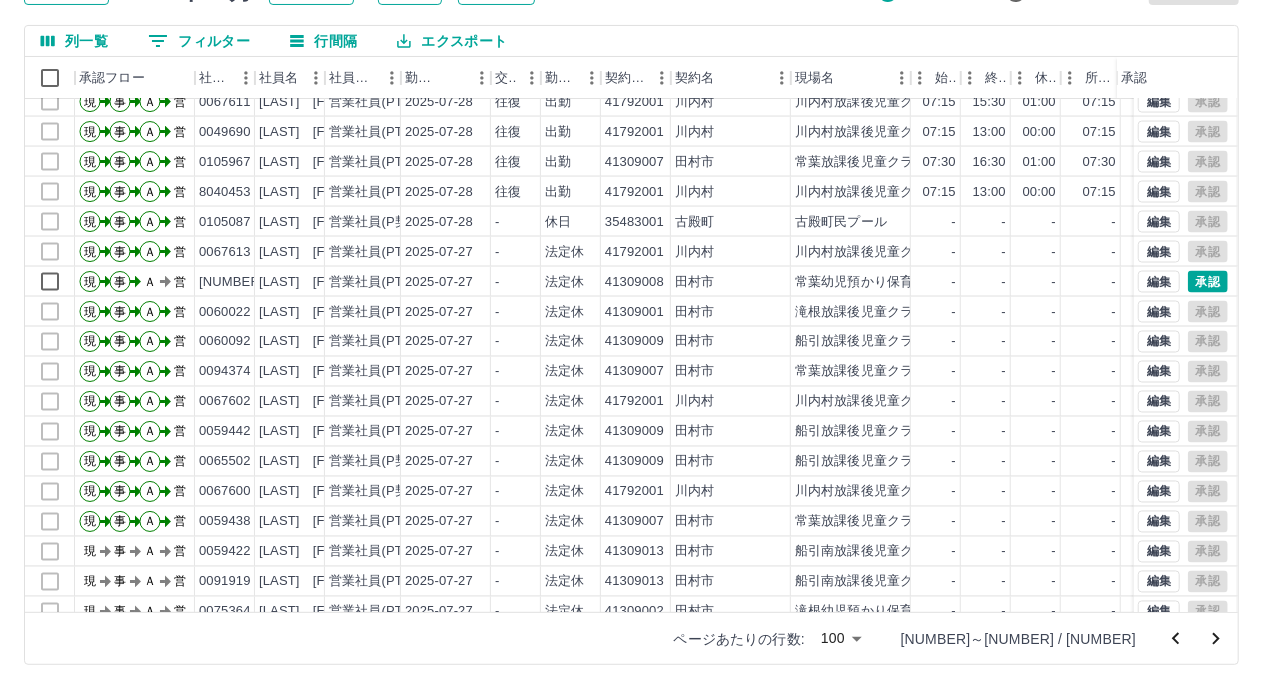 scroll, scrollTop: 1700, scrollLeft: 0, axis: vertical 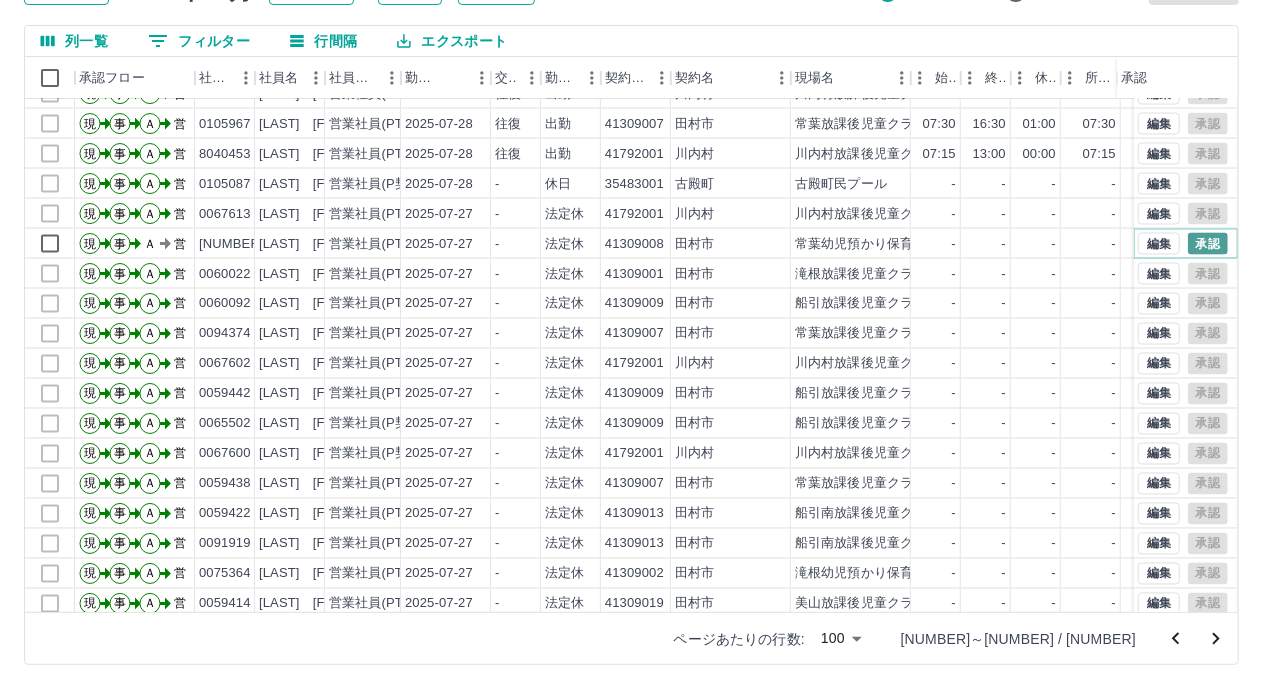 click on "承認" at bounding box center (1208, 244) 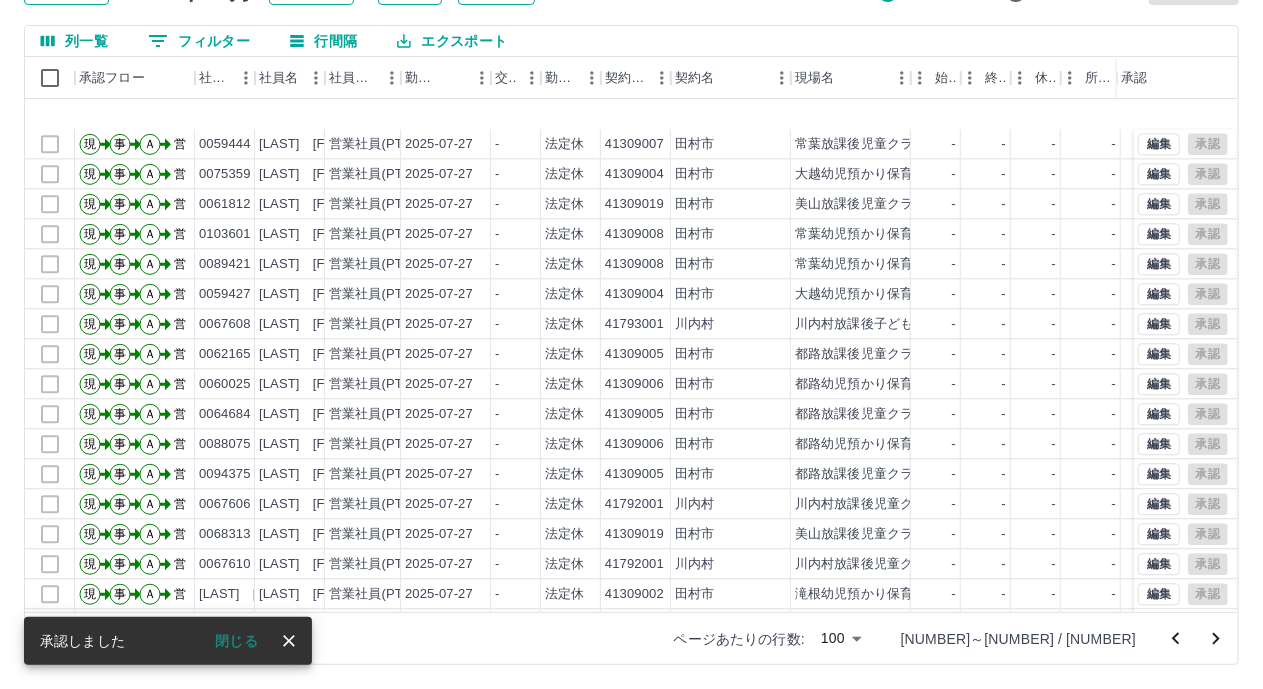 scroll, scrollTop: 2503, scrollLeft: 0, axis: vertical 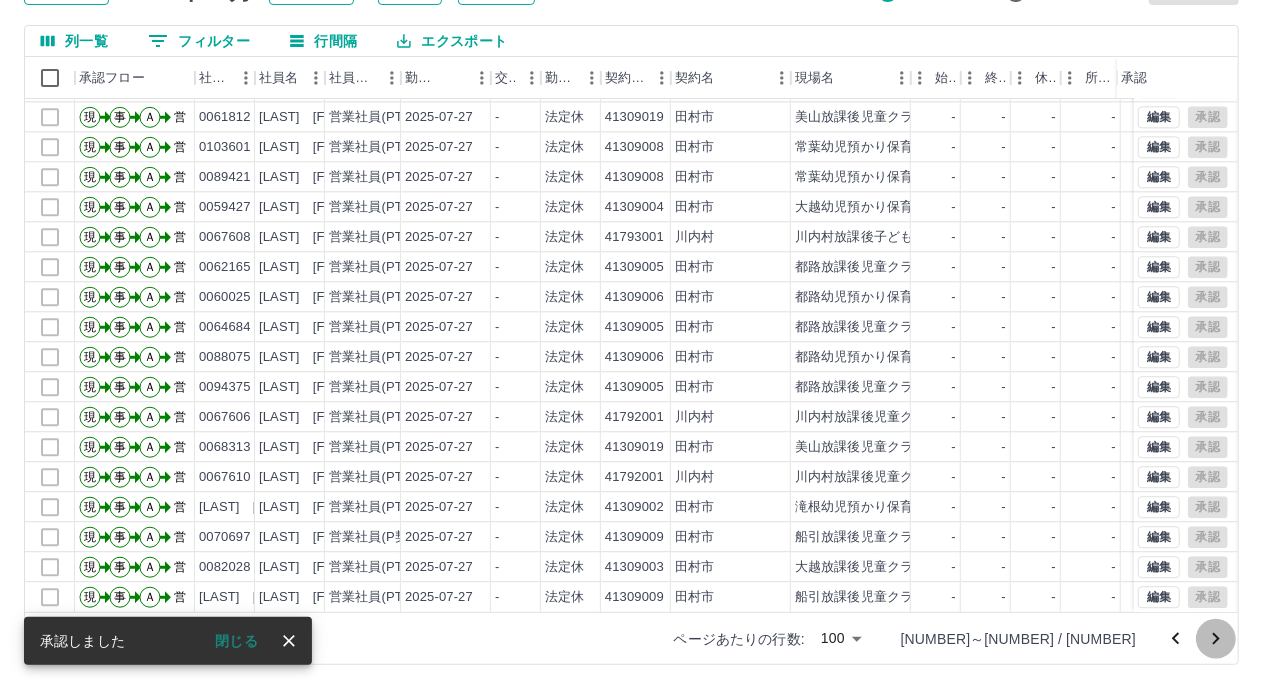 click 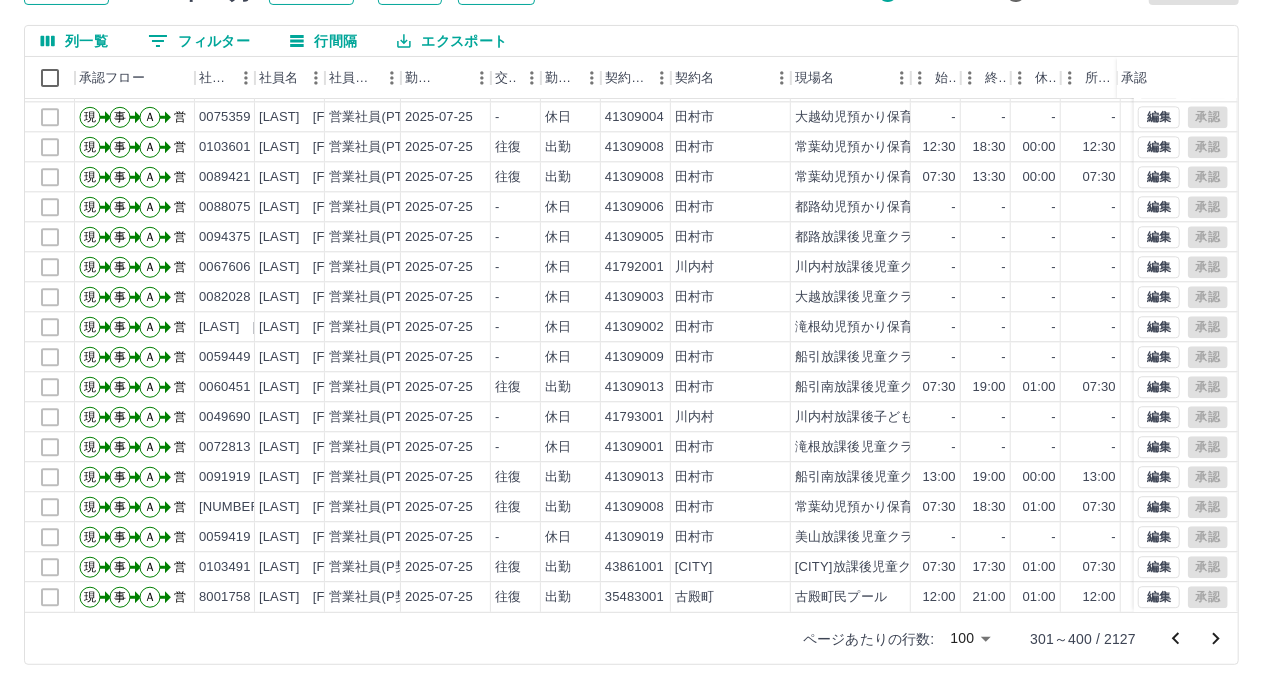 scroll, scrollTop: 2503, scrollLeft: 0, axis: vertical 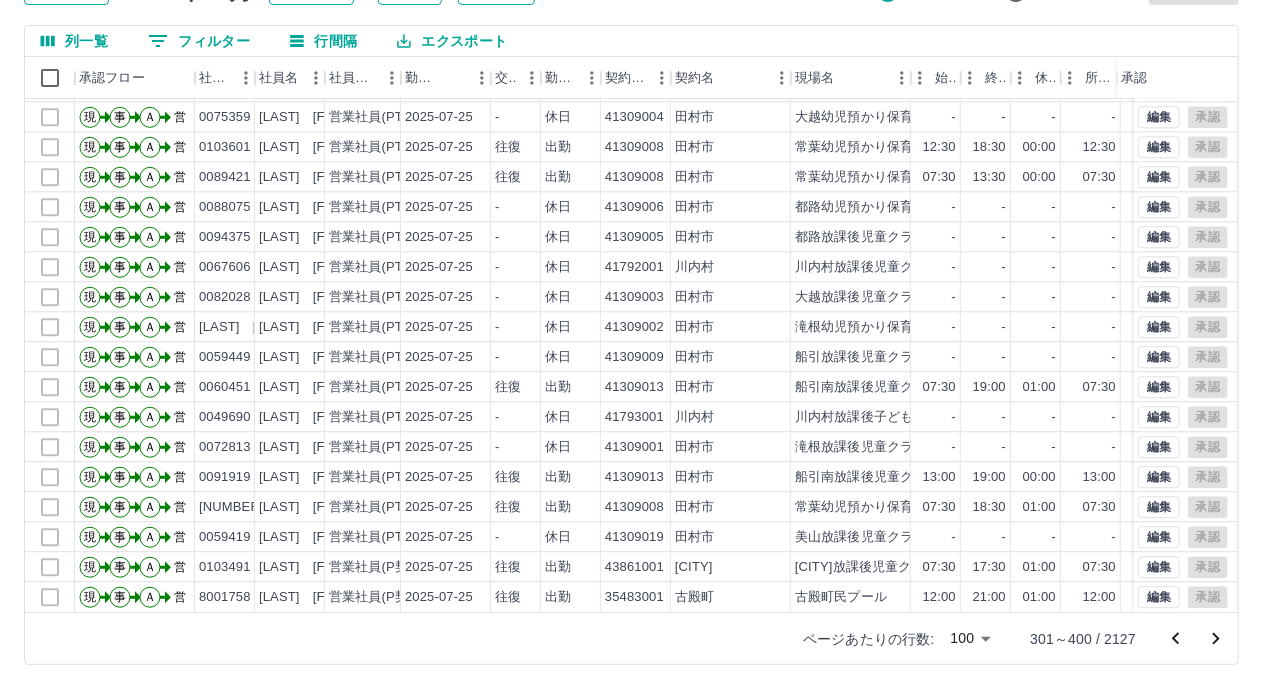 click 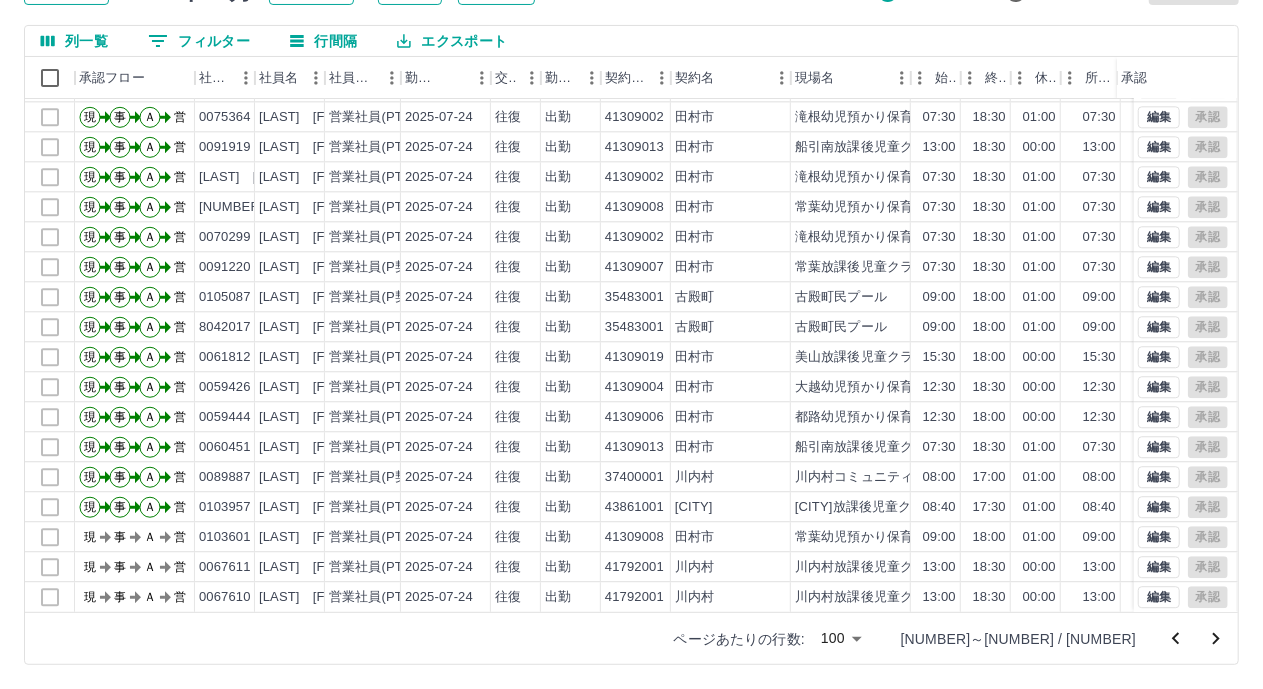 scroll, scrollTop: 2503, scrollLeft: 0, axis: vertical 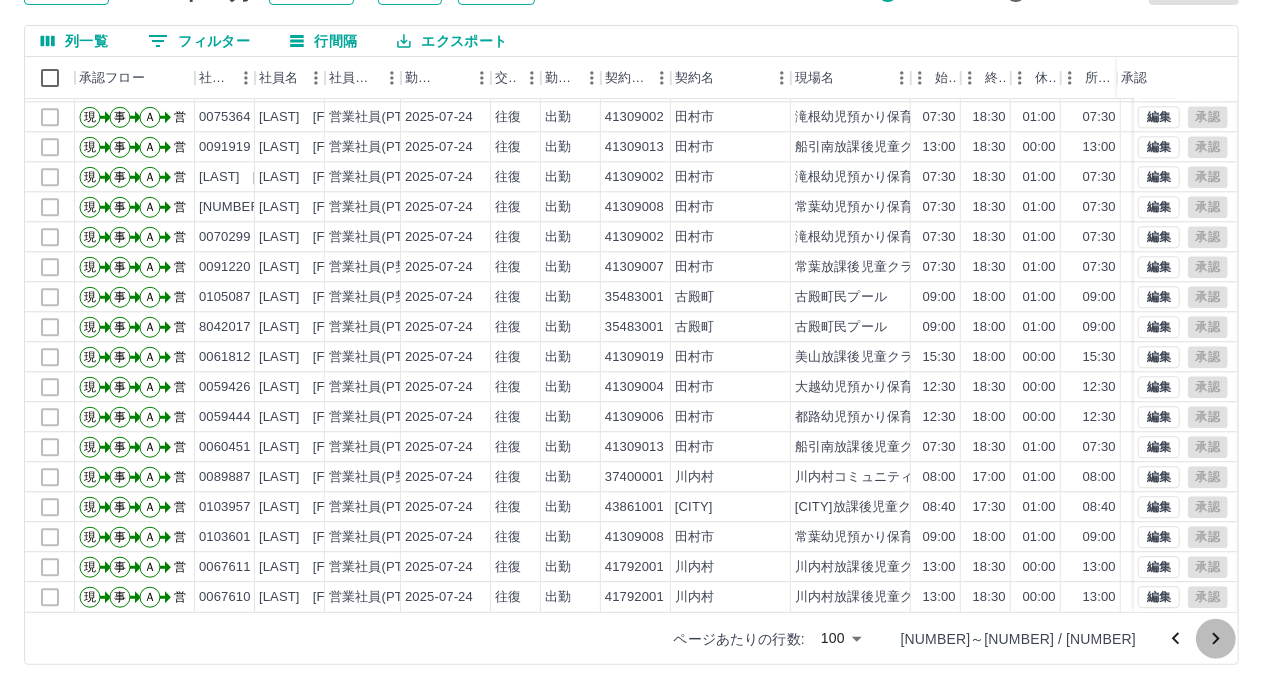 click 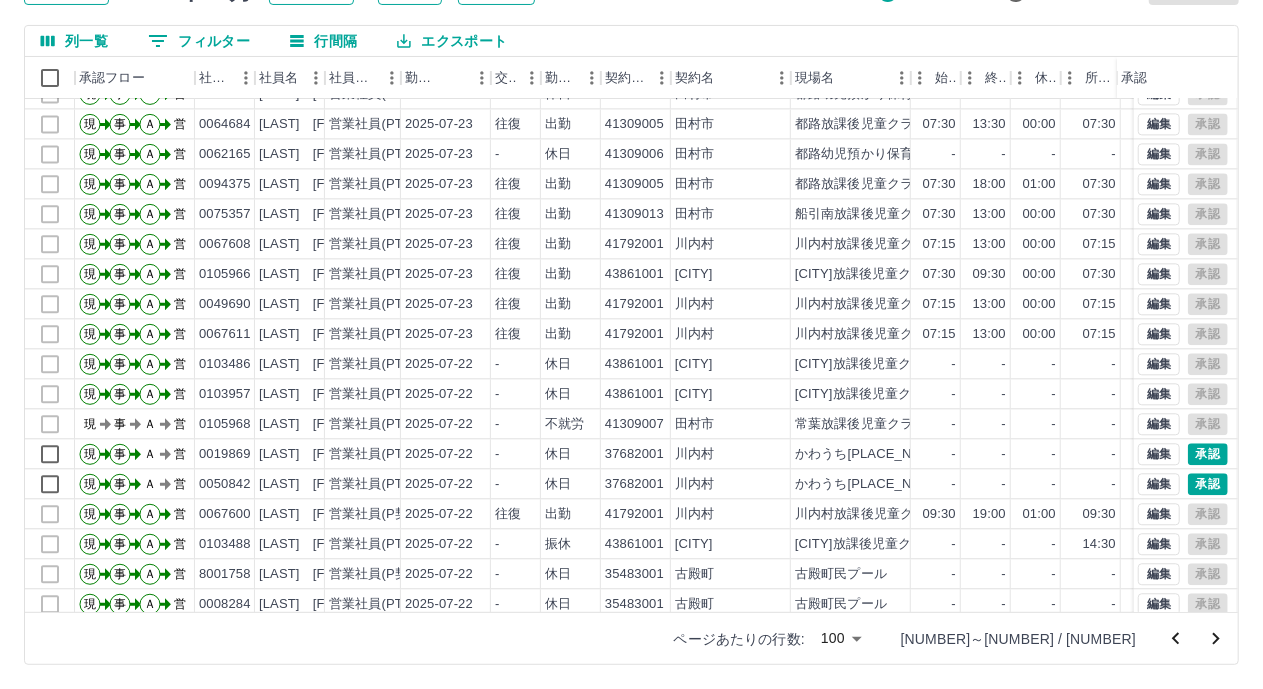 scroll, scrollTop: 2500, scrollLeft: 0, axis: vertical 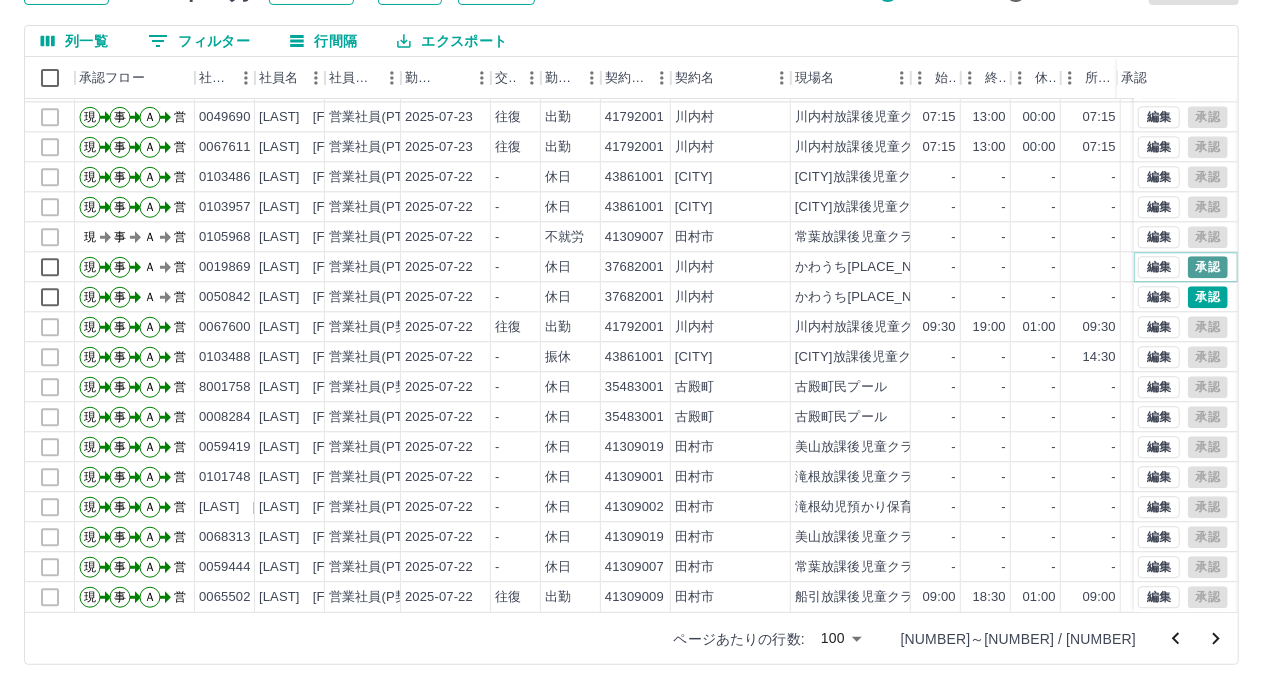 click on "承認" at bounding box center [1208, 267] 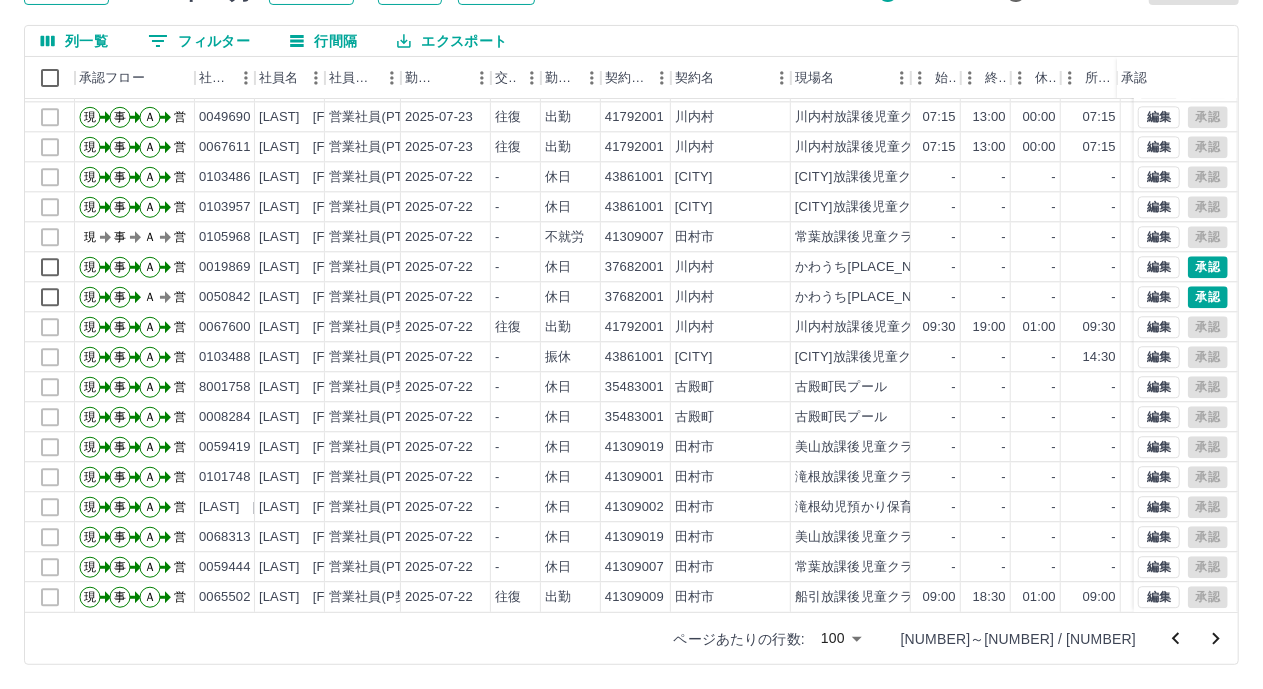 click at bounding box center [631, 344] 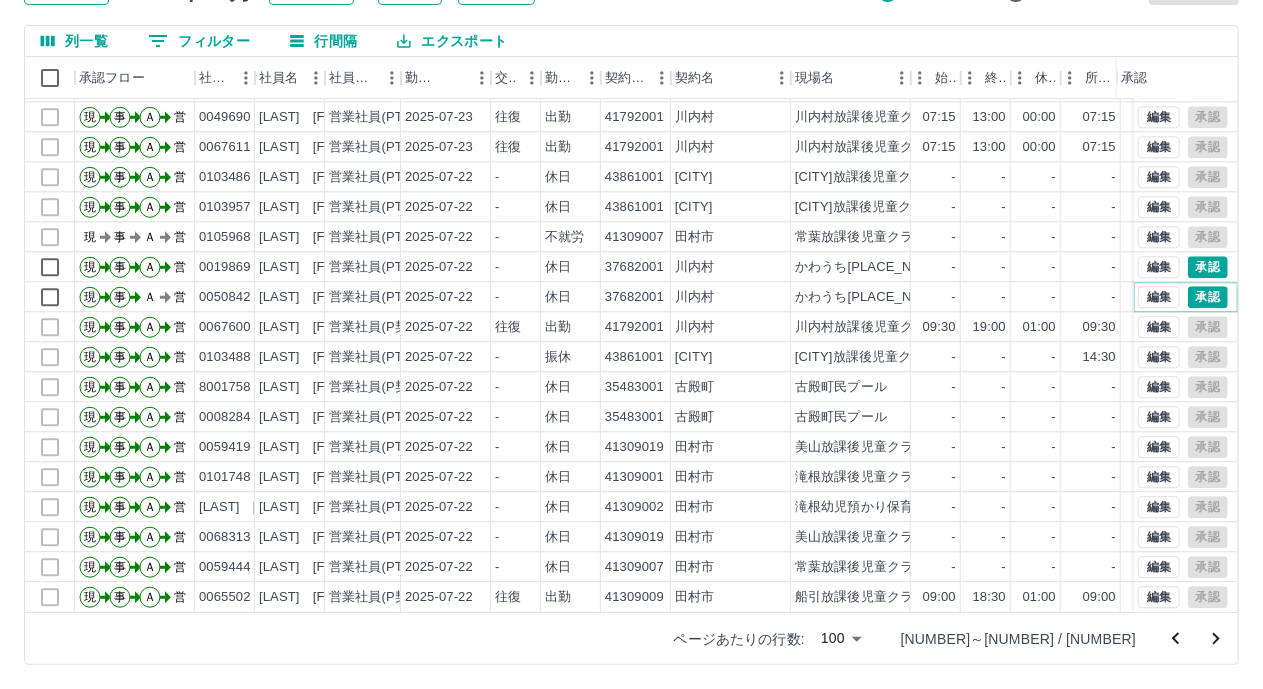 click on "承認" at bounding box center (1208, 297) 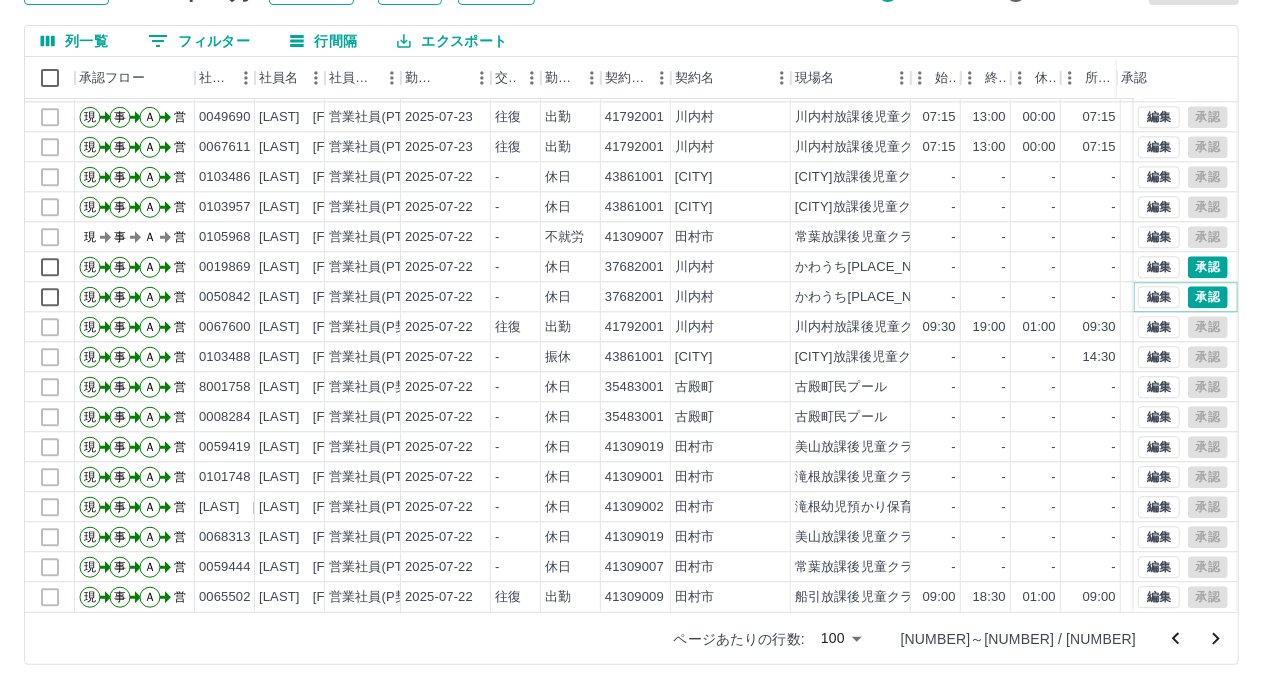scroll, scrollTop: 2503, scrollLeft: 0, axis: vertical 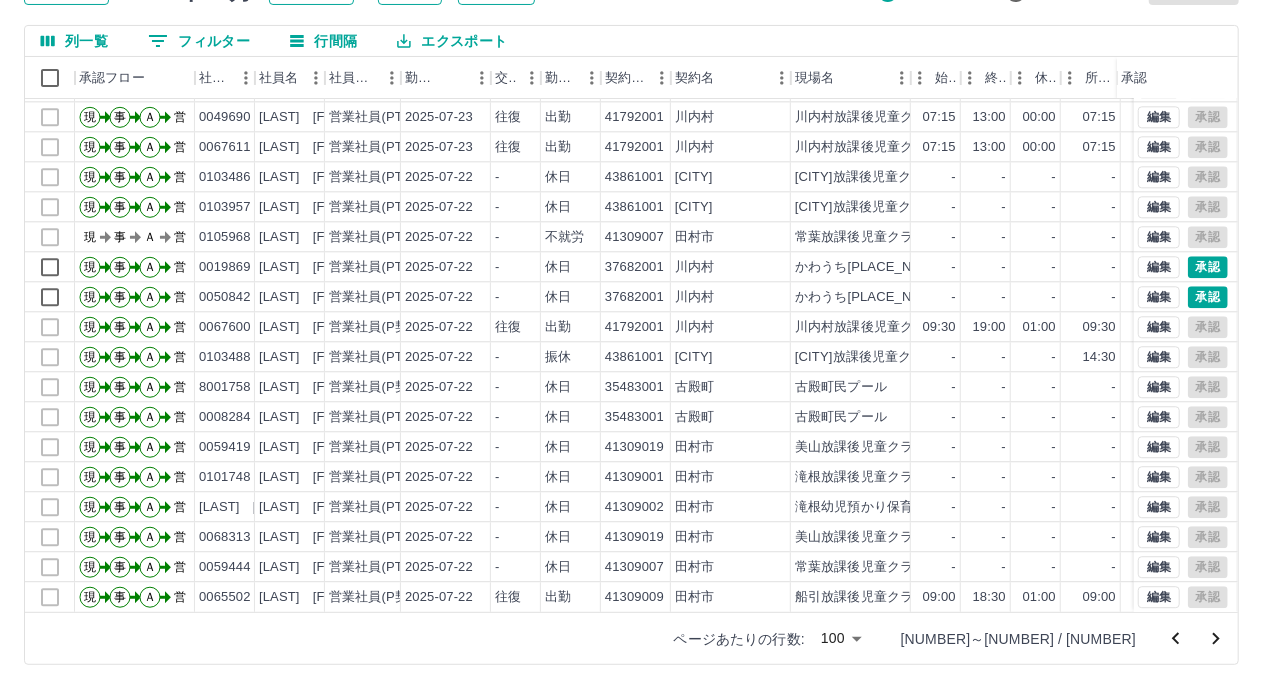 click 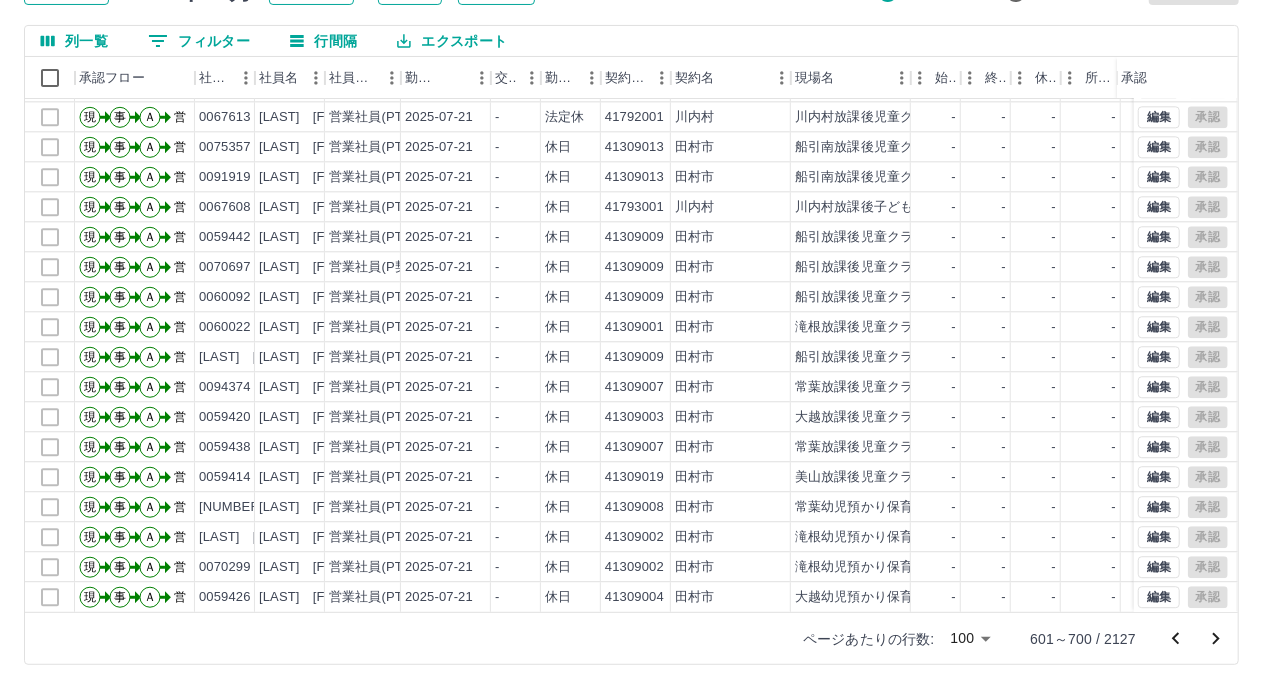 scroll, scrollTop: 2503, scrollLeft: 0, axis: vertical 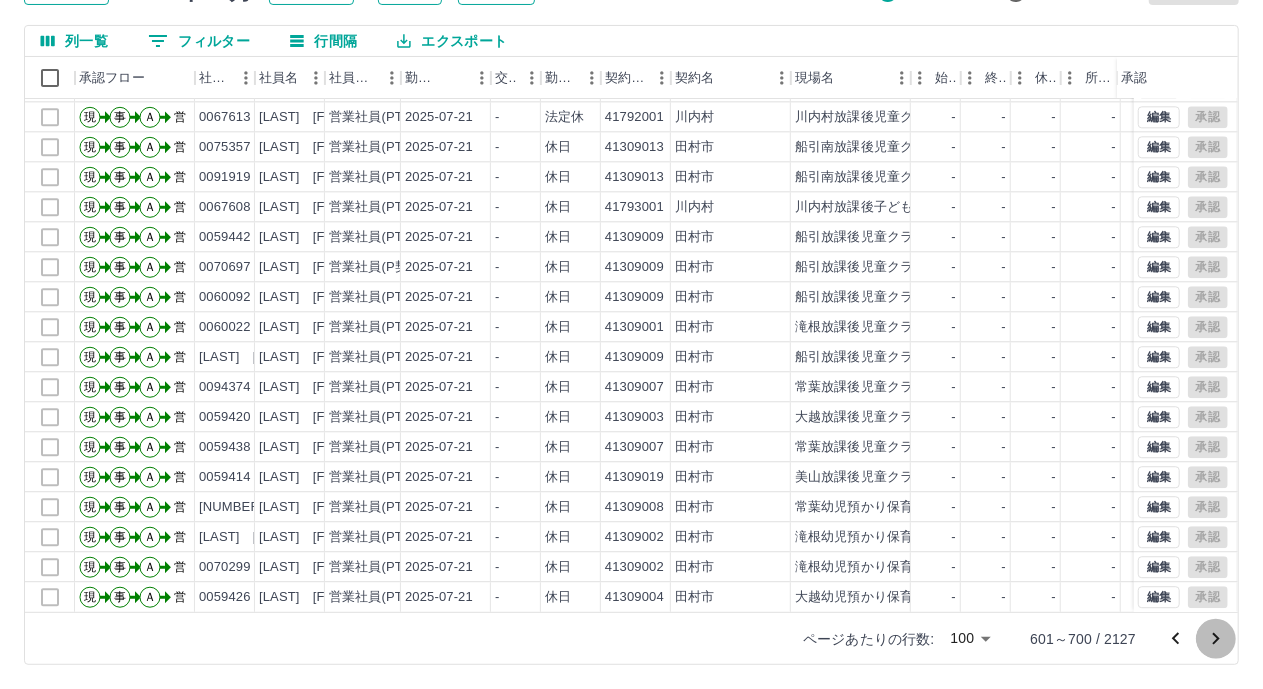 click 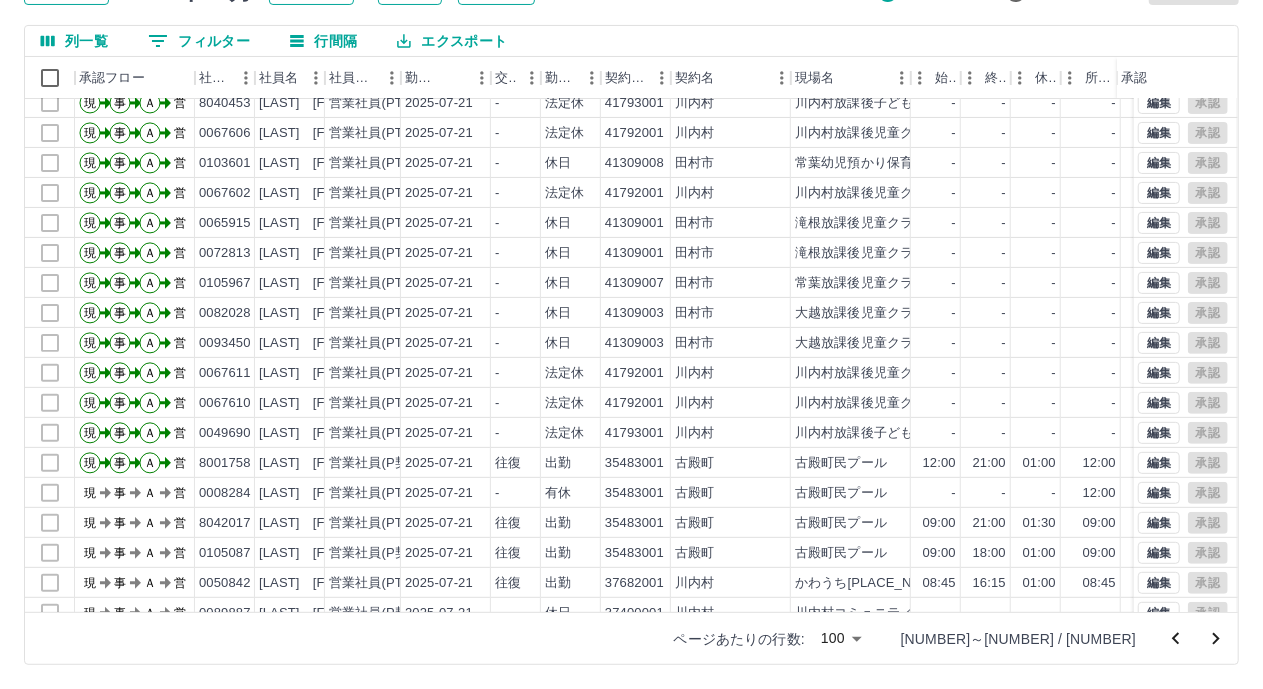 scroll, scrollTop: 300, scrollLeft: 0, axis: vertical 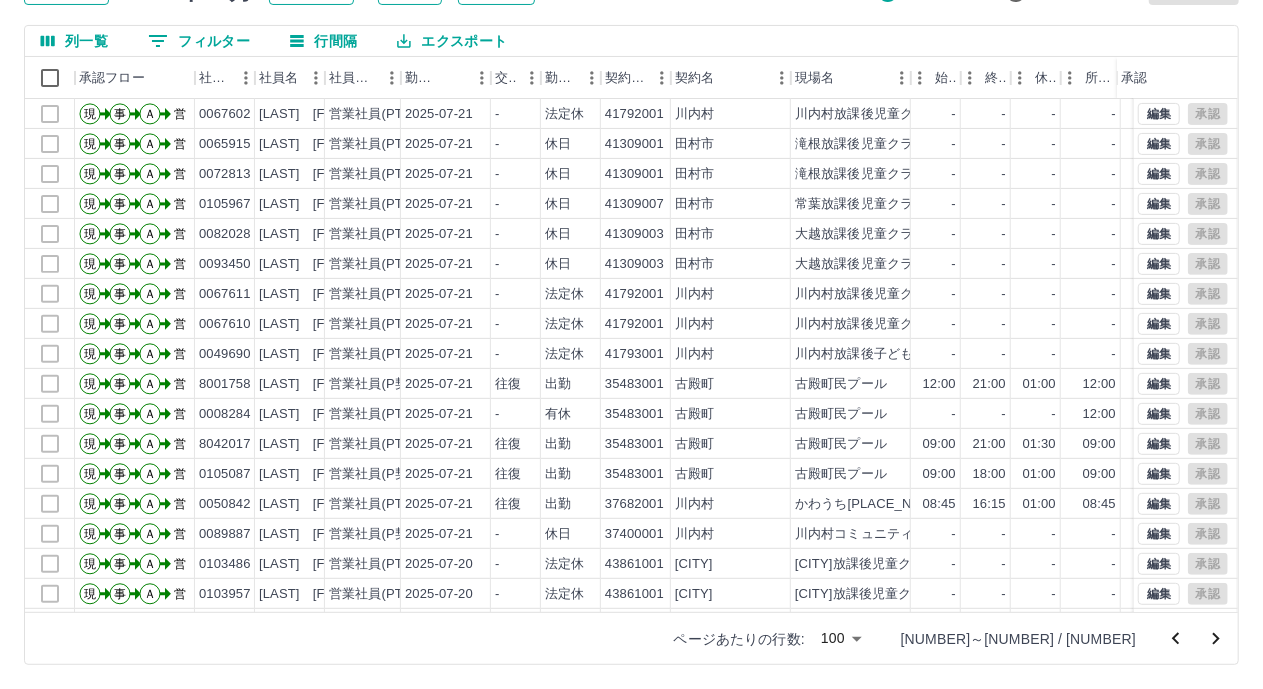 click 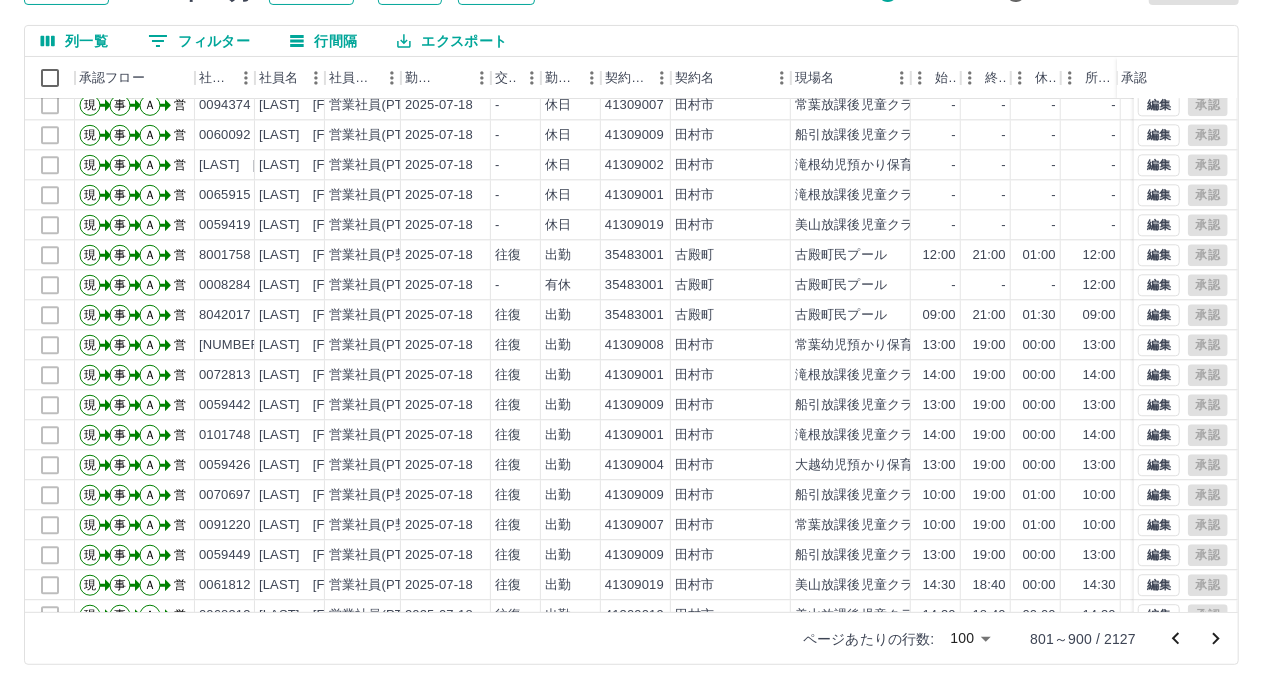 scroll, scrollTop: 2503, scrollLeft: 0, axis: vertical 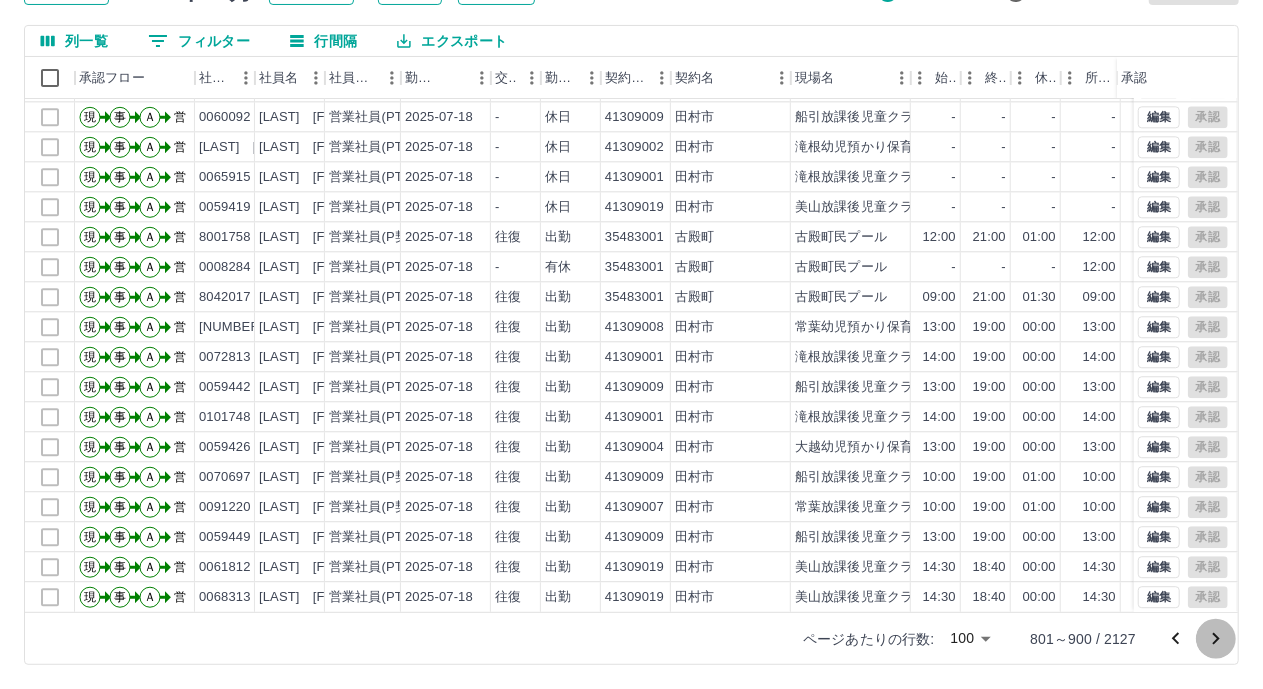 click 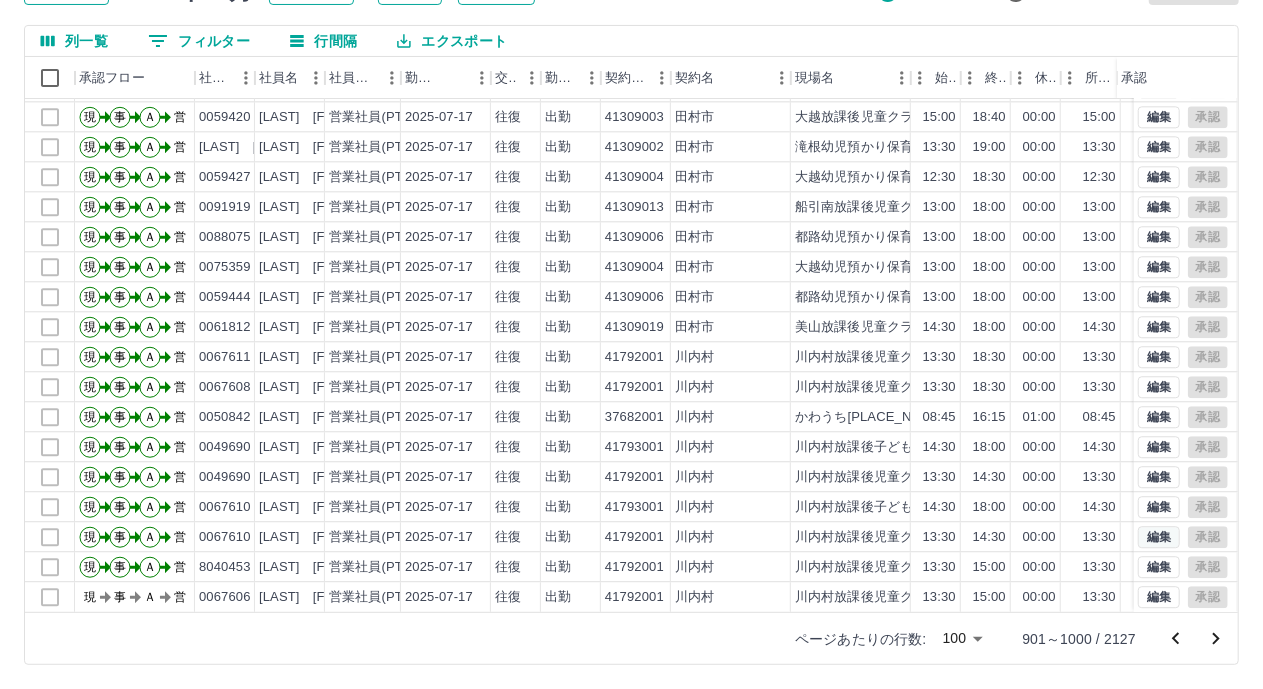 scroll, scrollTop: 2503, scrollLeft: 0, axis: vertical 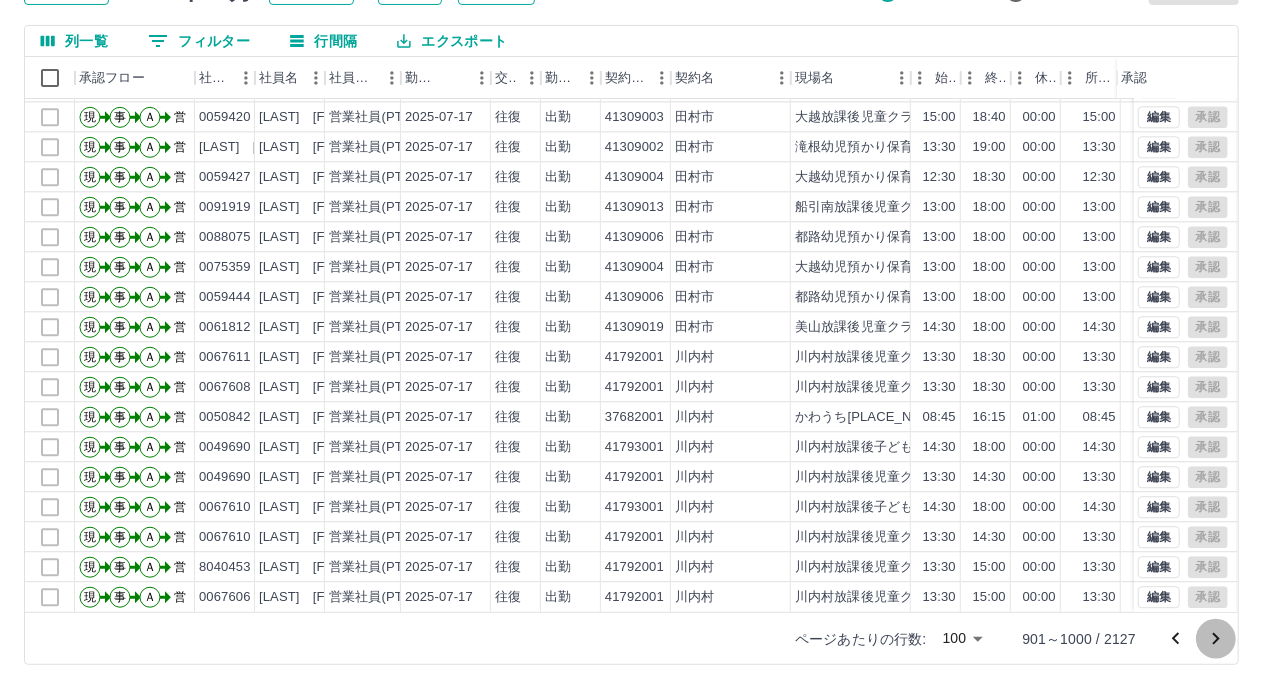 click 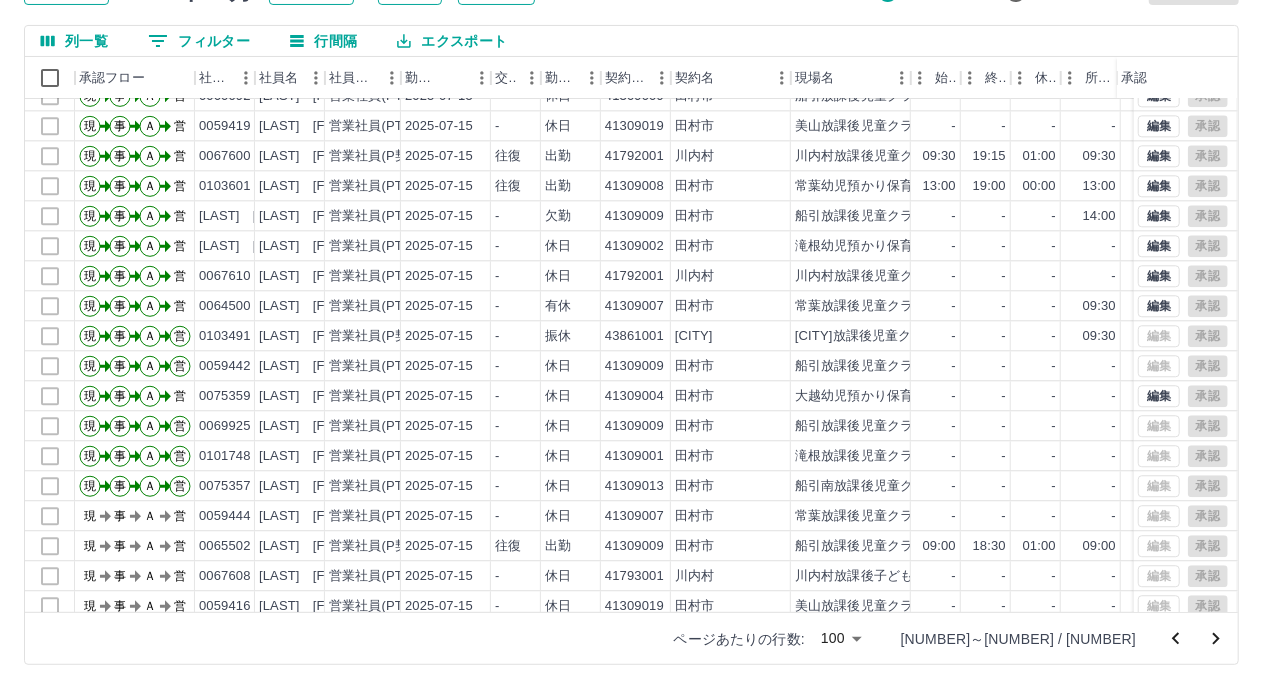 scroll, scrollTop: 2503, scrollLeft: 0, axis: vertical 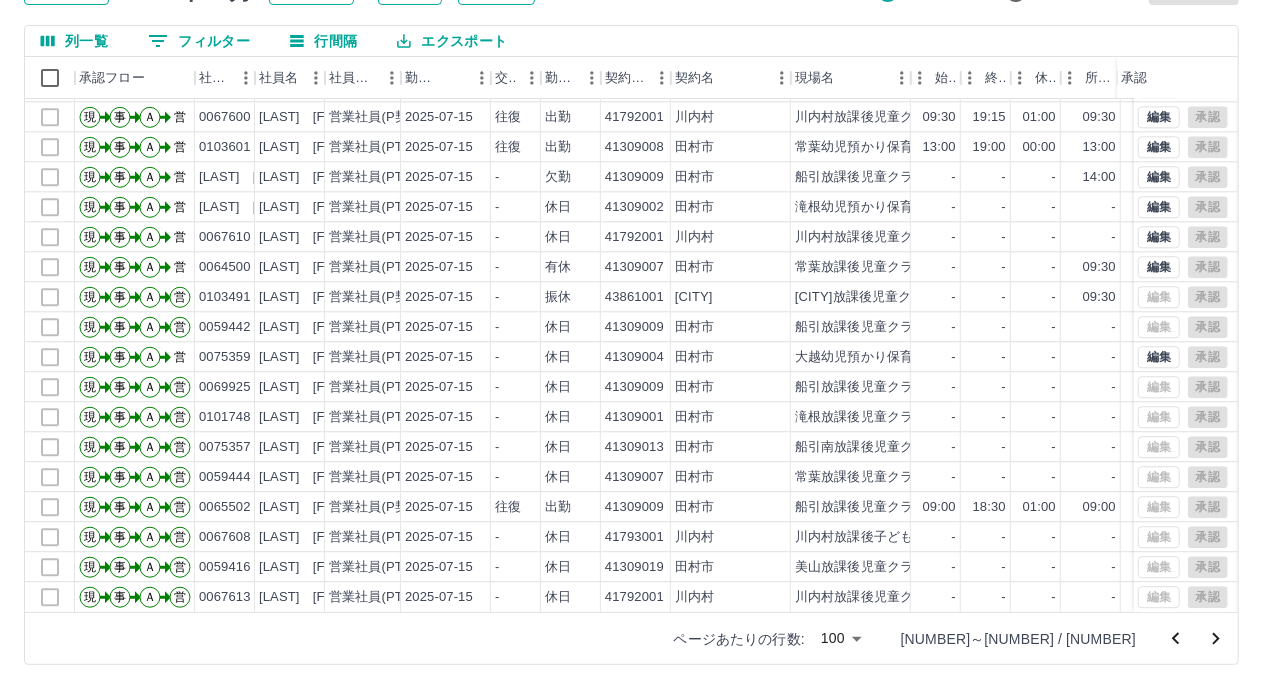click 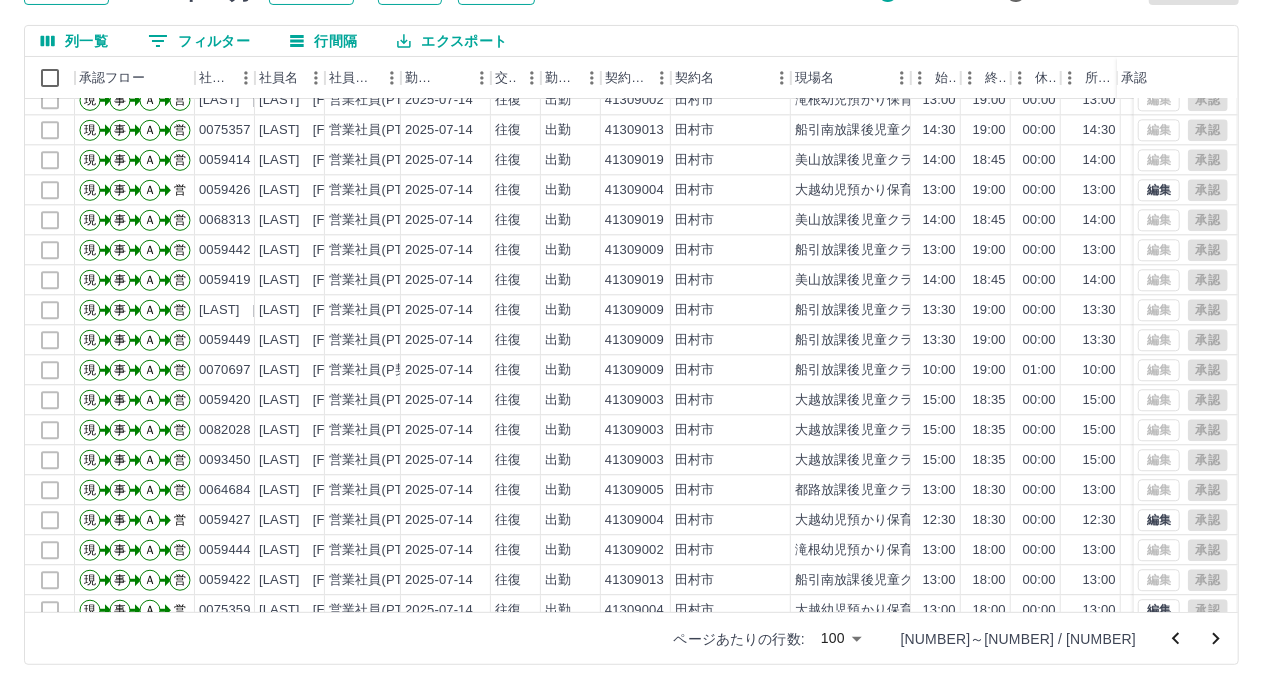 scroll, scrollTop: 2503, scrollLeft: 0, axis: vertical 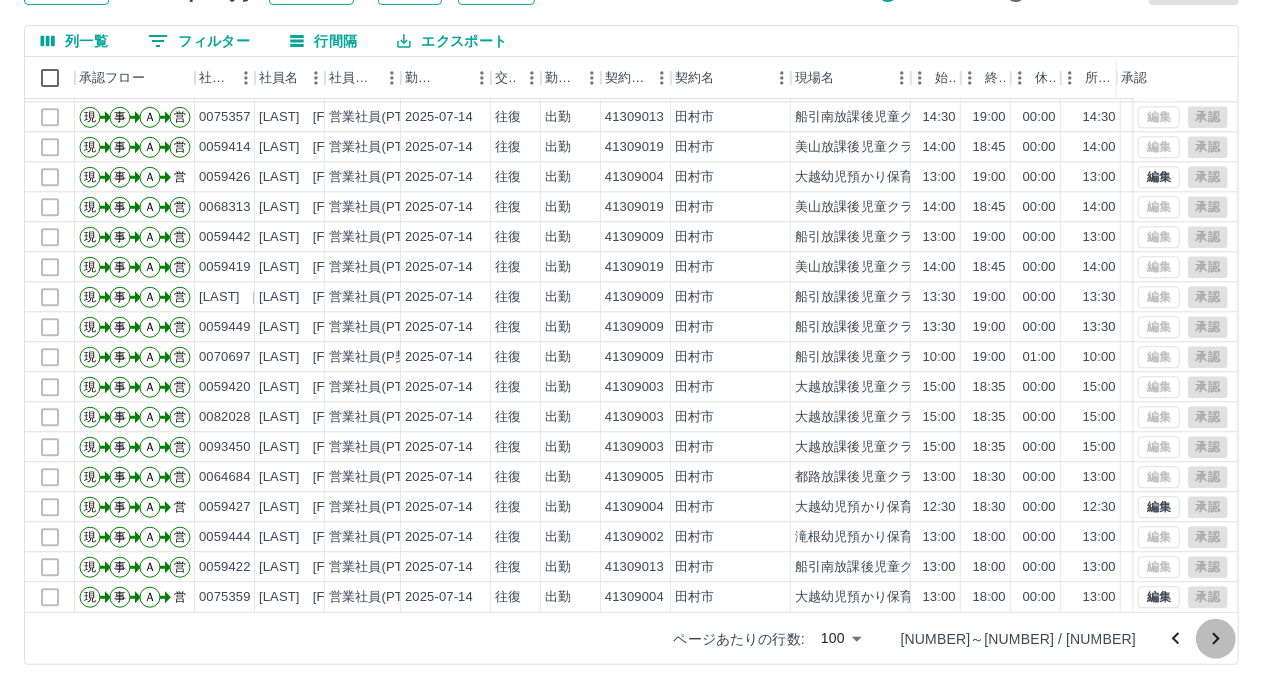 click 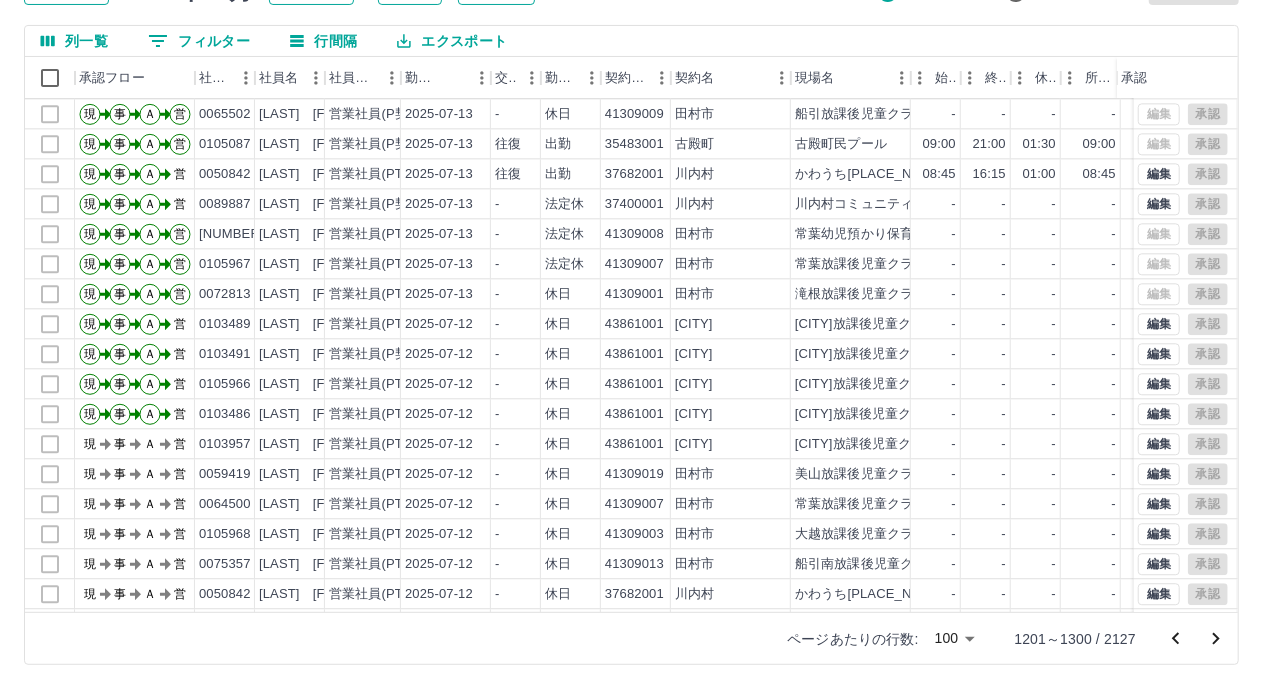 scroll, scrollTop: 2503, scrollLeft: 0, axis: vertical 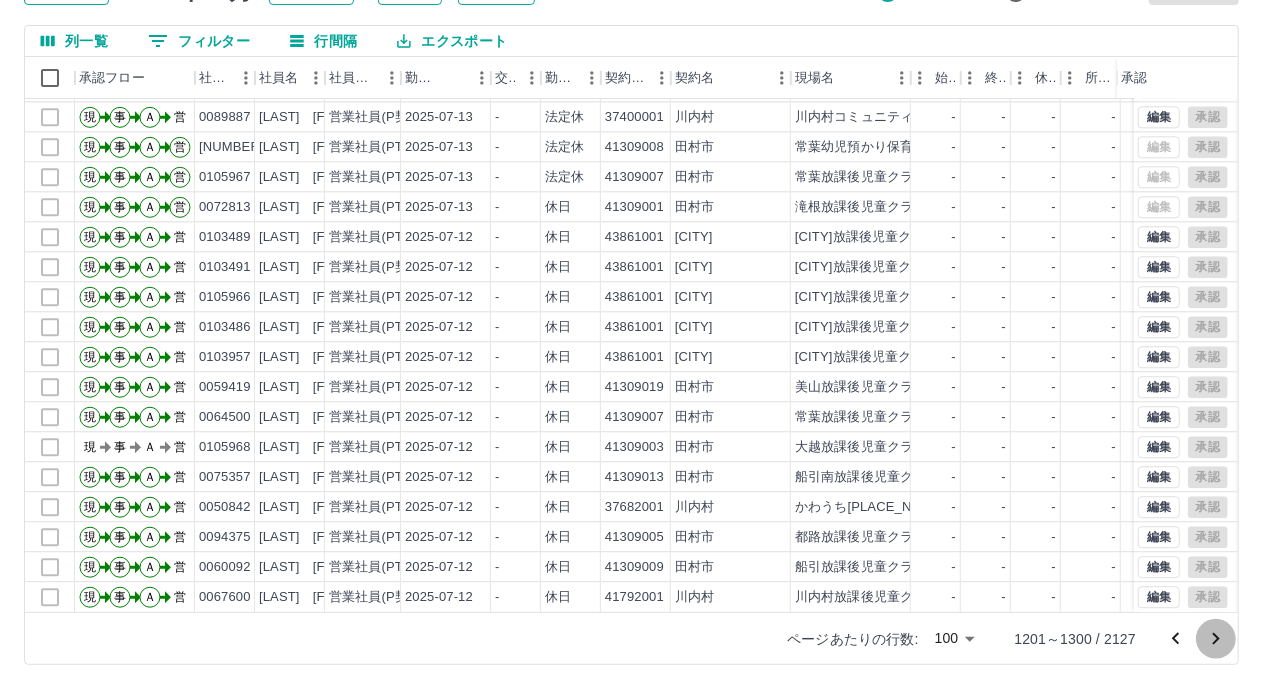 click 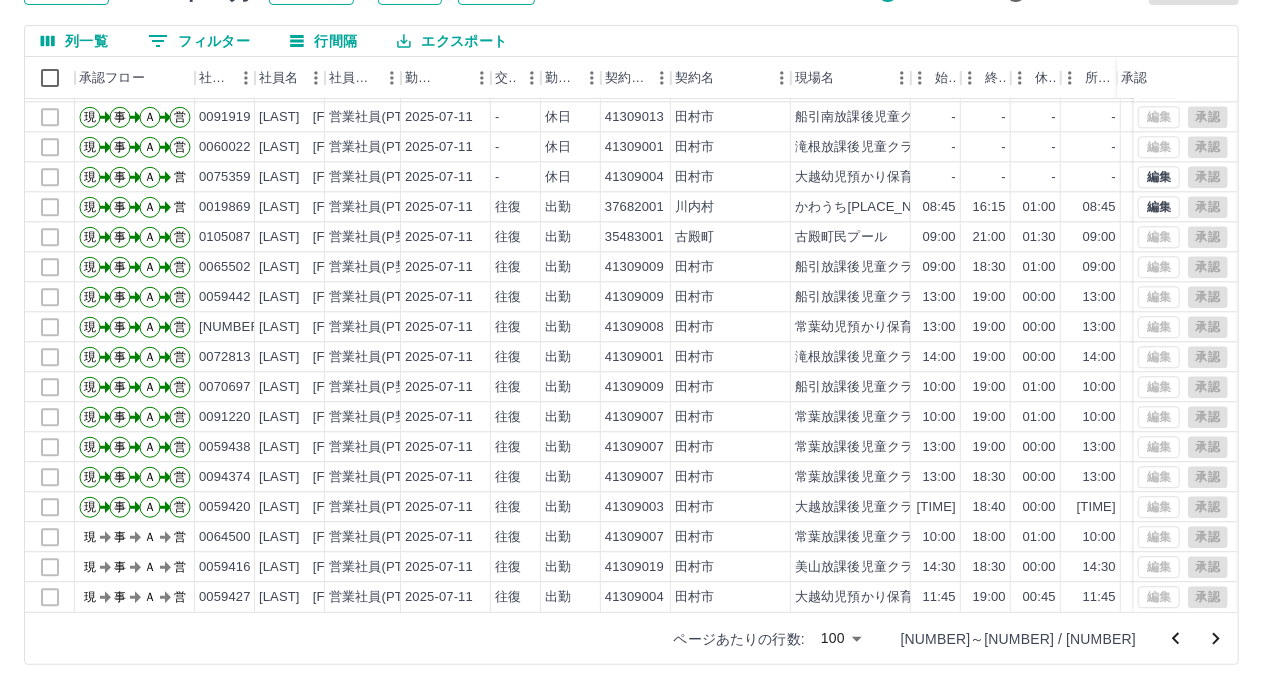 scroll, scrollTop: 2503, scrollLeft: 0, axis: vertical 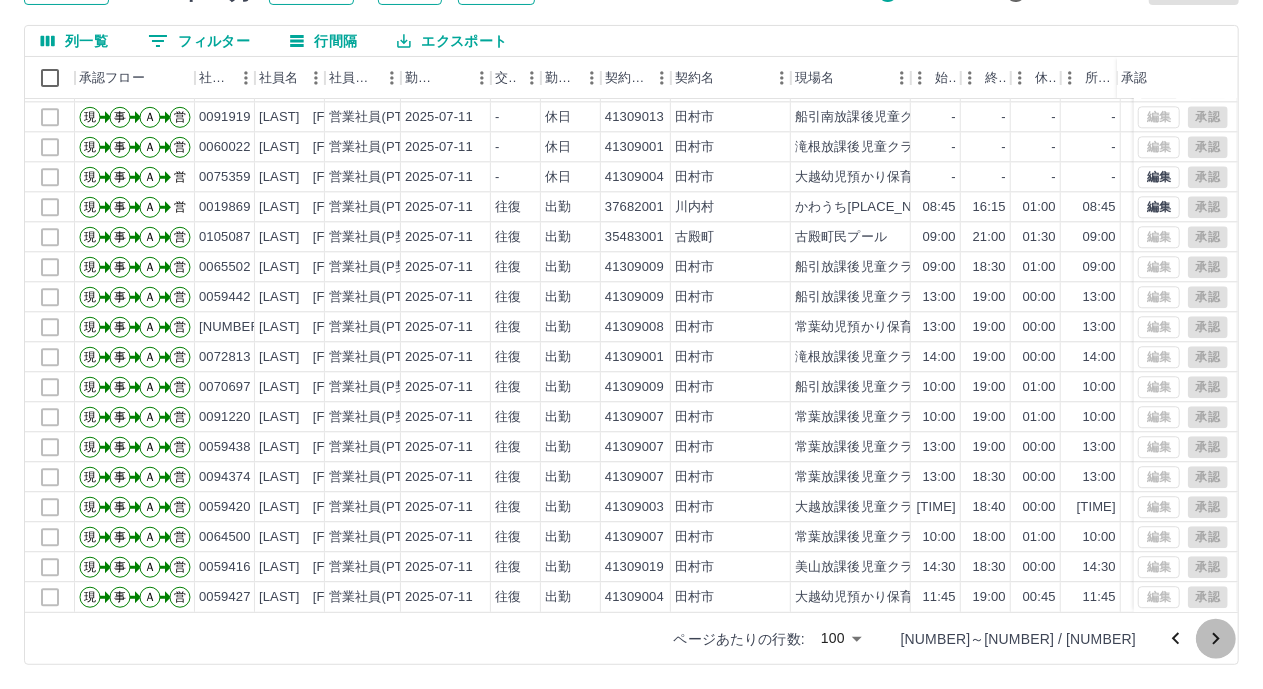 click 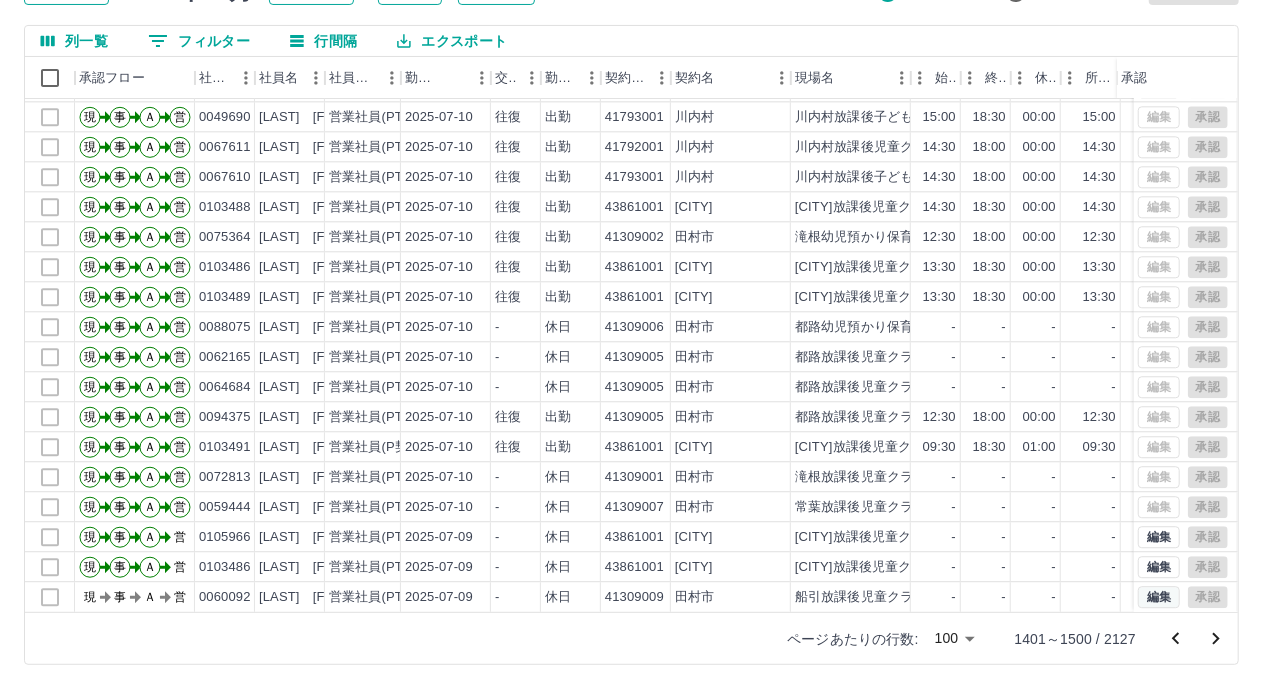 scroll, scrollTop: 2503, scrollLeft: 0, axis: vertical 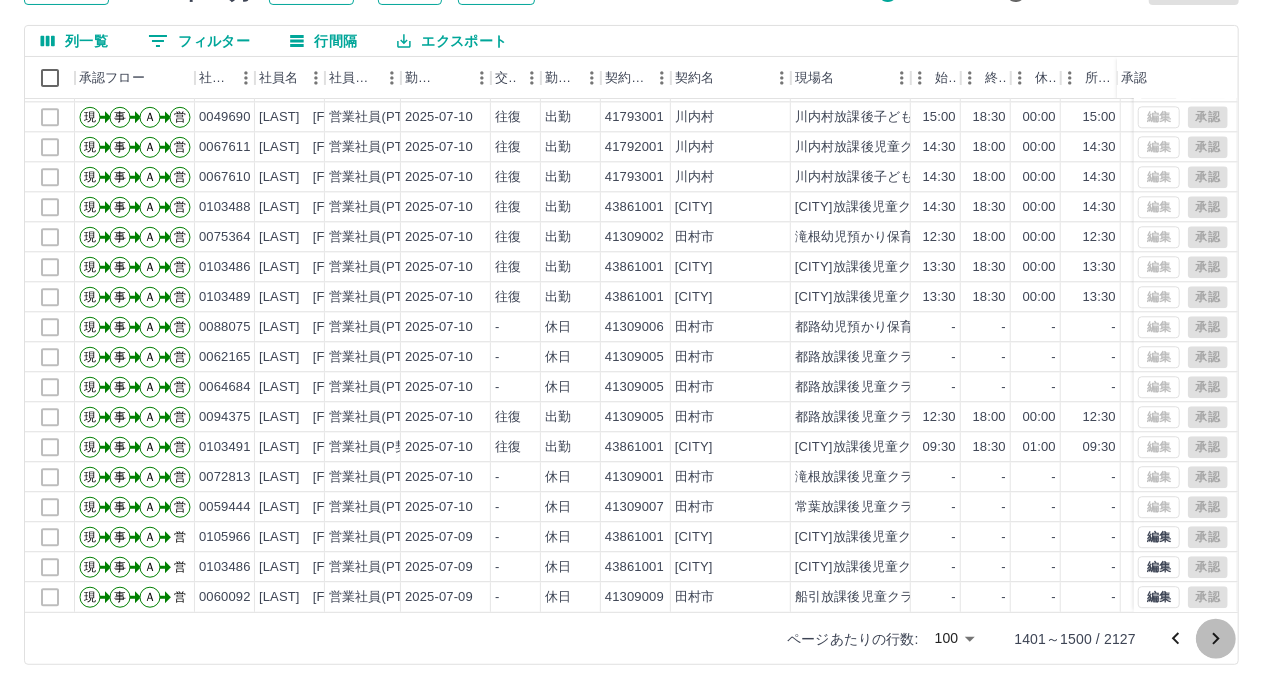click 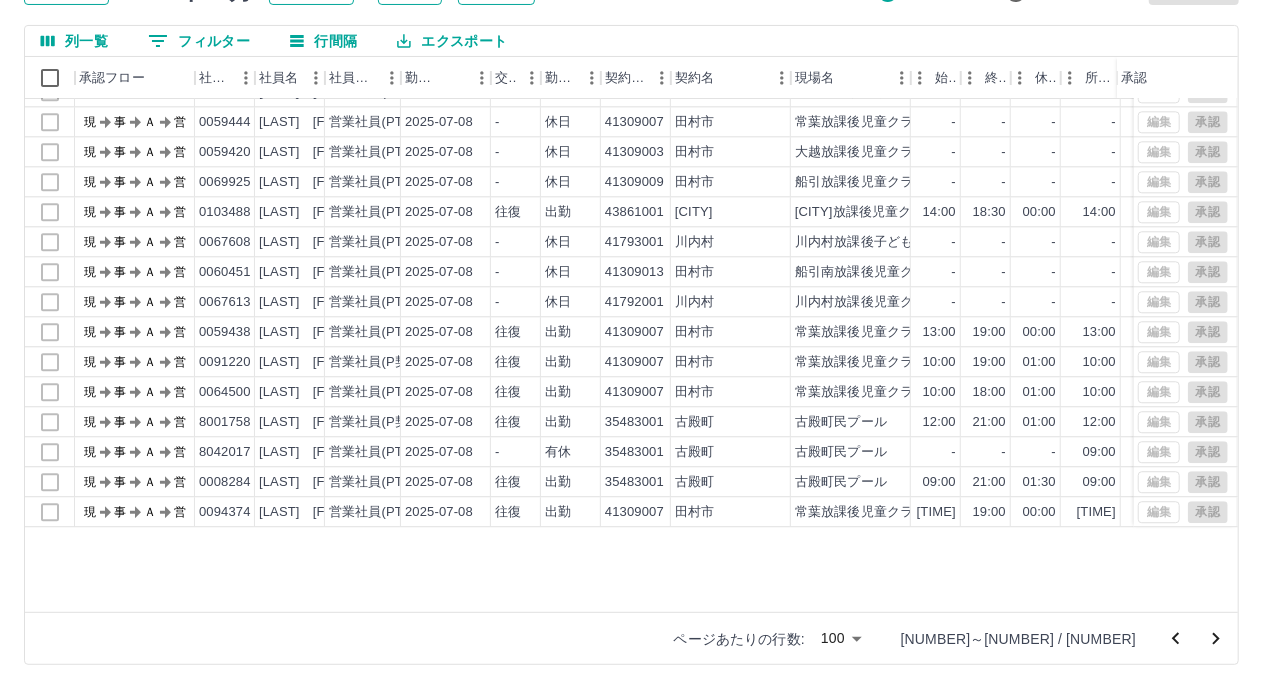 scroll, scrollTop: 2503, scrollLeft: 0, axis: vertical 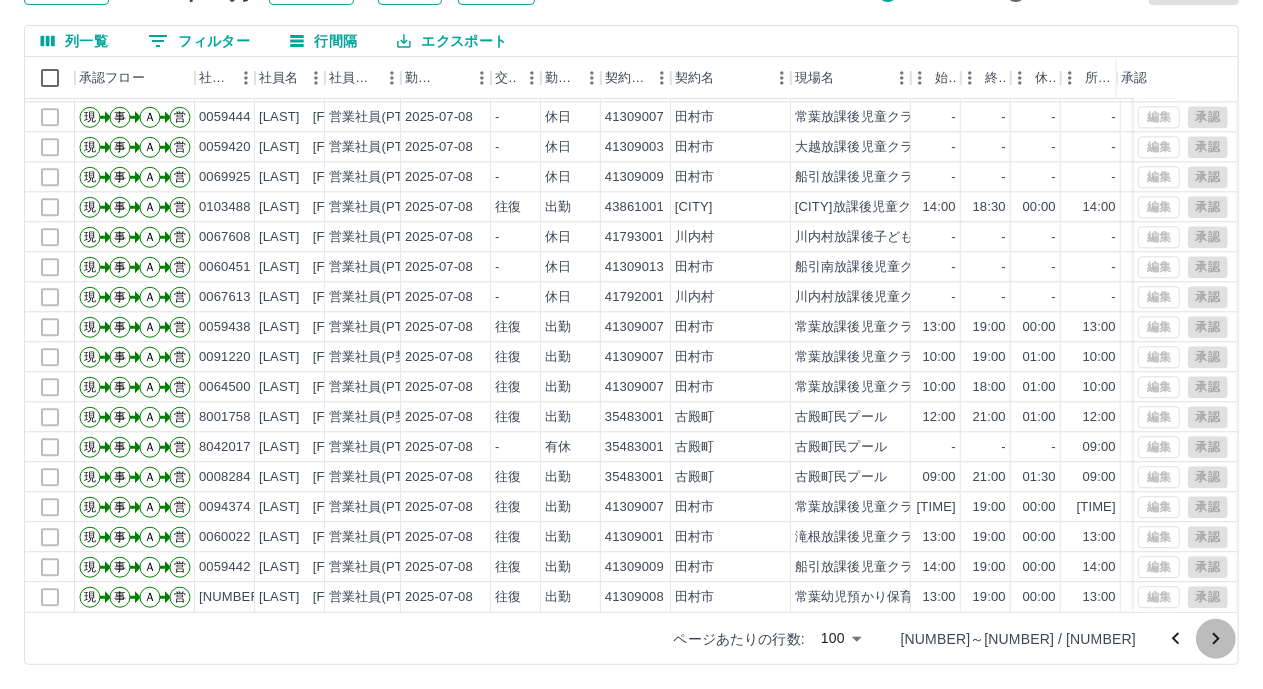 click 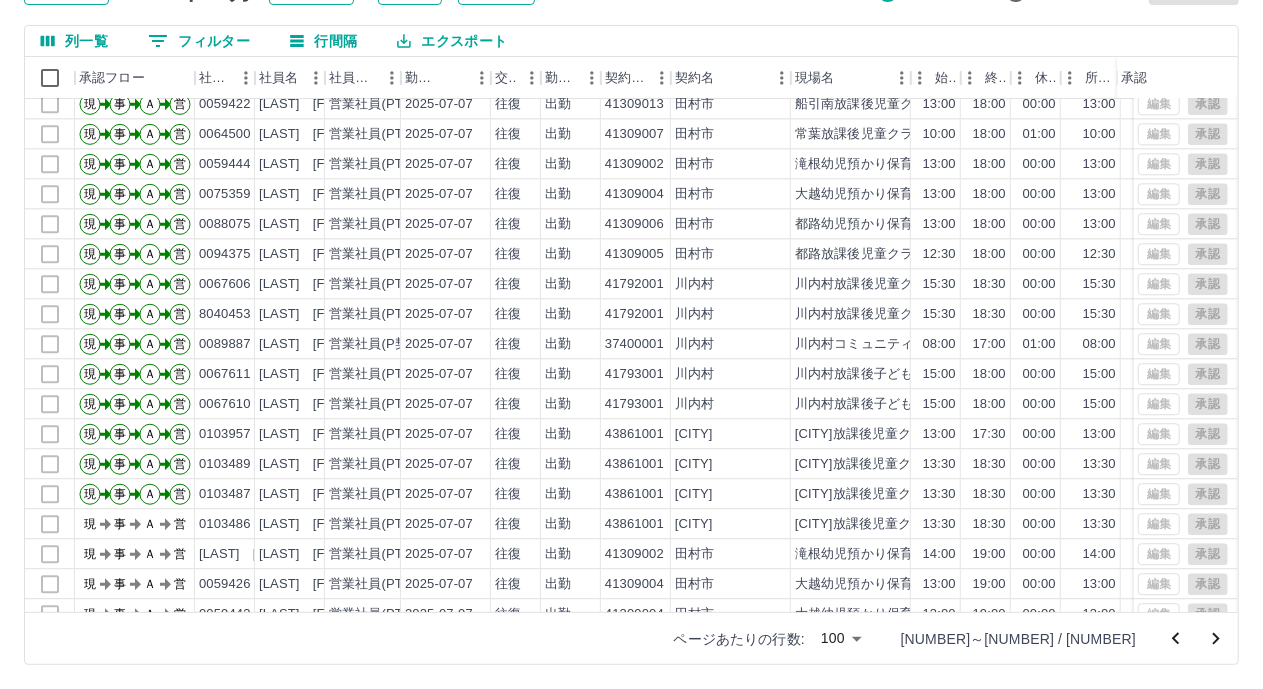 scroll, scrollTop: 2503, scrollLeft: 0, axis: vertical 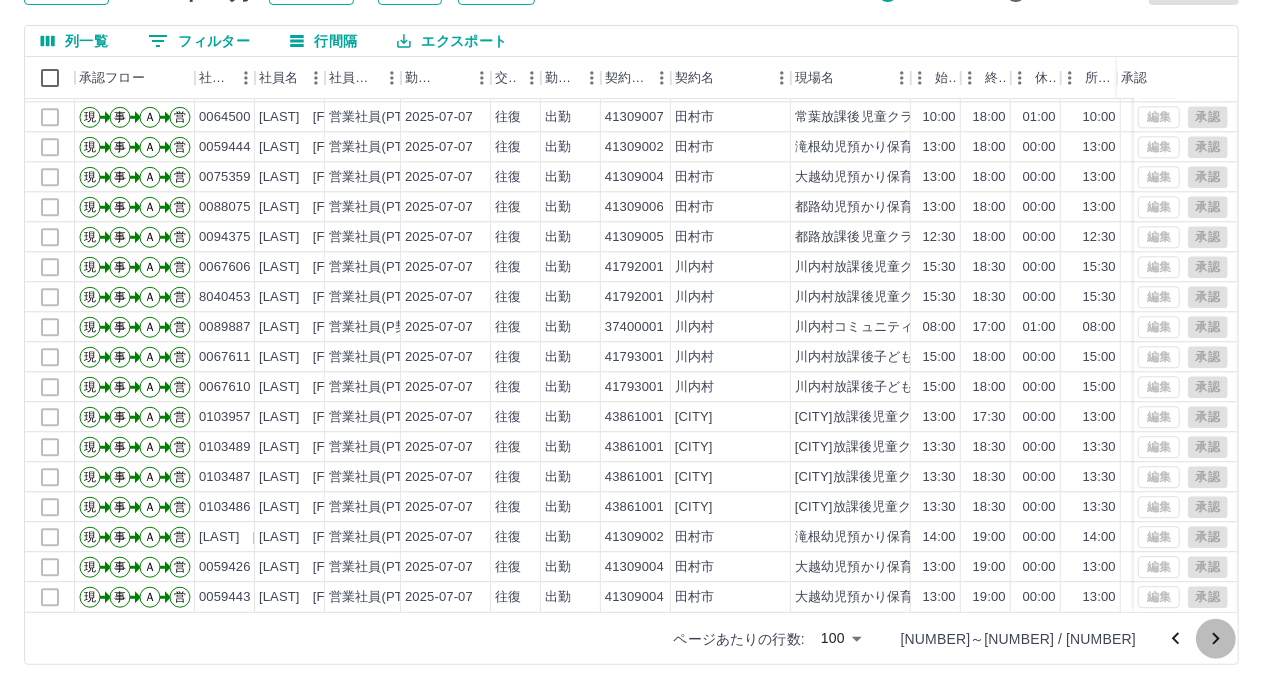 click 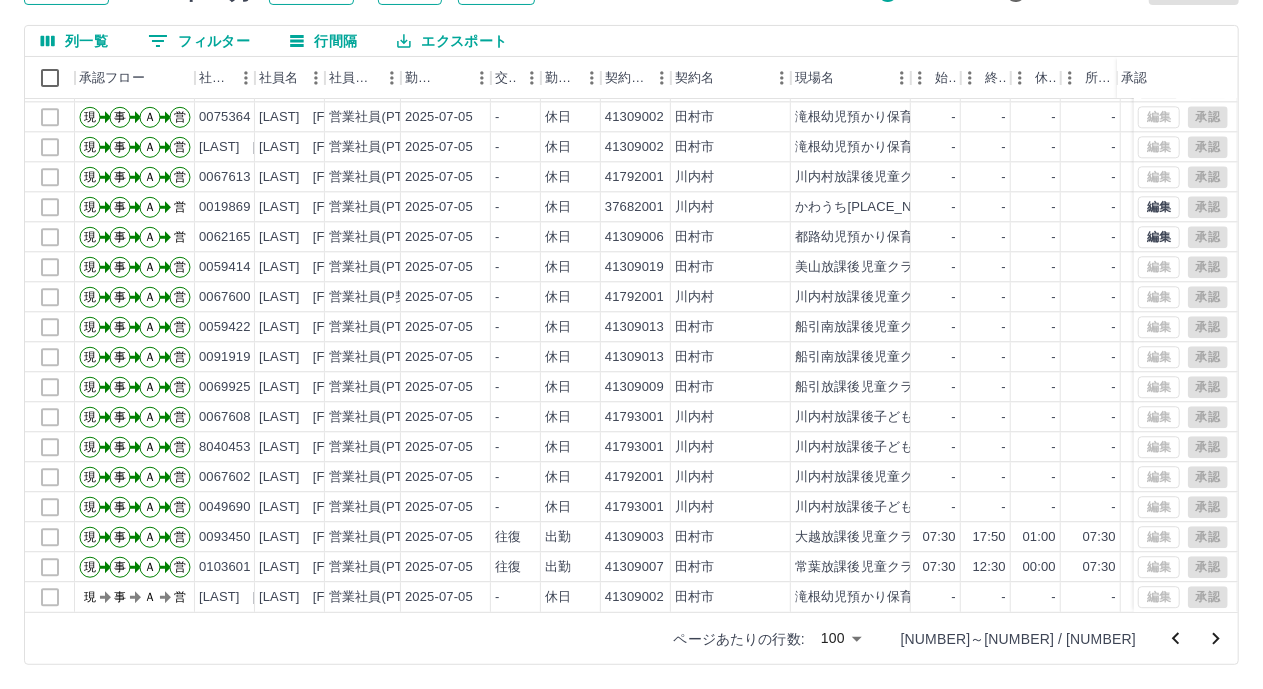 scroll, scrollTop: 2503, scrollLeft: 0, axis: vertical 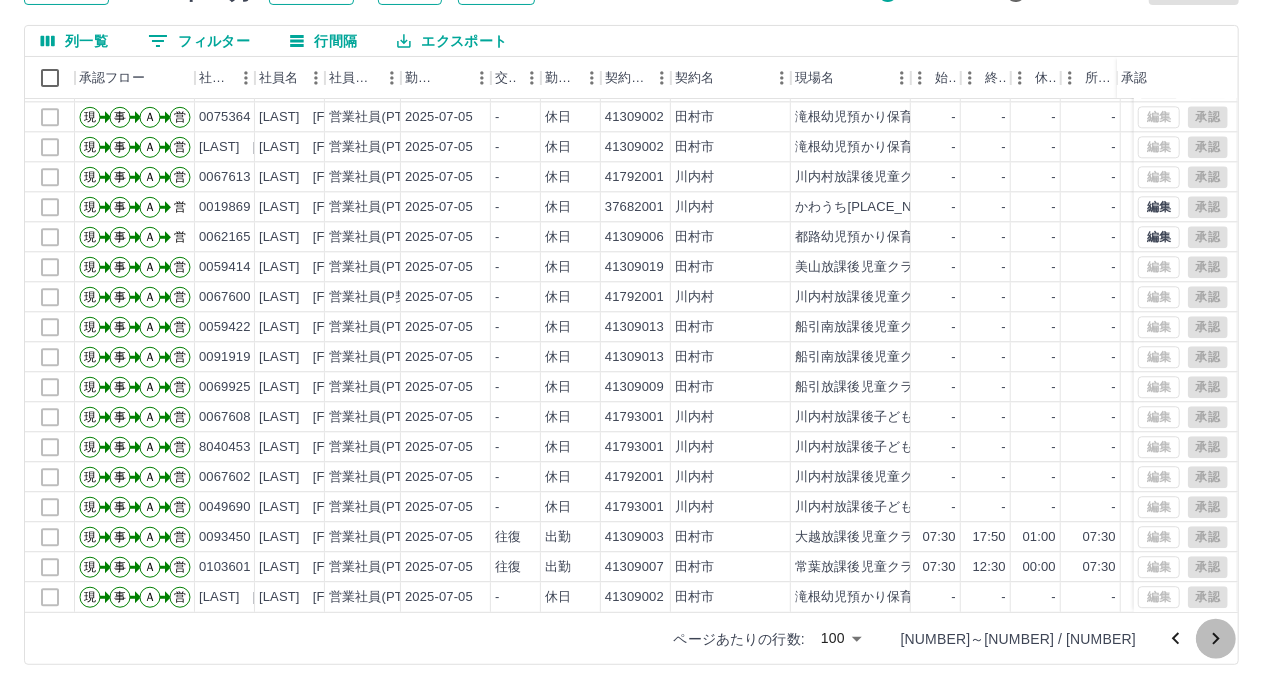 click 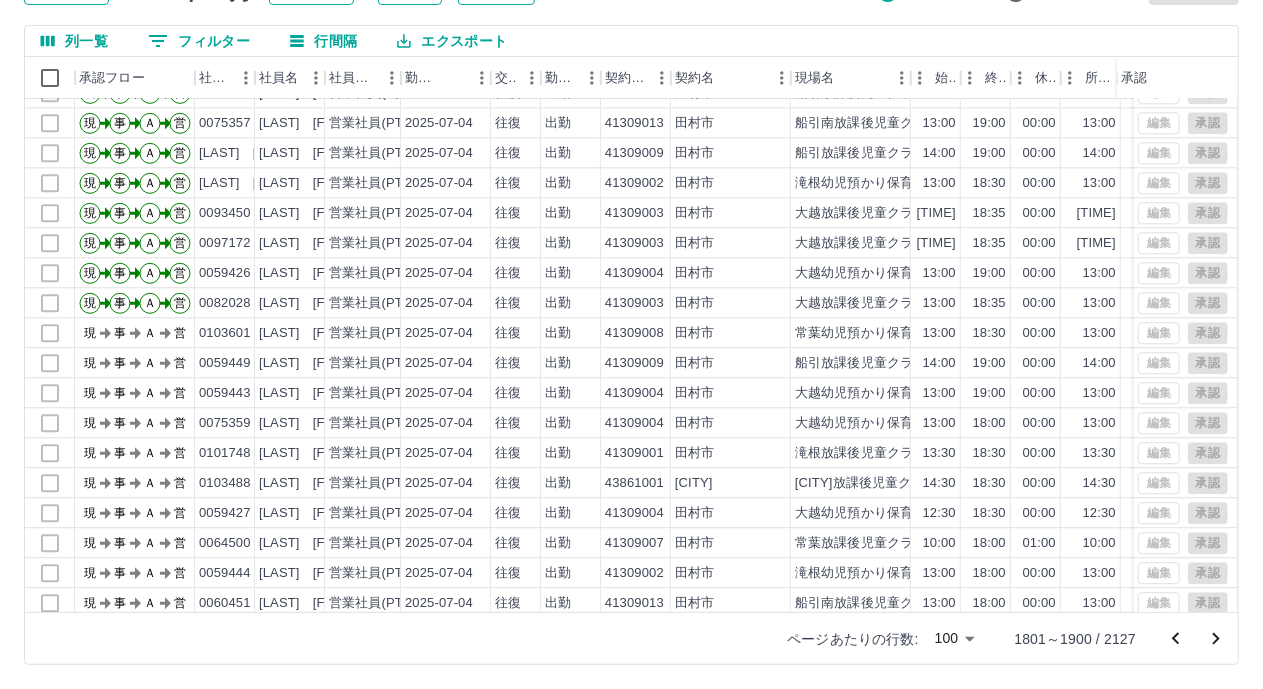 scroll, scrollTop: 2503, scrollLeft: 0, axis: vertical 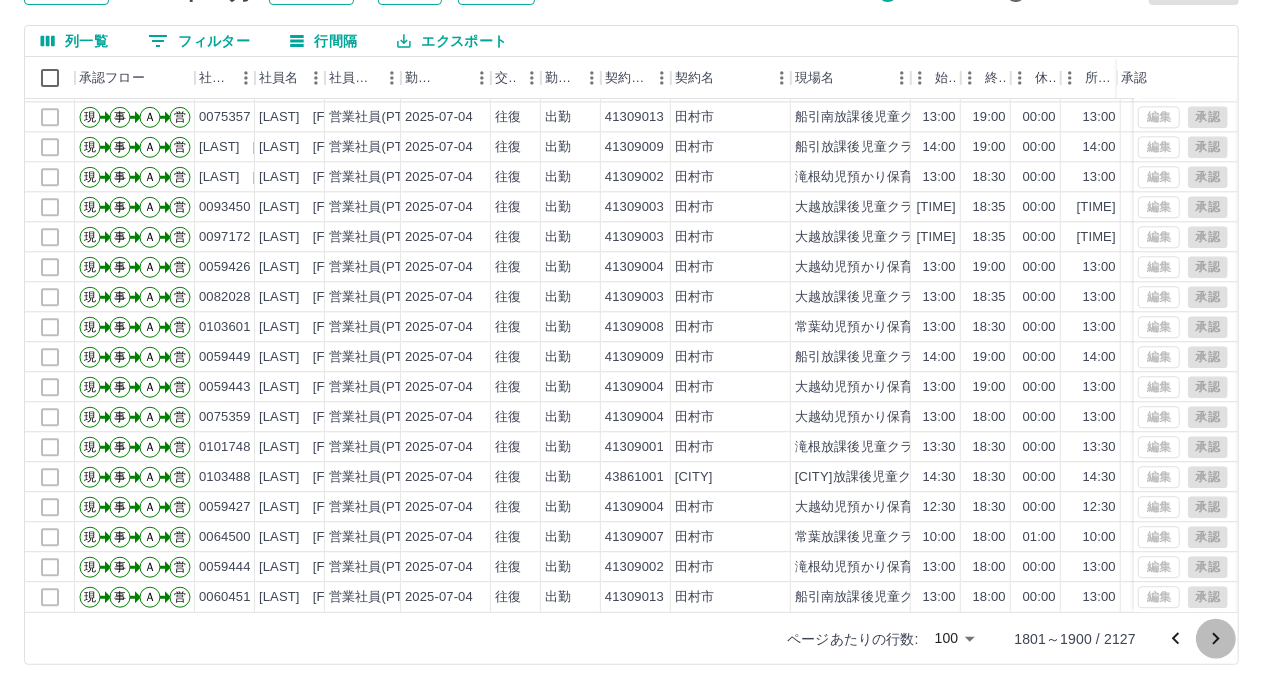 click 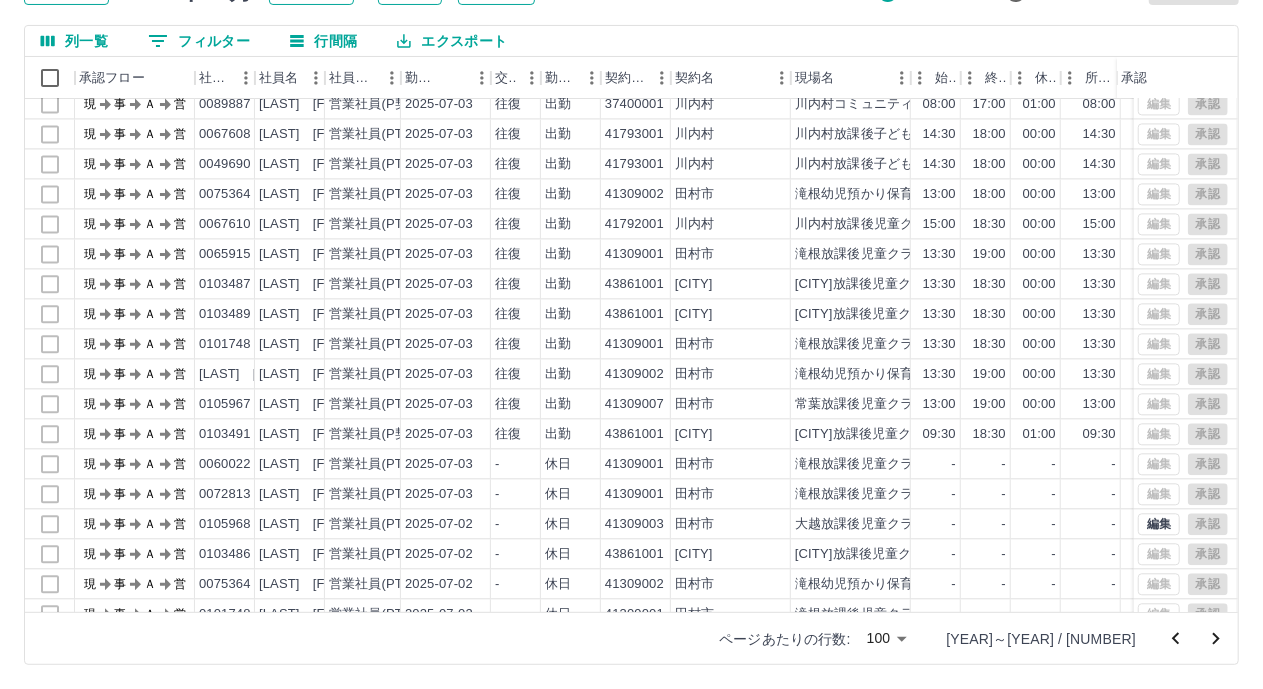 scroll, scrollTop: 2503, scrollLeft: 0, axis: vertical 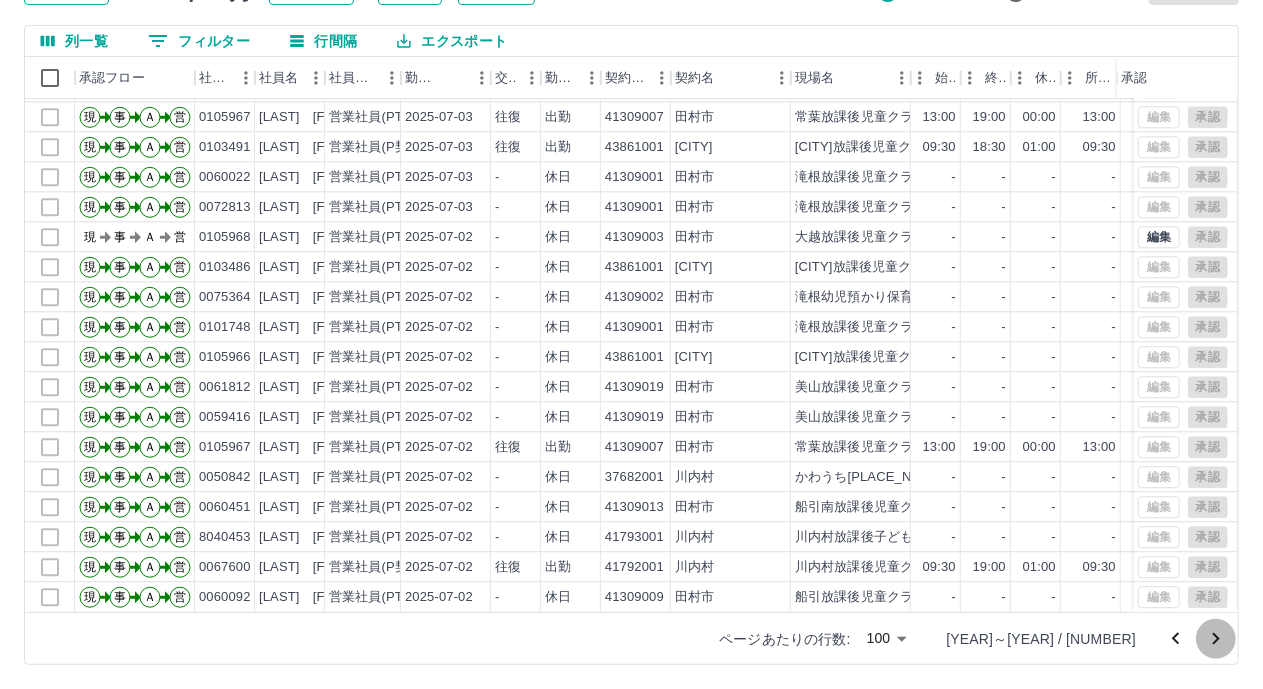 click 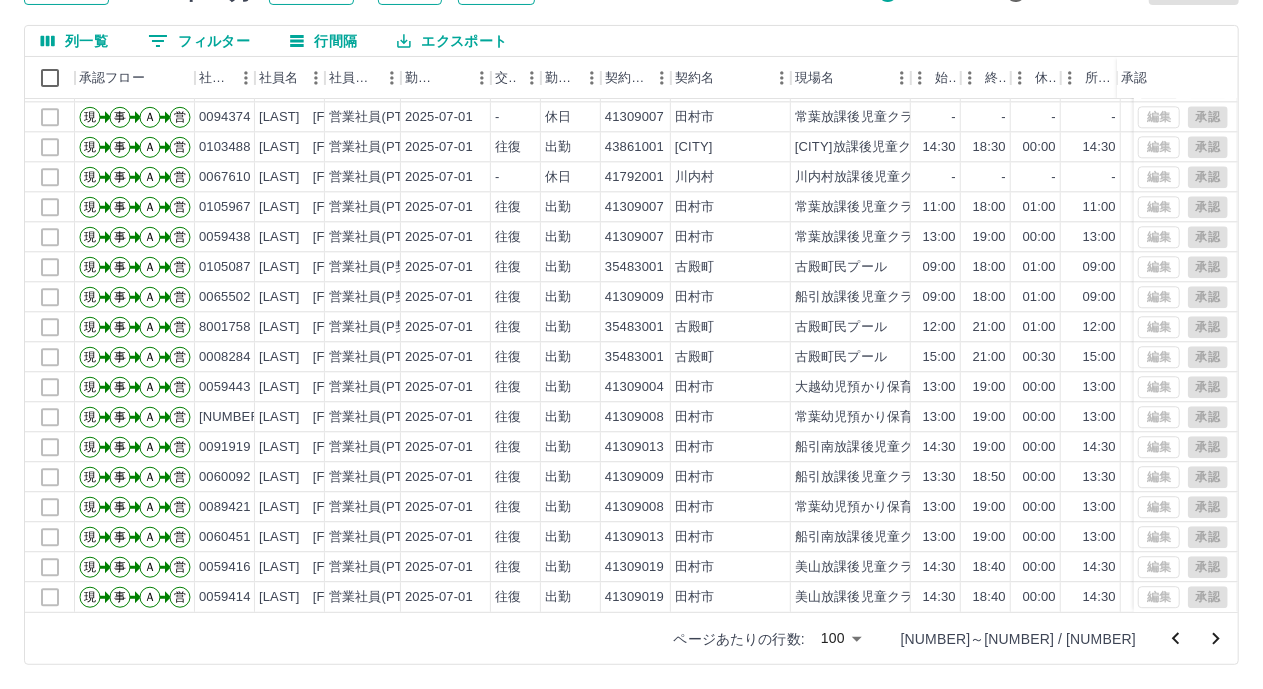 scroll, scrollTop: 2503, scrollLeft: 0, axis: vertical 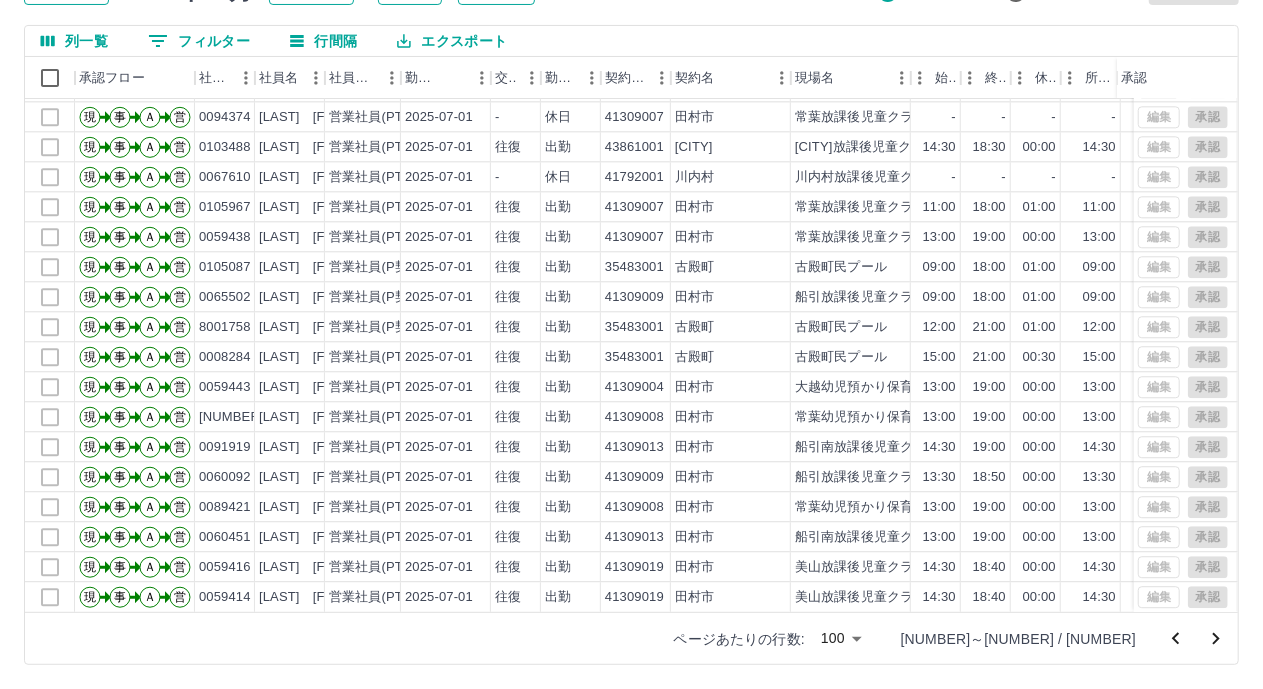 click 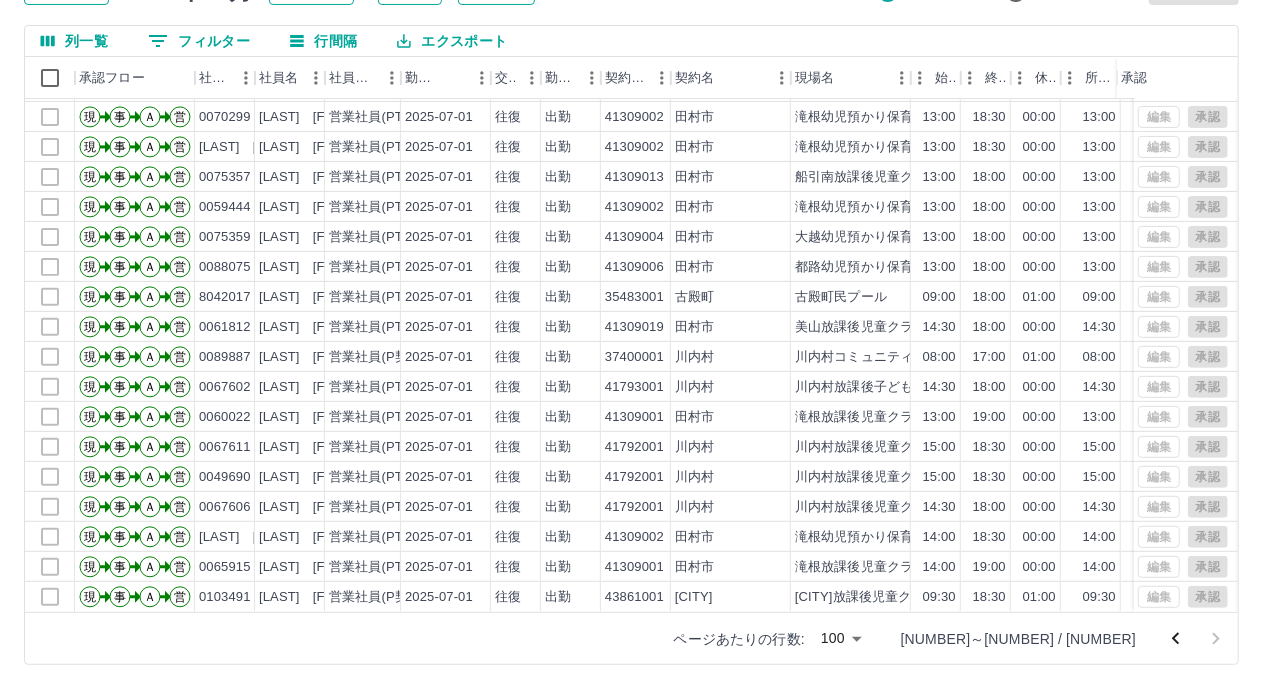 scroll, scrollTop: 313, scrollLeft: 0, axis: vertical 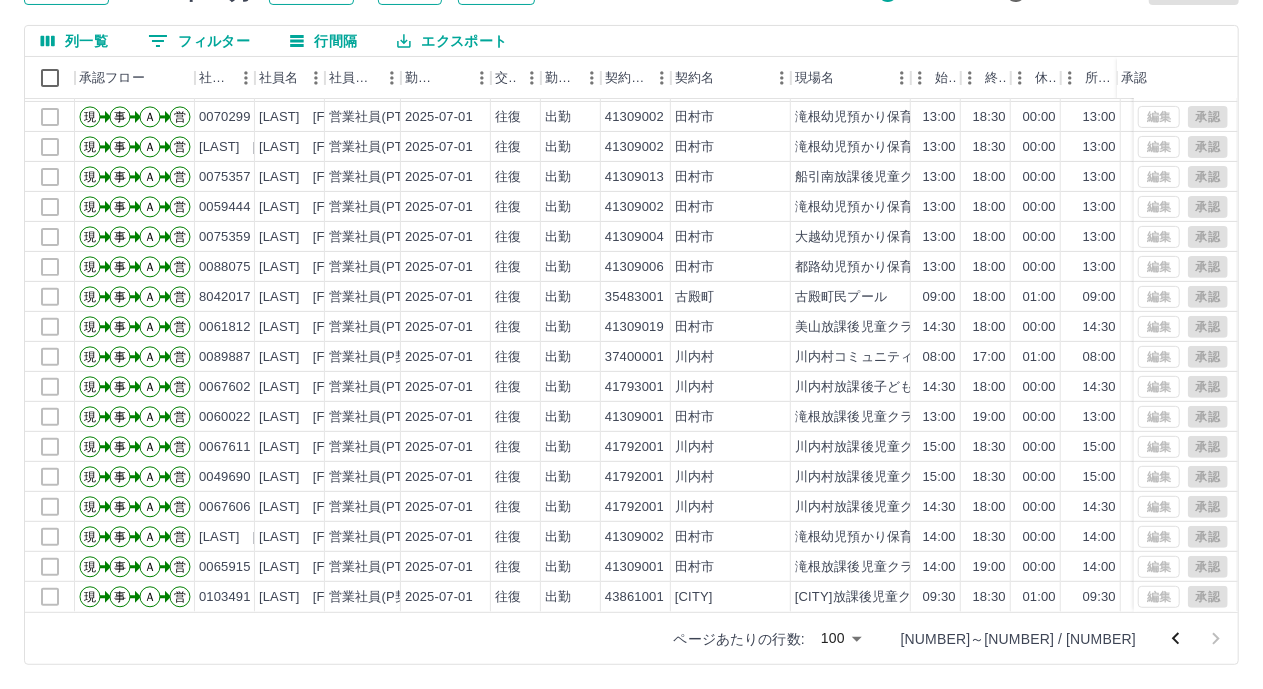 click on "SDH勤怠 早川　里佳 勤務実績承認 前月 2025年07月 次月 今月 月選択 承認モード 削除モード 一括承認 列一覧 0 フィルター 行間隔 エクスポート 承認フロー 社員番号 社員名 社員区分 勤務日 交通費 勤務区分 契約コード 契約名 現場名 始業 終業 休憩 所定開始 所定終業 所定休憩 拘束 勤務 遅刻等 承認 現 事 Ａ 営 0070697 安部　孝子 営業社員(P契約) 2025-07-01 往復 出勤 41309009 田村市 船引放課後児童クラブ 10:00 19:00 01:00 10:00 19:00 01:00 09:00 08:00 00:00 現 事 Ａ 営 0103603 宗像　直美 営業社員(PT契約) 2025-07-01 往復 出勤 41309009 田村市 船引放課後児童クラブ 13:30 19:00 00:00 13:30 19:00 00:00 05:30 05:30 00:00 現 事 Ａ 営 0070299 吉田　利美代 営業社員(PT契約) 2025-07-01 往復 出勤 41309002 田村市 滝根幼児預かり保育 13:00 18:30 00:00 13:00 18:30 00:00 05:30 05:30 00:00 現 事 Ａ 営 0094872 先﨑　良子 往復" at bounding box center (631, 266) 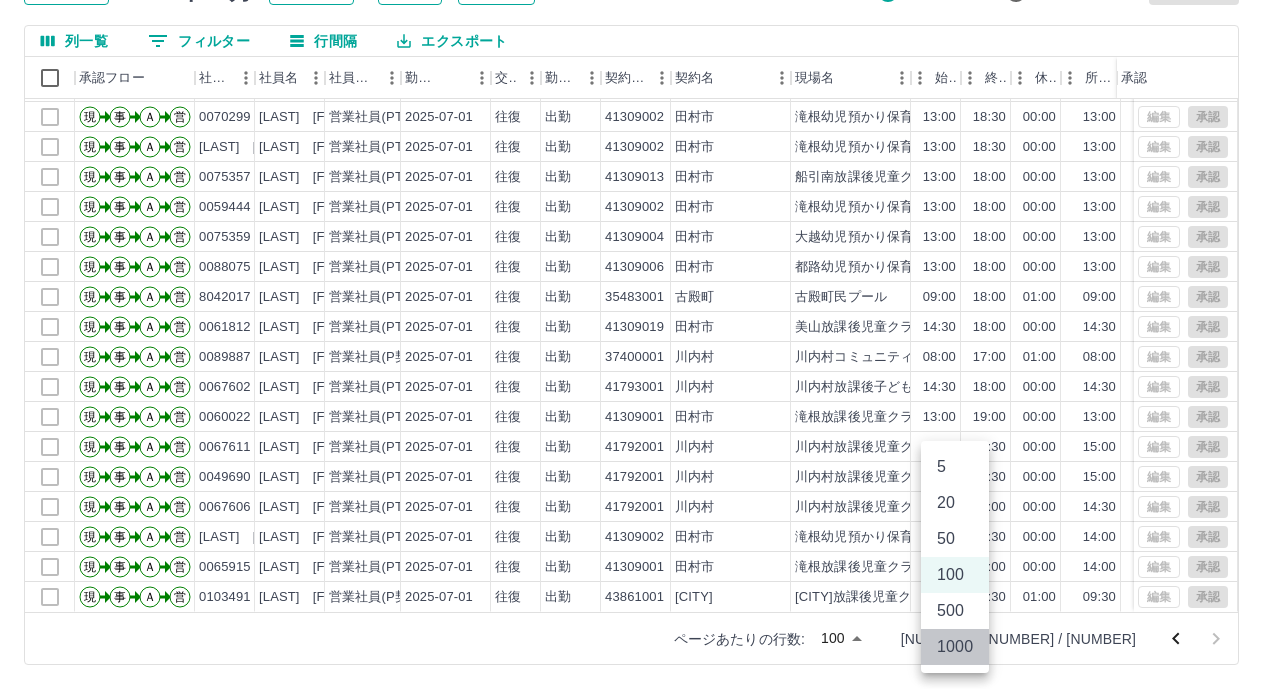 click on "1000" at bounding box center [955, 647] 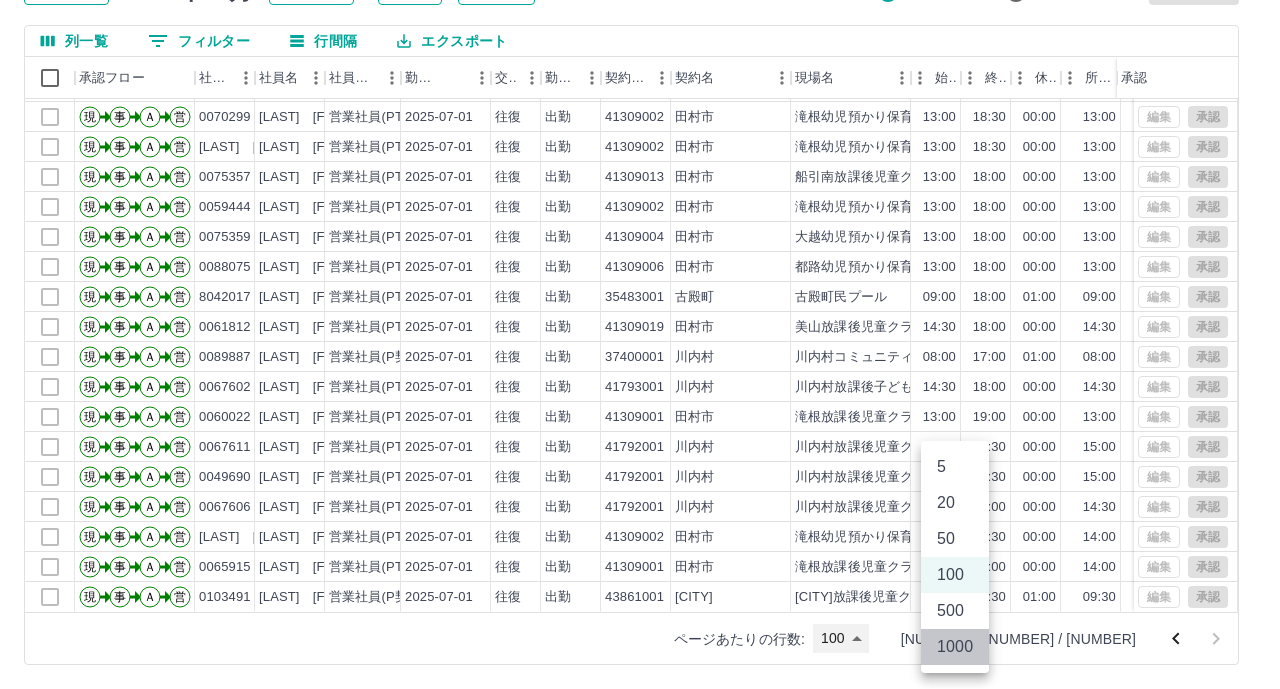 type on "****" 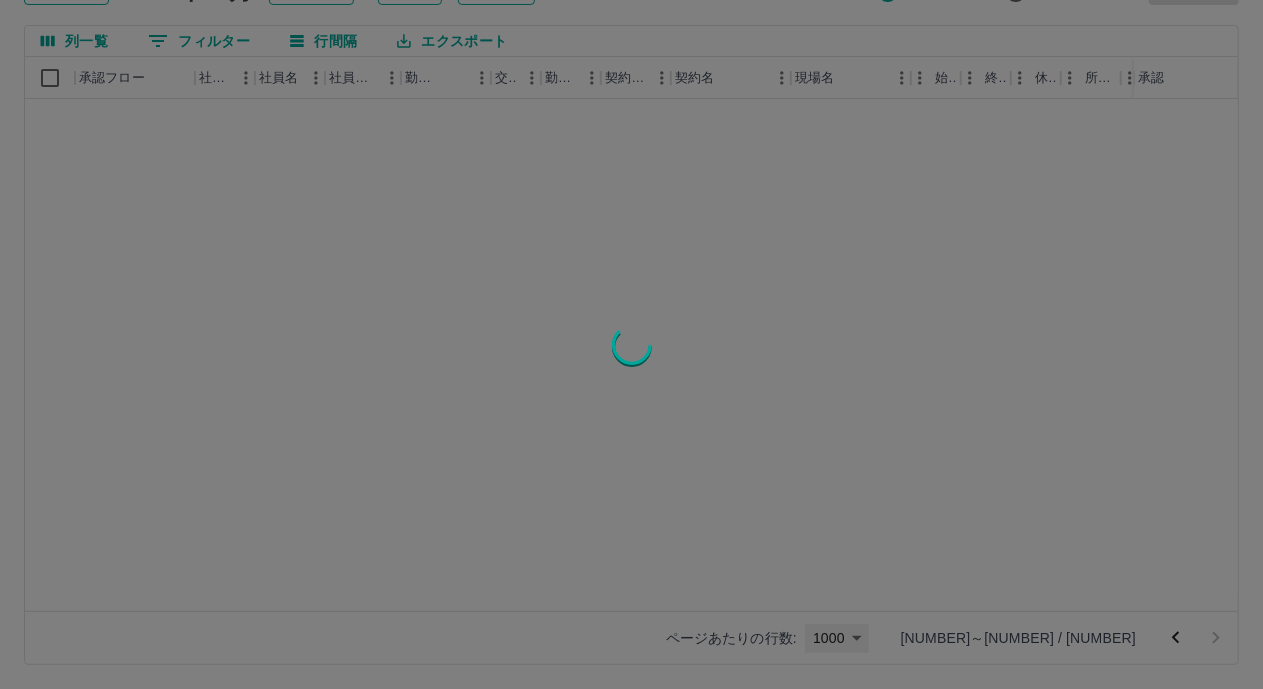 scroll, scrollTop: 0, scrollLeft: 0, axis: both 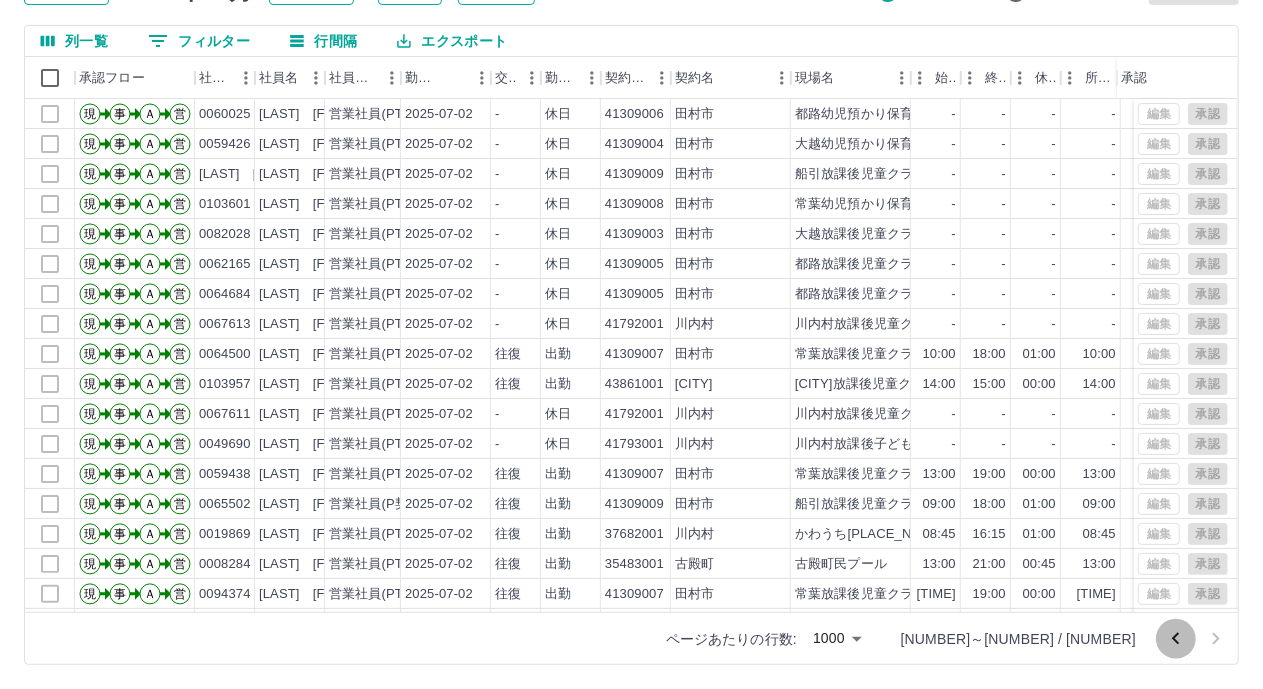 click 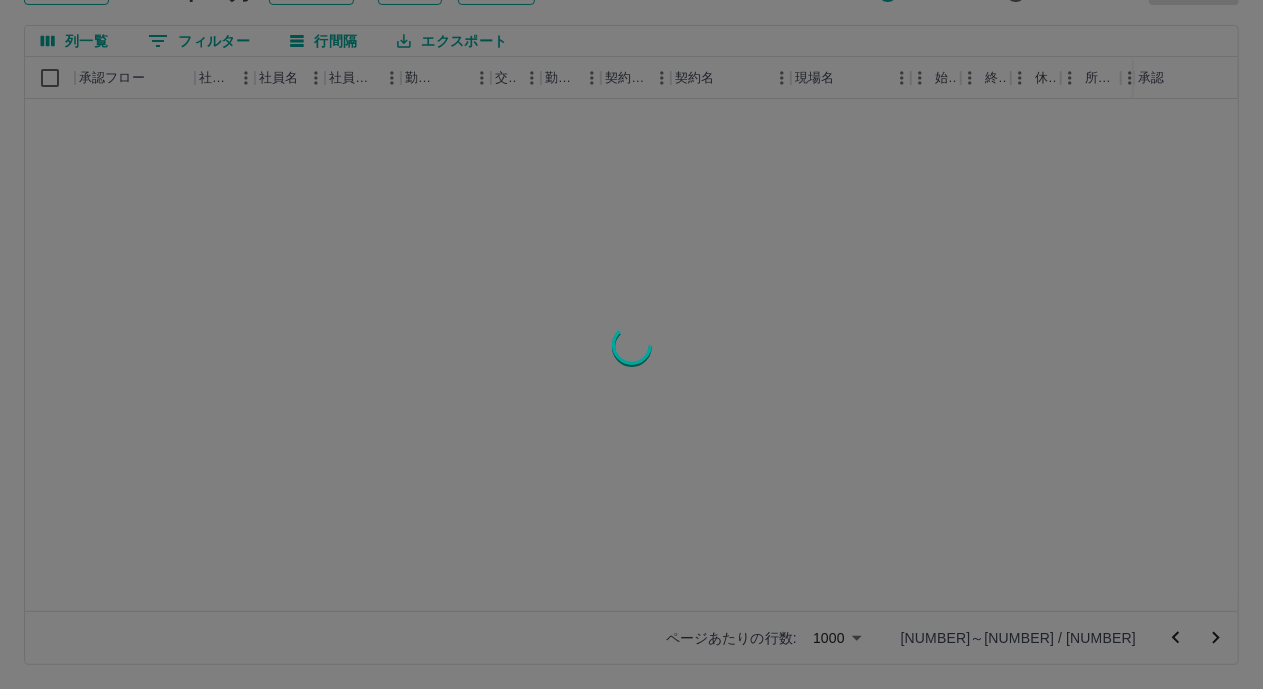 click at bounding box center [631, 344] 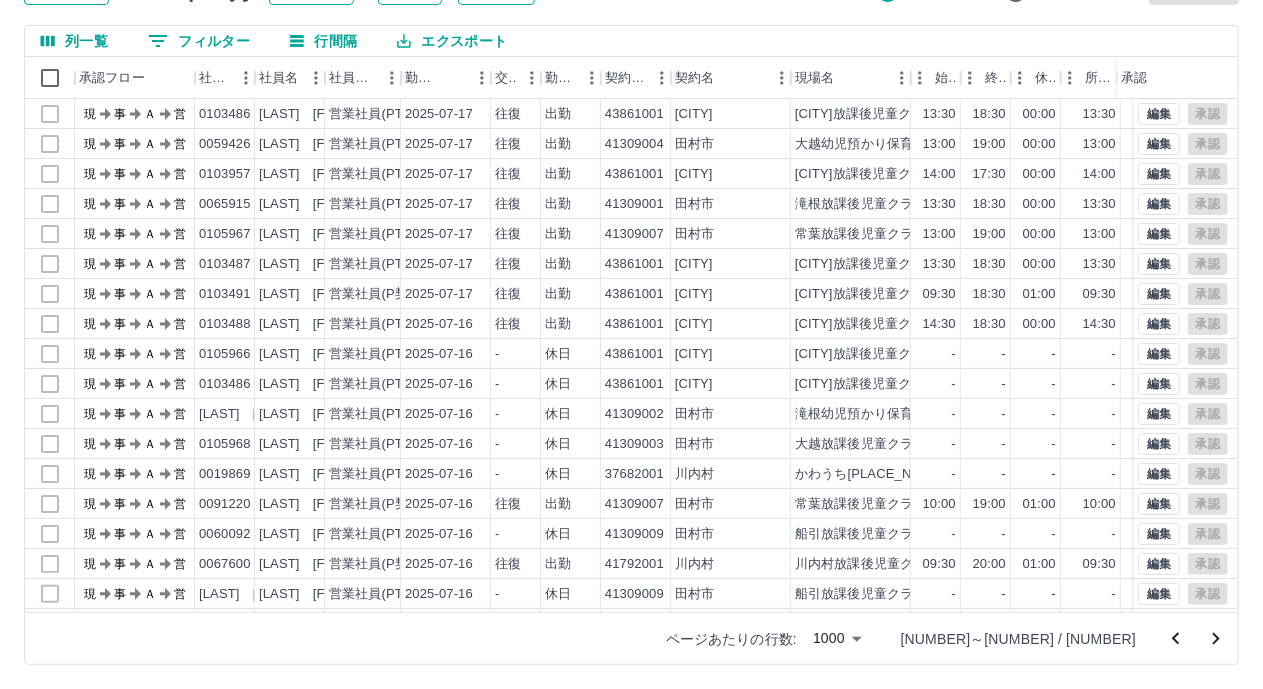 click 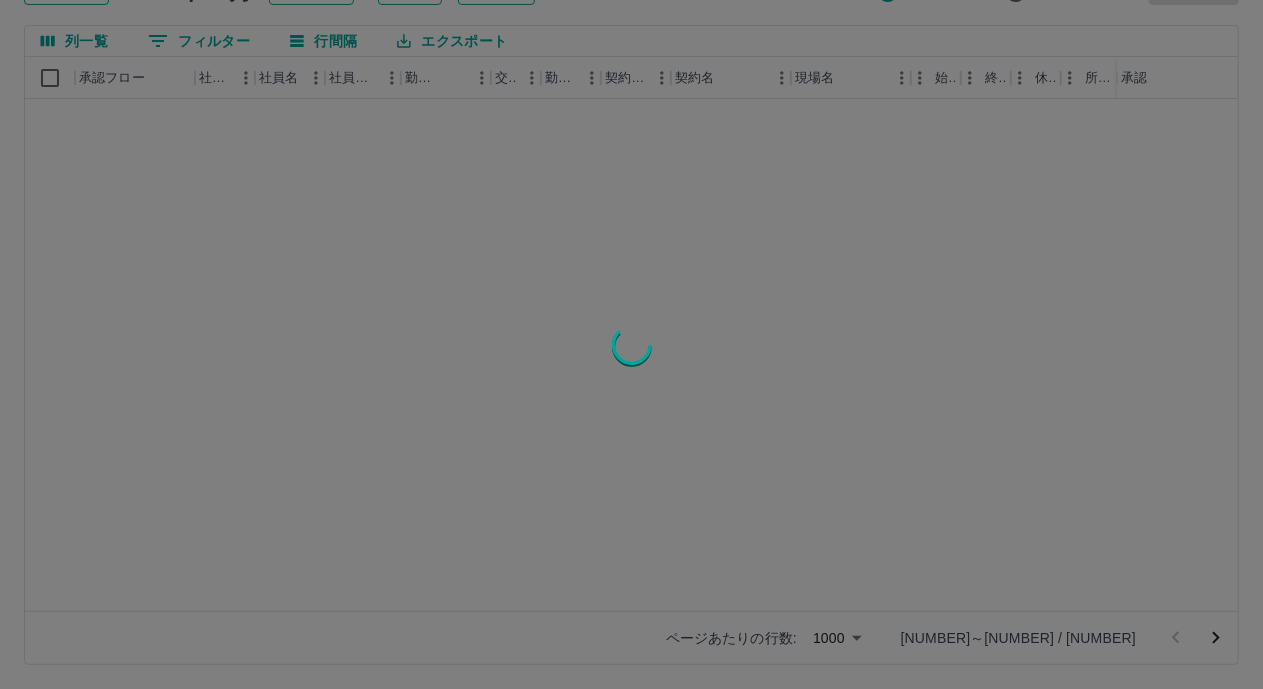 click at bounding box center (631, 344) 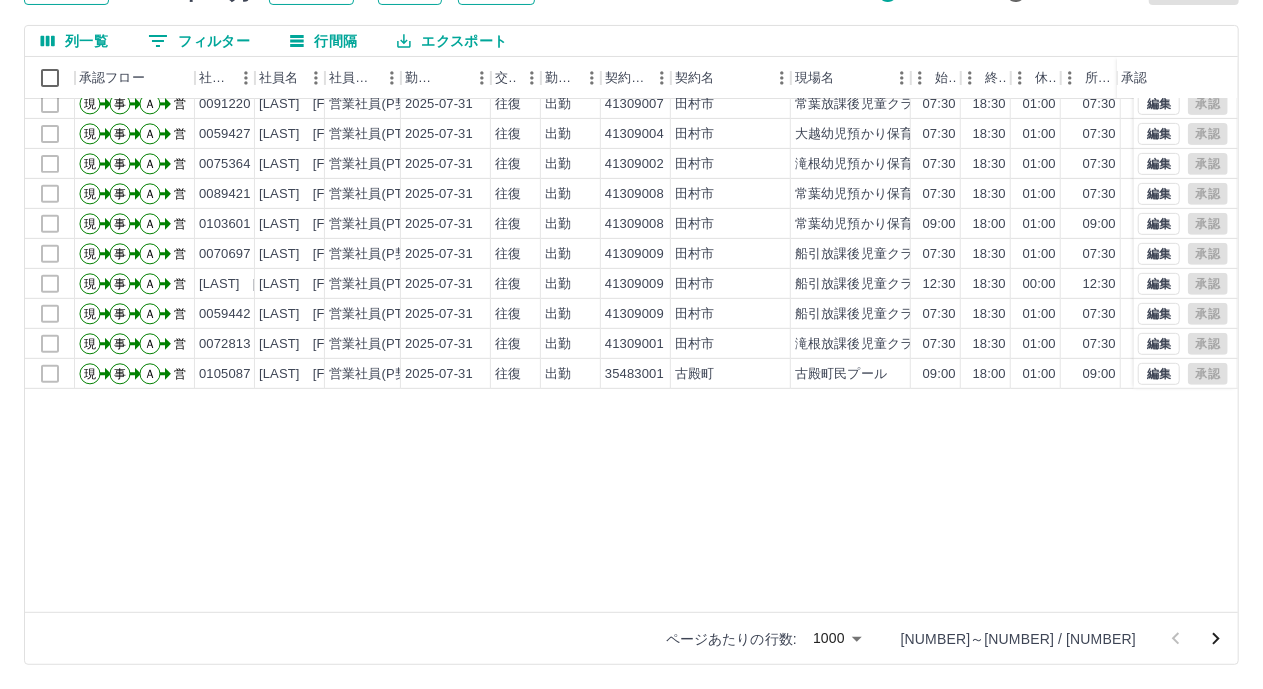 scroll, scrollTop: 0, scrollLeft: 0, axis: both 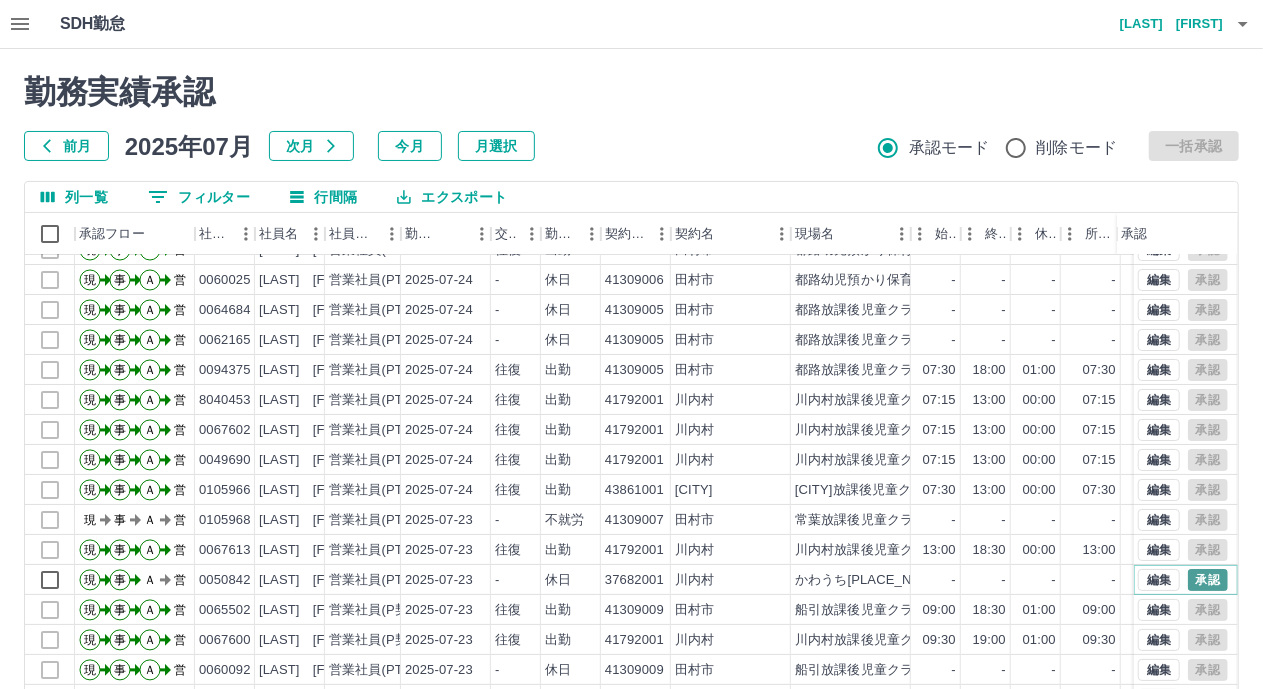 click on "承認" at bounding box center (1208, 580) 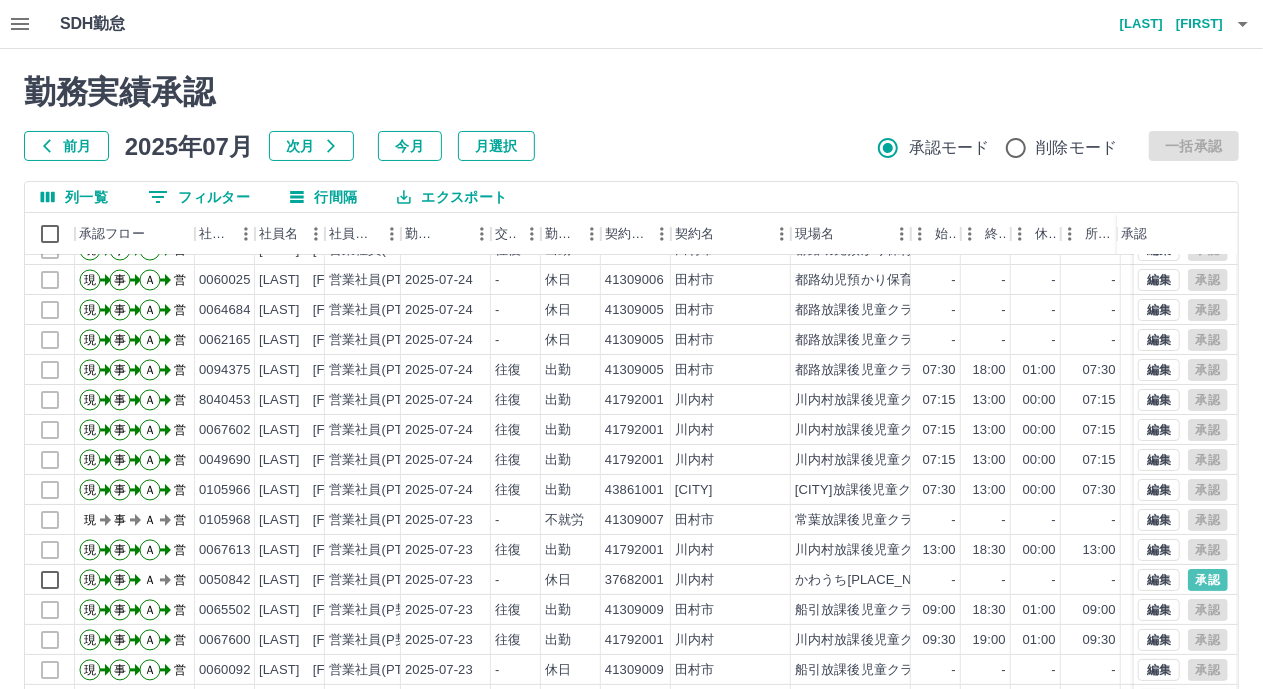 click at bounding box center (631, 344) 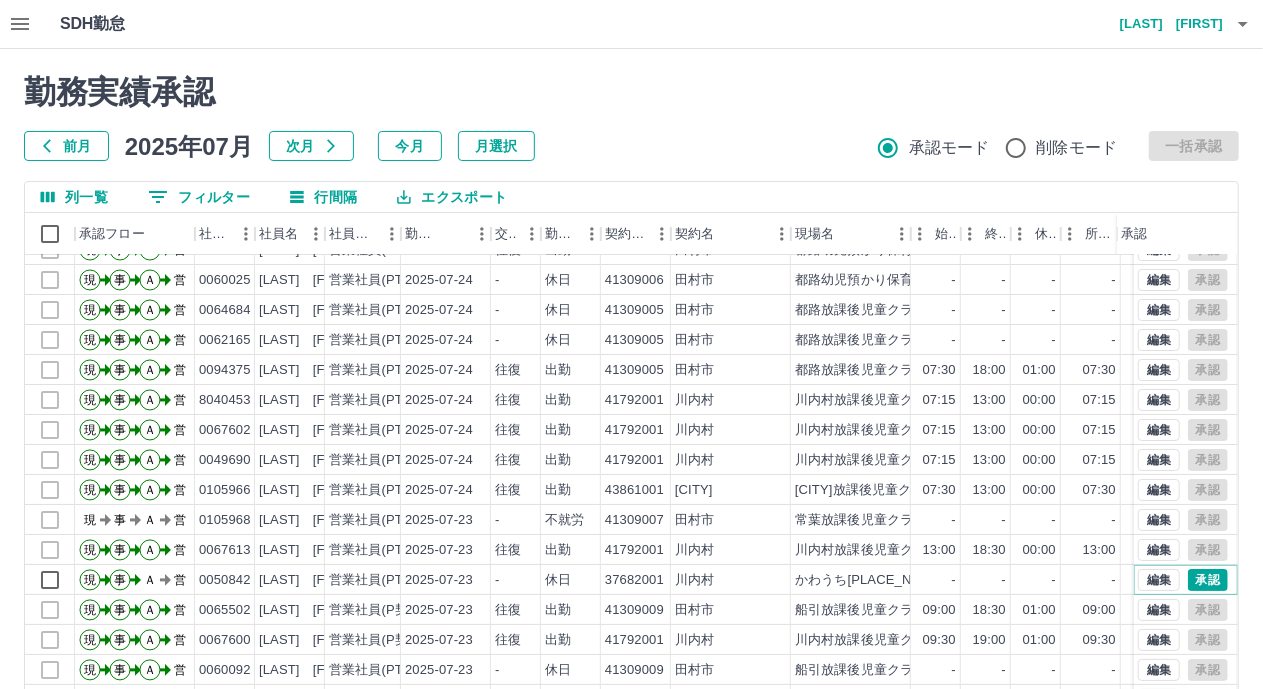click on "承認" at bounding box center [1208, 580] 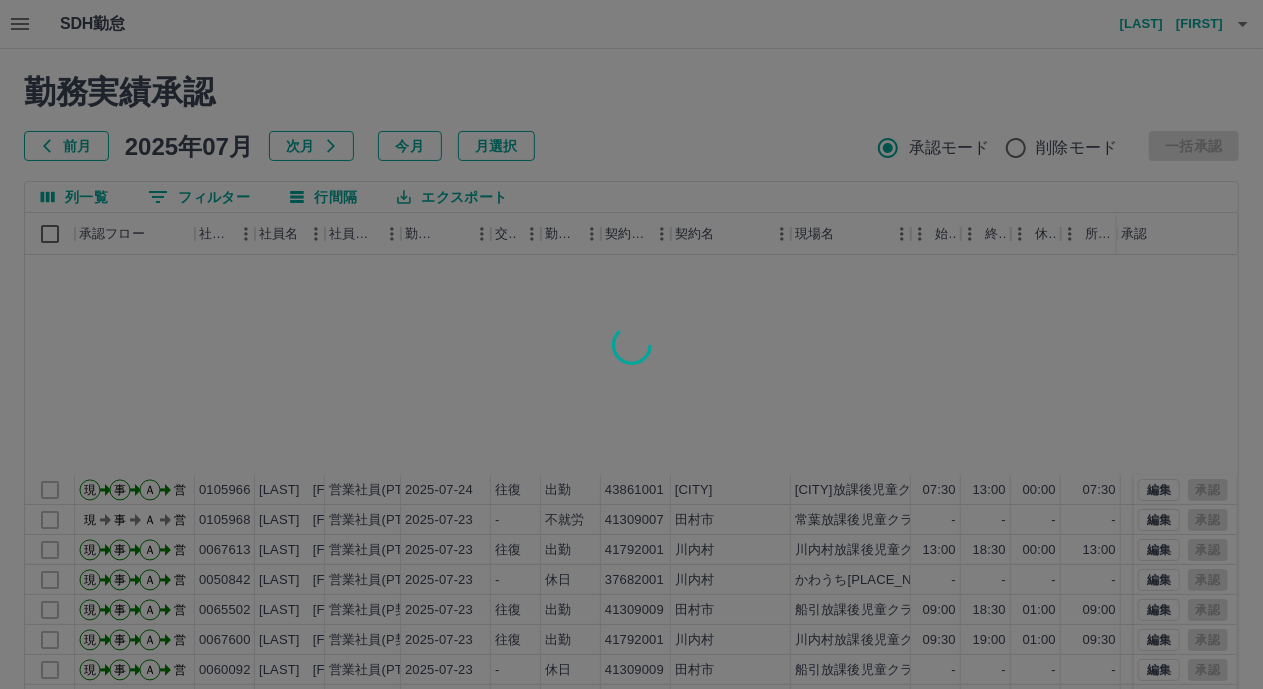 scroll, scrollTop: 15500, scrollLeft: 0, axis: vertical 